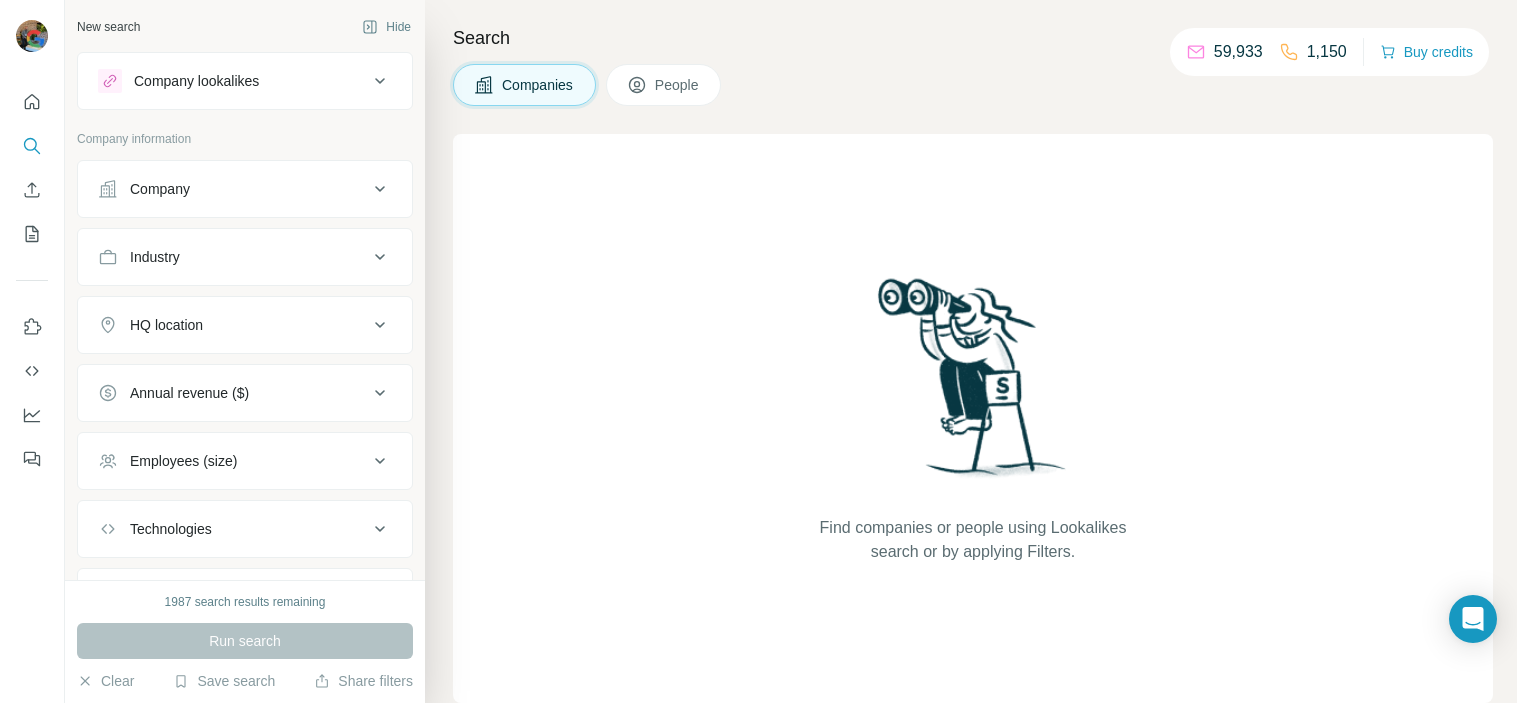 scroll, scrollTop: 0, scrollLeft: 0, axis: both 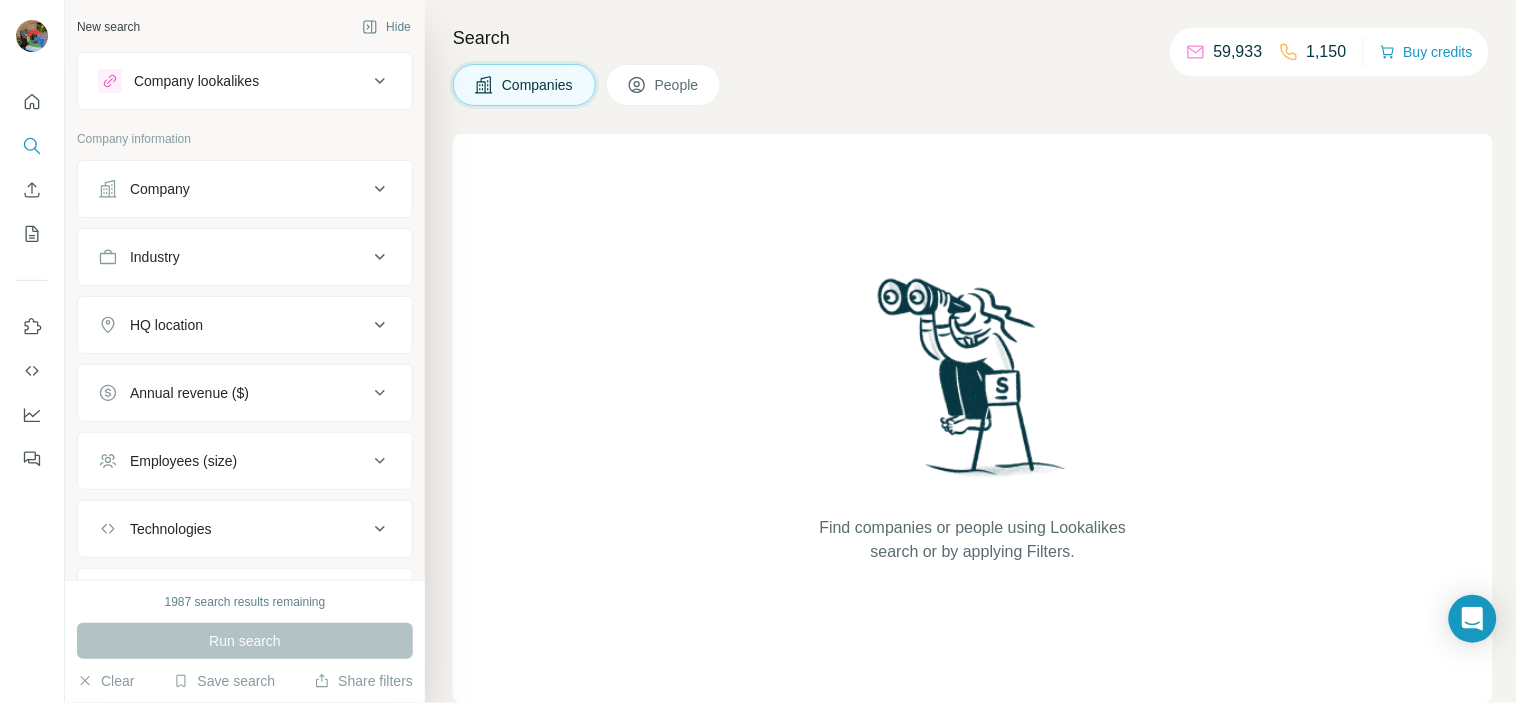 click on "Company" at bounding box center (233, 189) 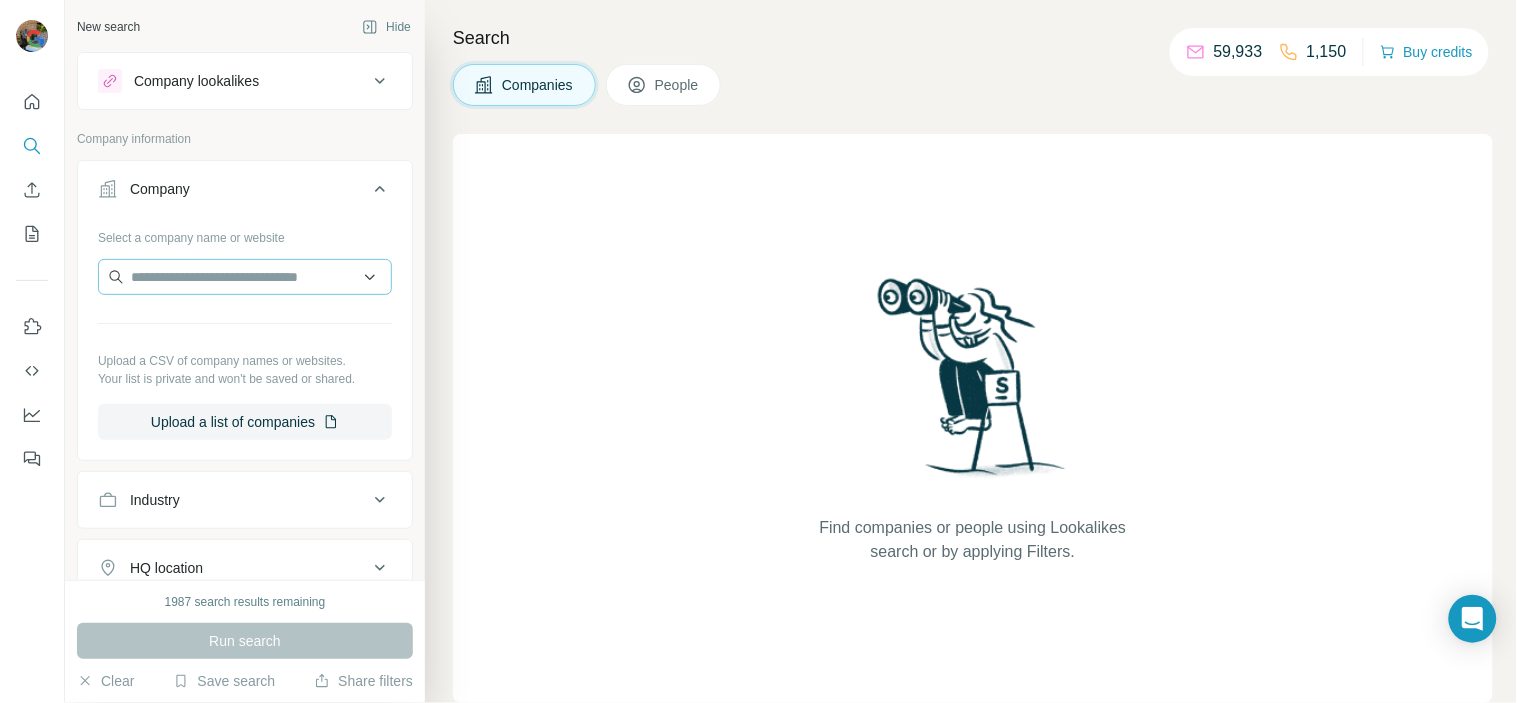 drag, startPoint x: 276, startPoint y: 296, endPoint x: 260, endPoint y: 282, distance: 21.260292 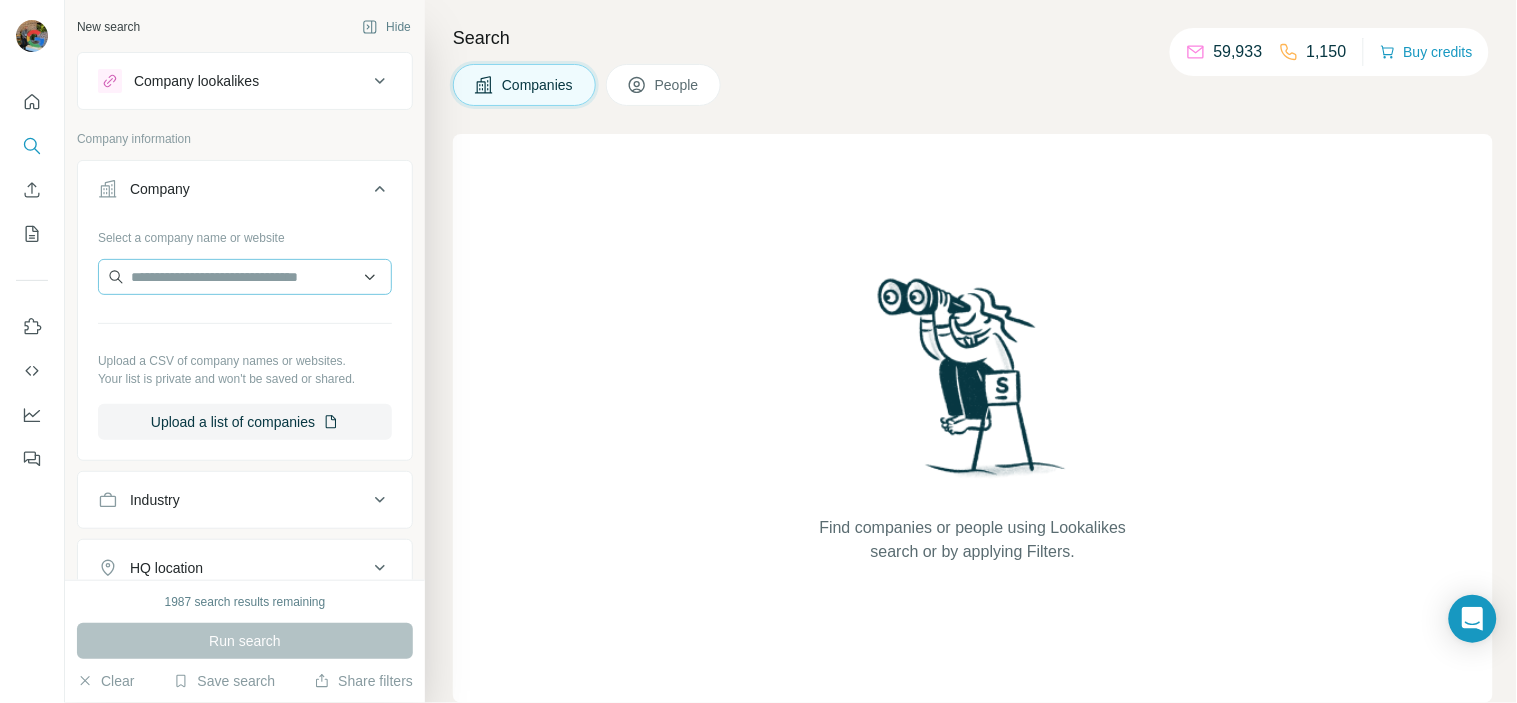 click at bounding box center [245, 279] 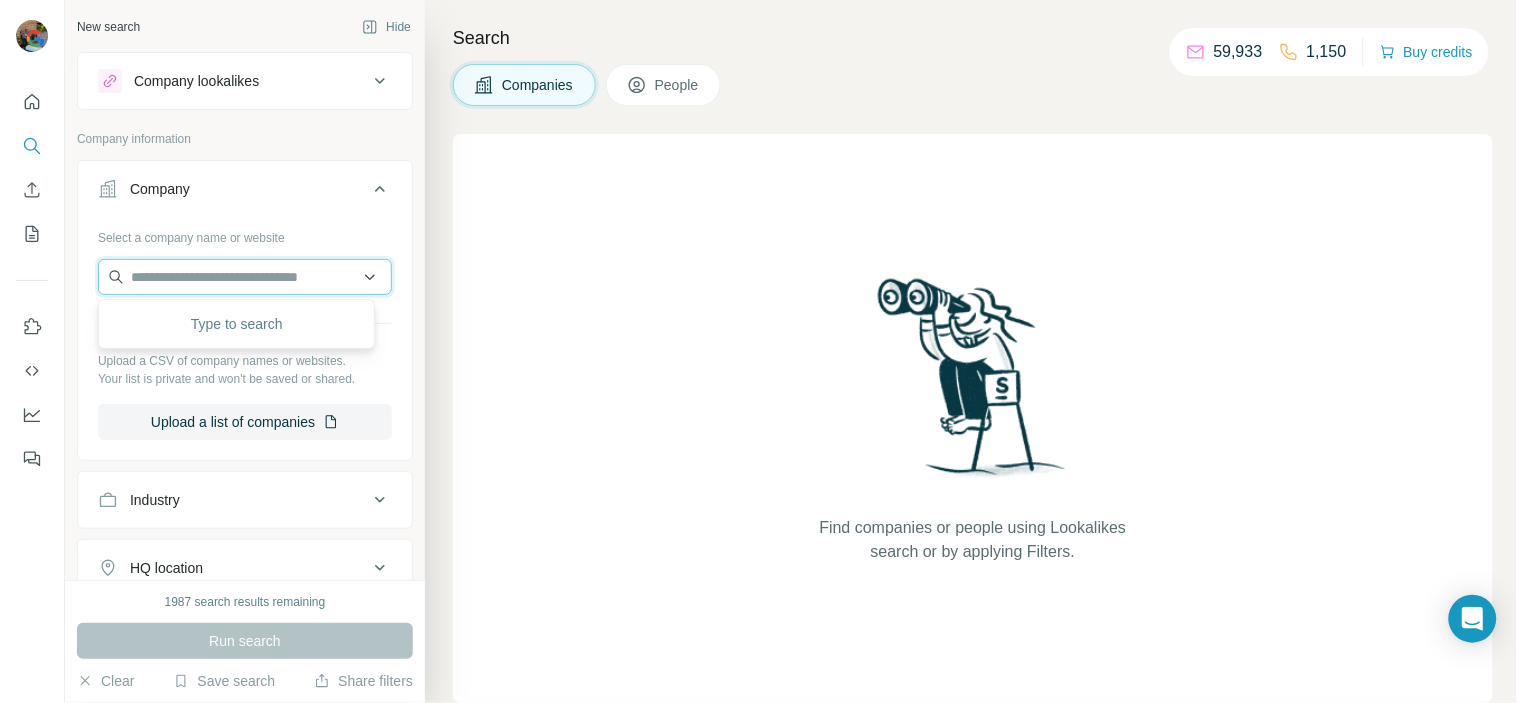 click at bounding box center (245, 277) 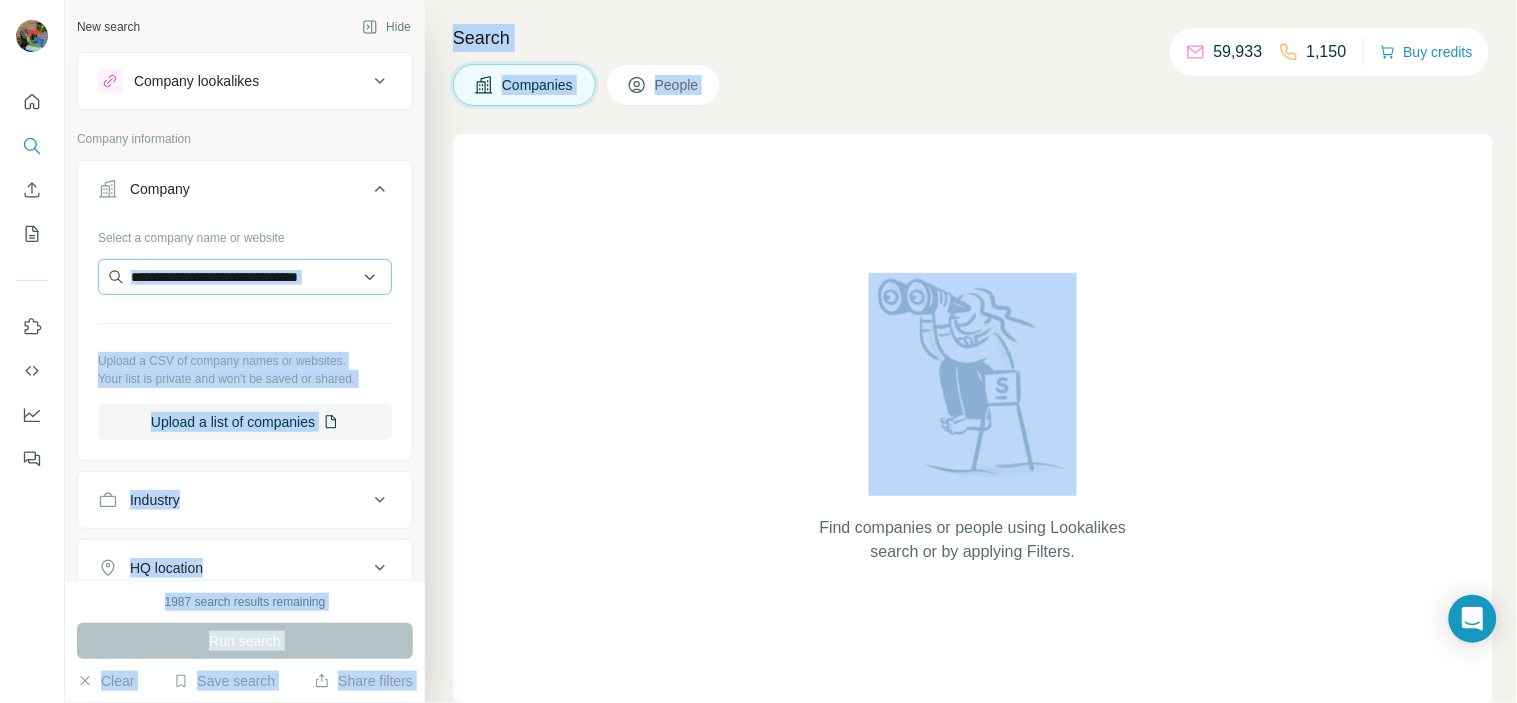 drag, startPoint x: 508, startPoint y: 266, endPoint x: 292, endPoint y: 264, distance: 216.00926 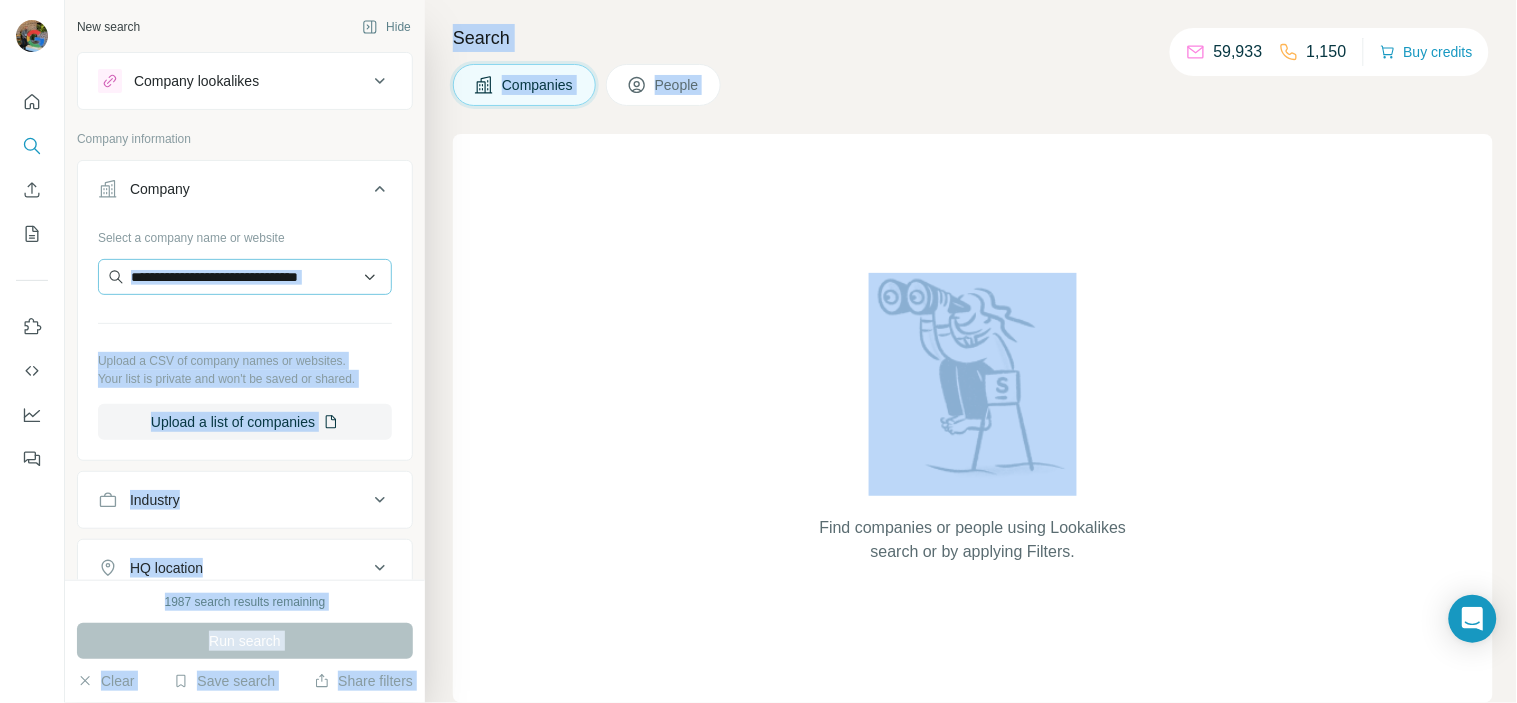 click on "New search Hide Company lookalikes Company information Company Select a company name or website Upload a CSV of company names or websites. Your list is private and won't be saved or shared. Upload a list of companies Industry HQ location Annual revenue ($) Employees (size) Technologies Keywords 1987 search results remaining Run search Clear Save search Share filters Search Companies People Find companies or people using Lookalikes search or by applying Filters. 59,933 1,150 Buy credits" at bounding box center [791, 351] 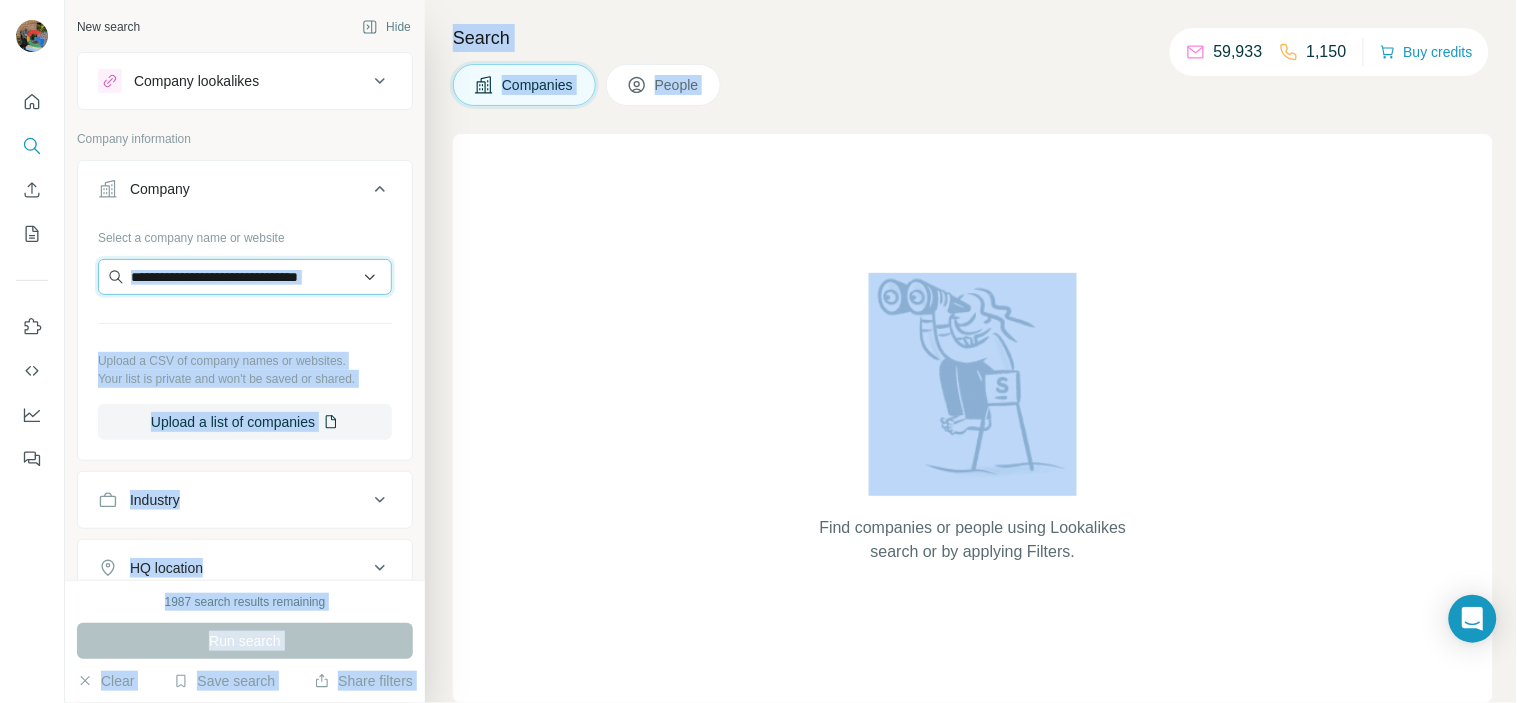 click at bounding box center [245, 277] 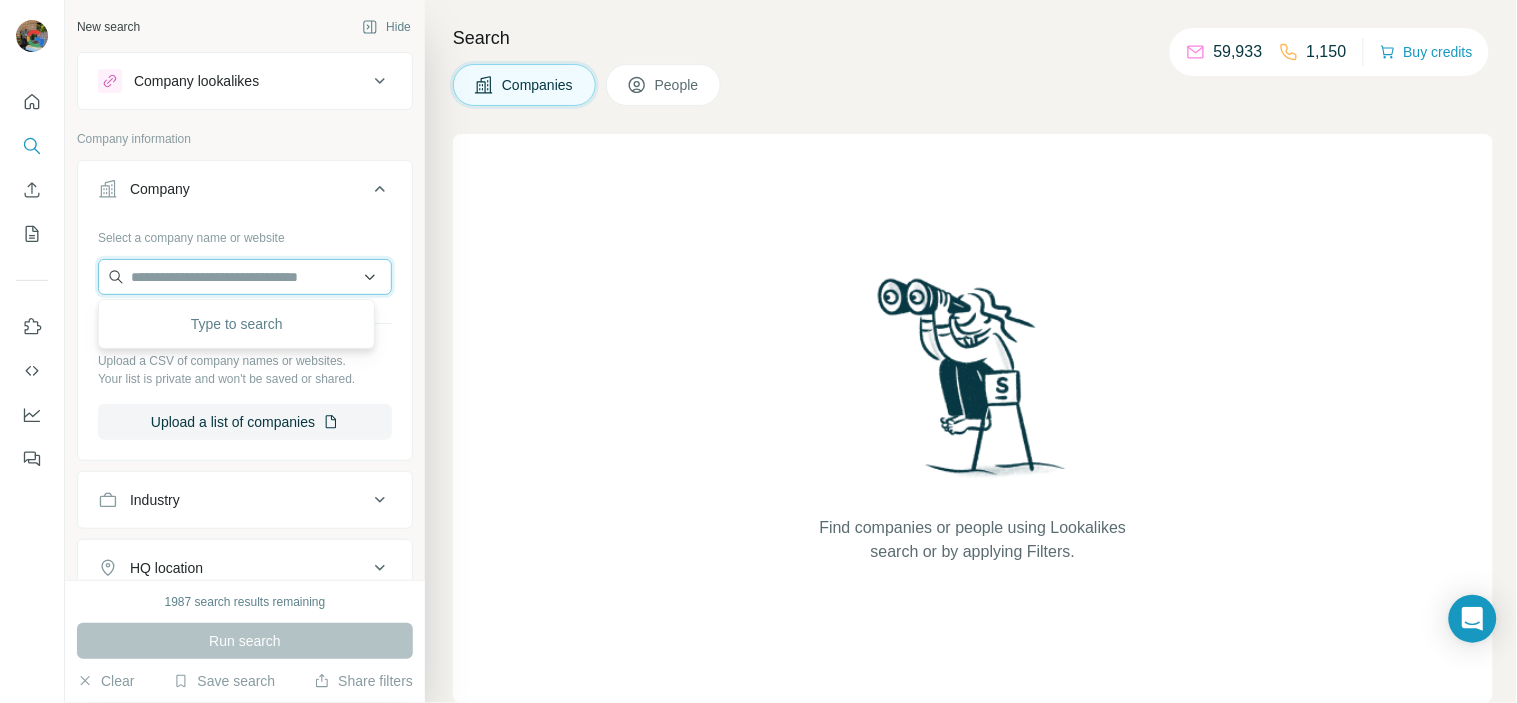 click at bounding box center [245, 277] 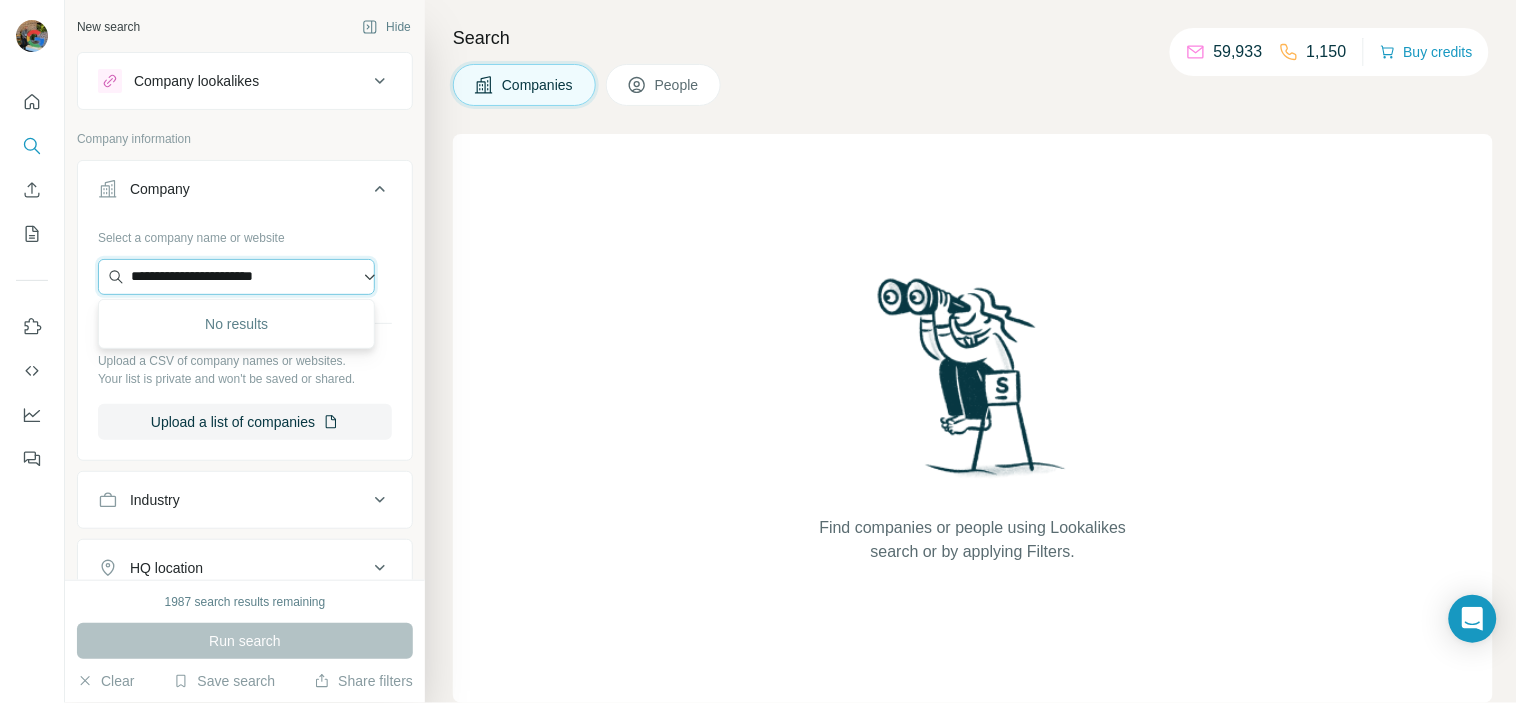 scroll, scrollTop: 0, scrollLeft: 0, axis: both 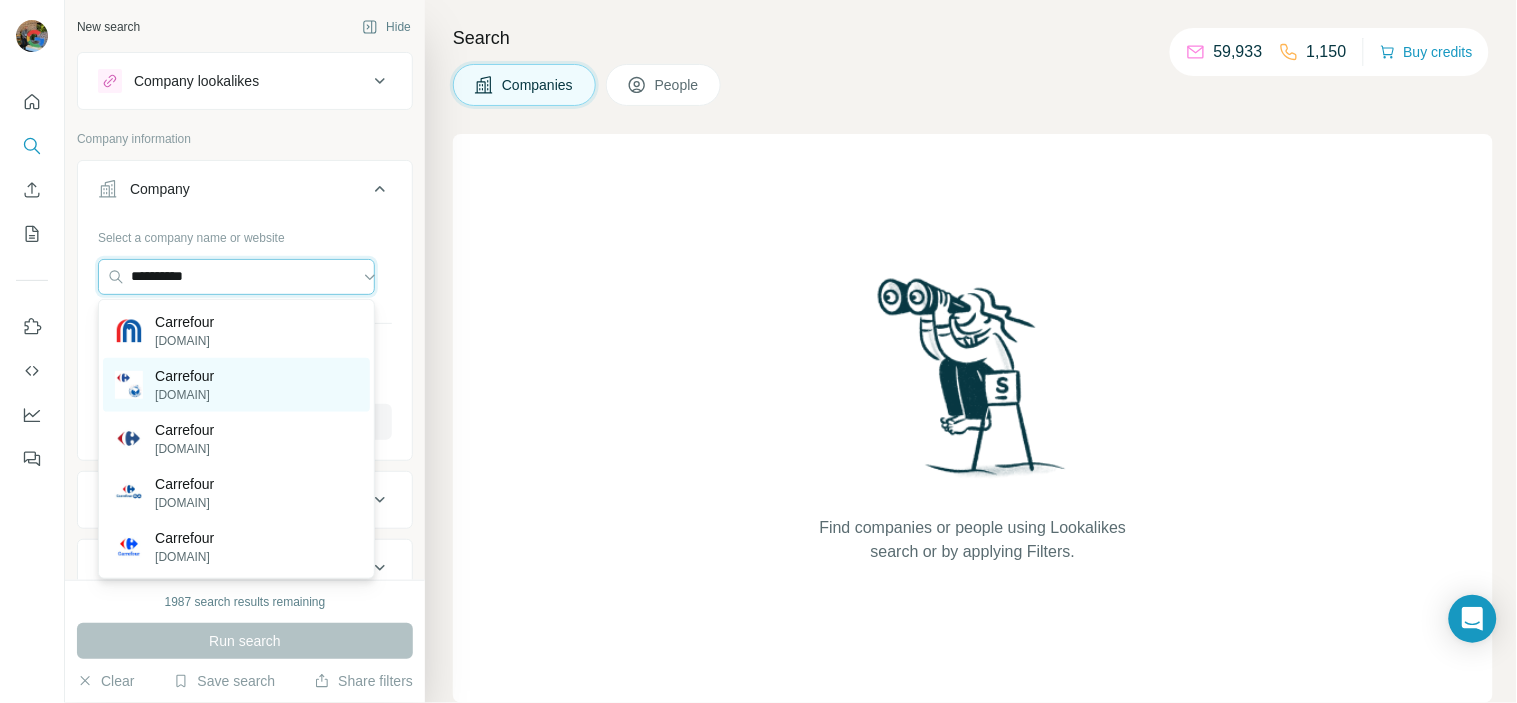 type on "*********" 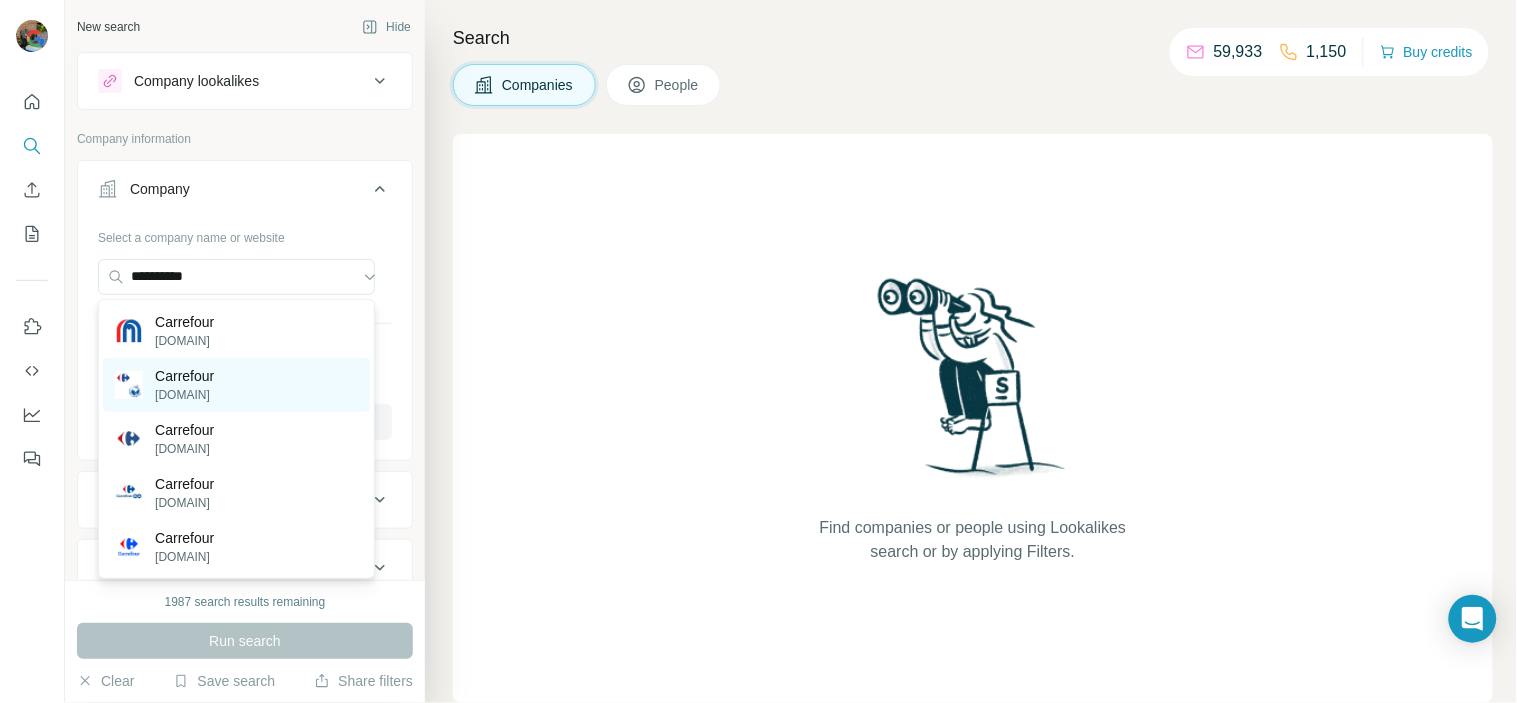 click on "[COMPANY] [DOMAIN]" at bounding box center (236, 385) 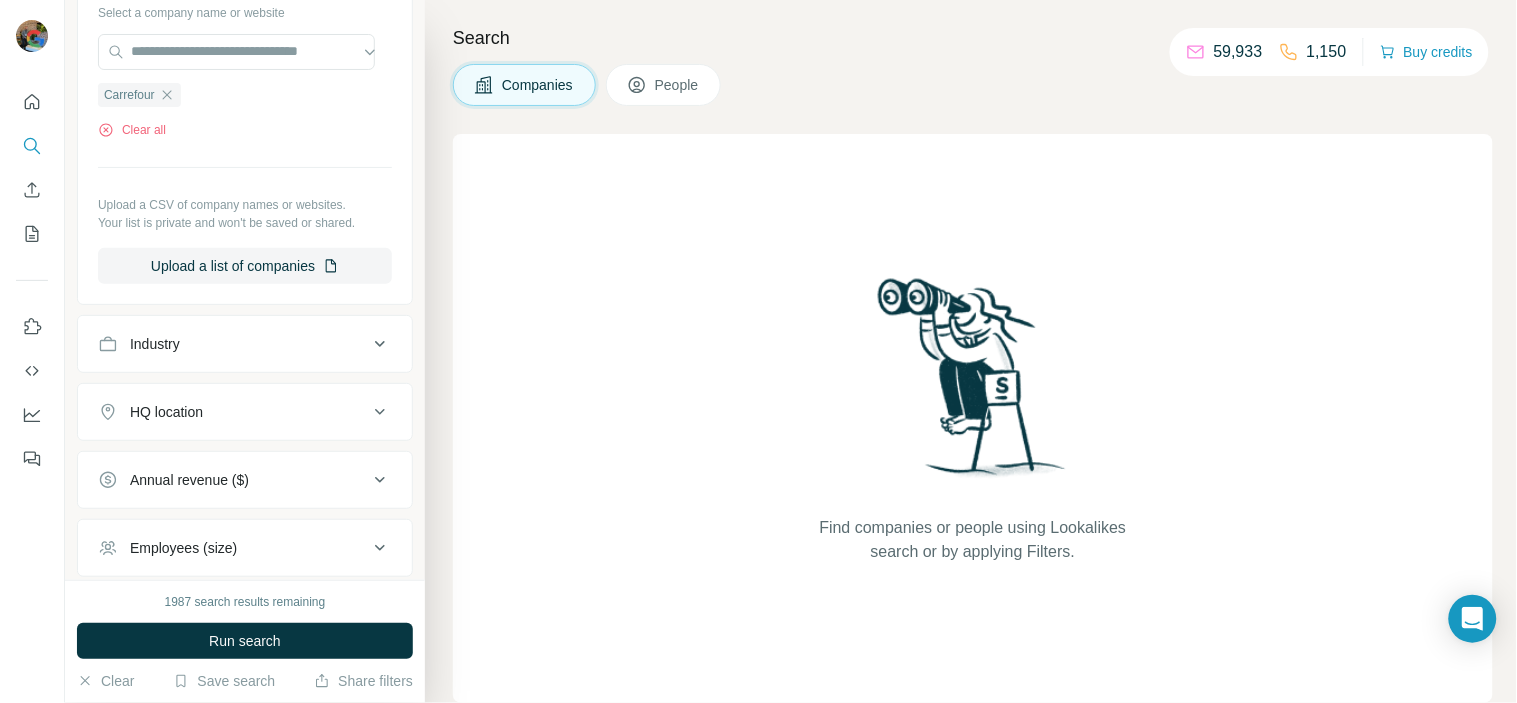 scroll, scrollTop: 224, scrollLeft: 0, axis: vertical 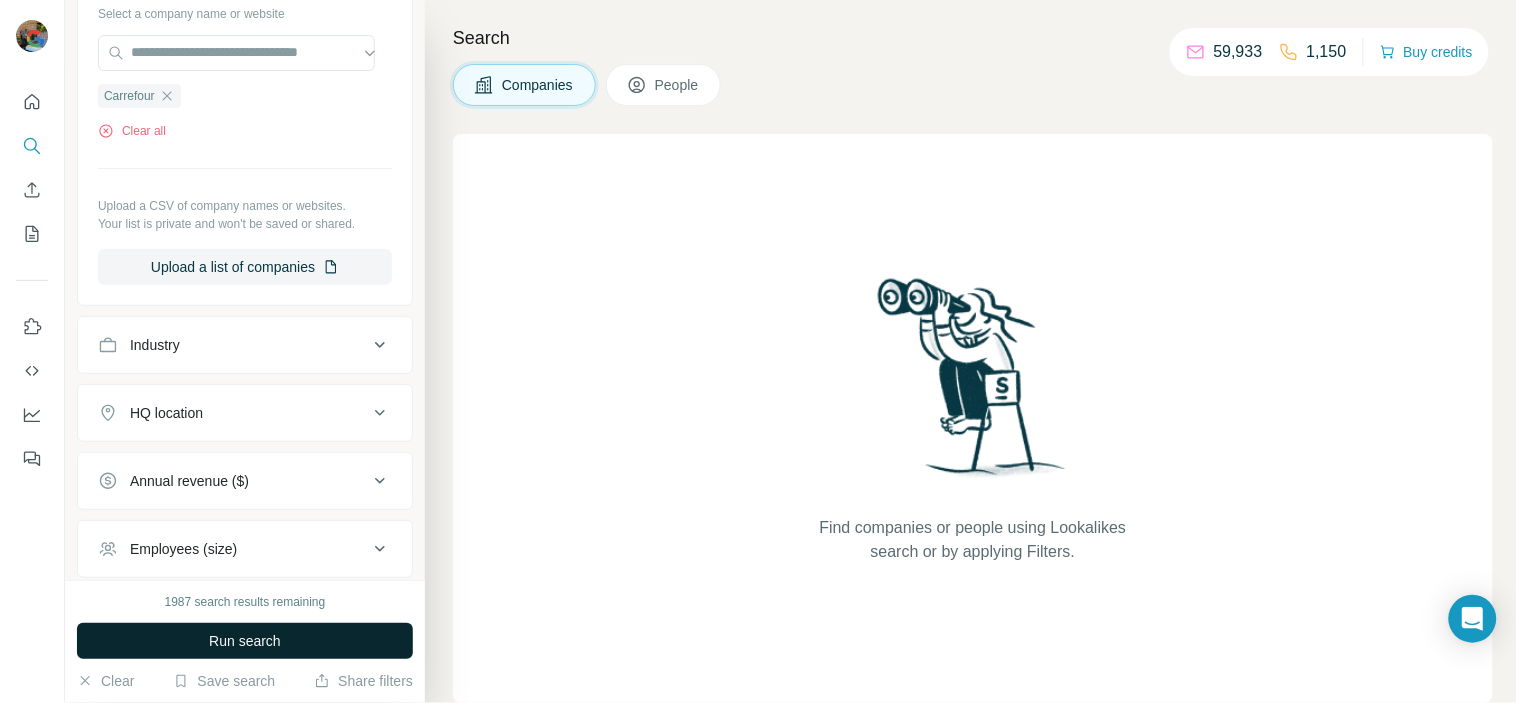 click on "Run search" at bounding box center (245, 641) 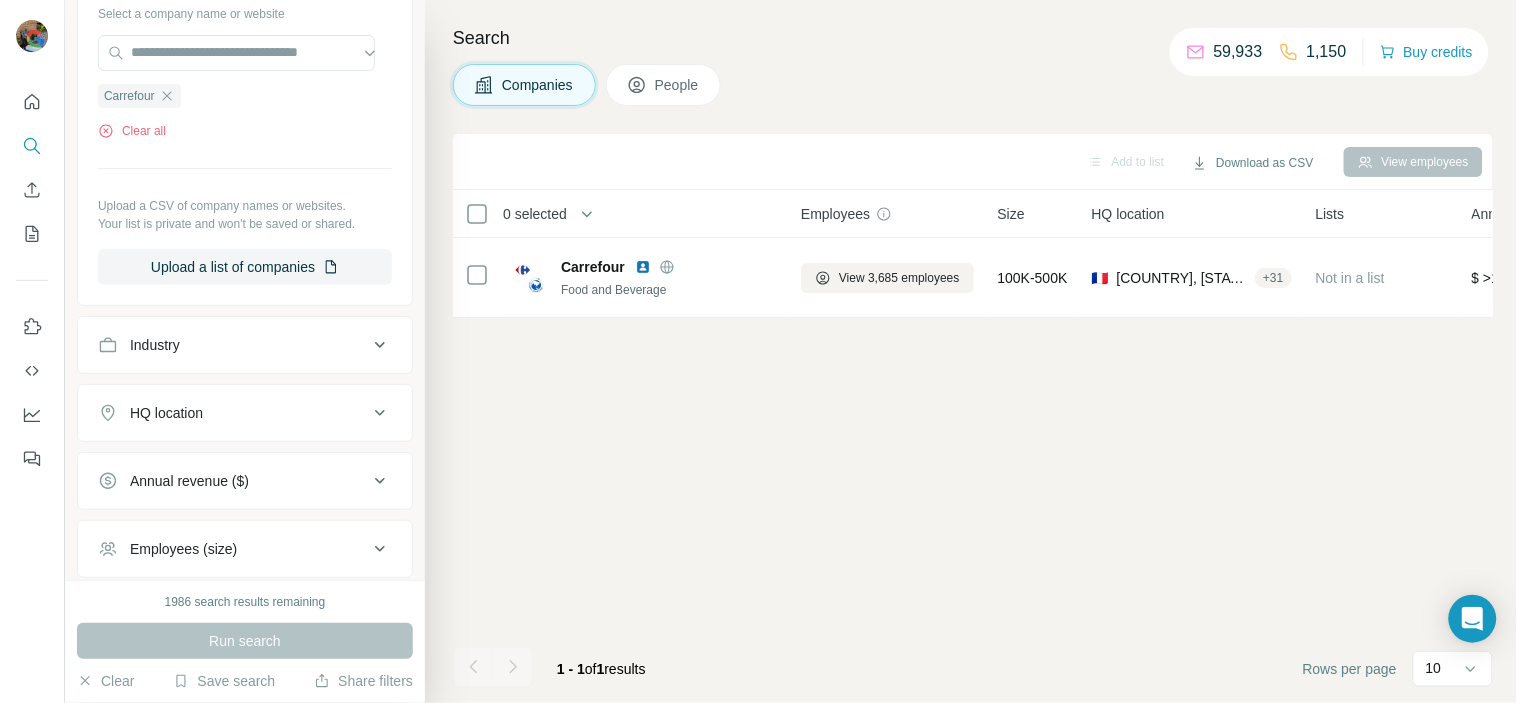 click on "People" at bounding box center (664, 85) 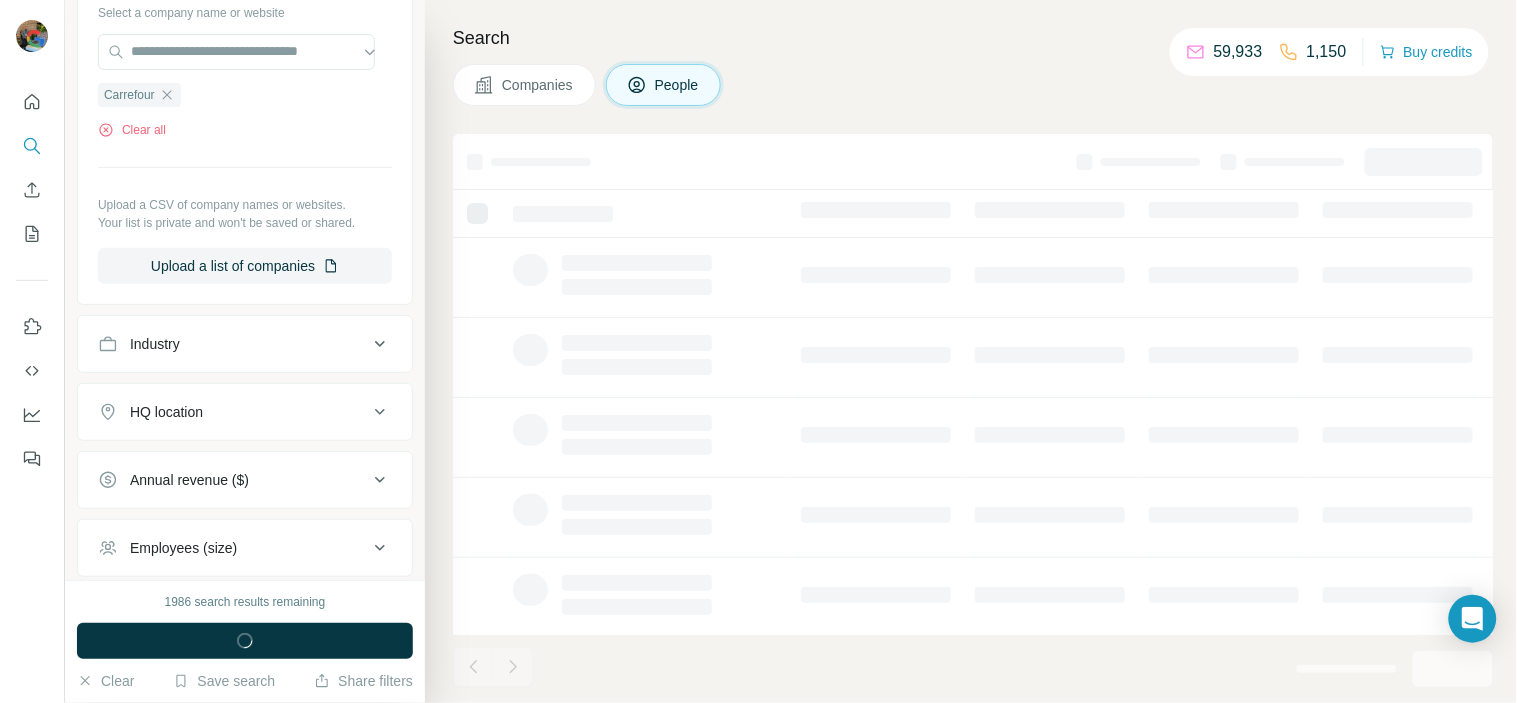 click on "People" at bounding box center (664, 85) 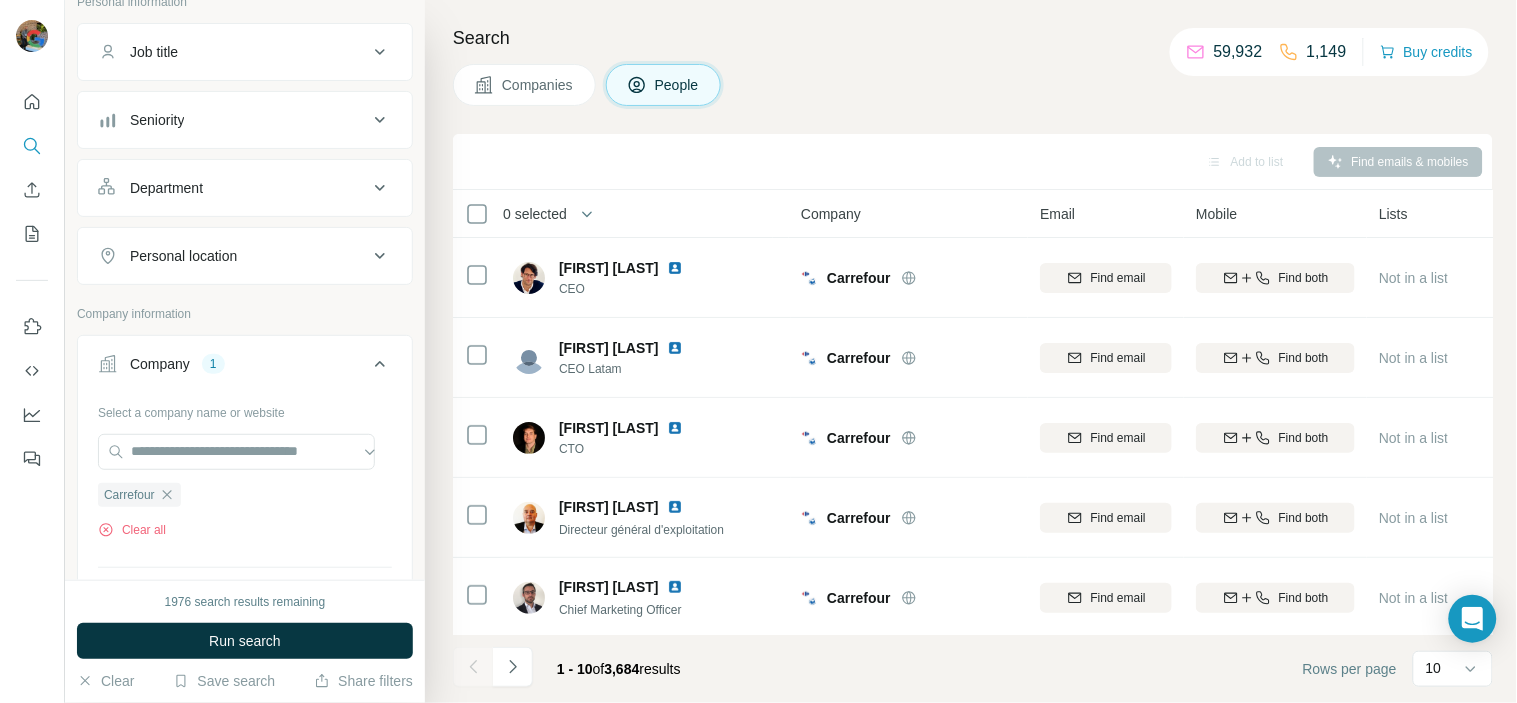 scroll, scrollTop: 0, scrollLeft: 0, axis: both 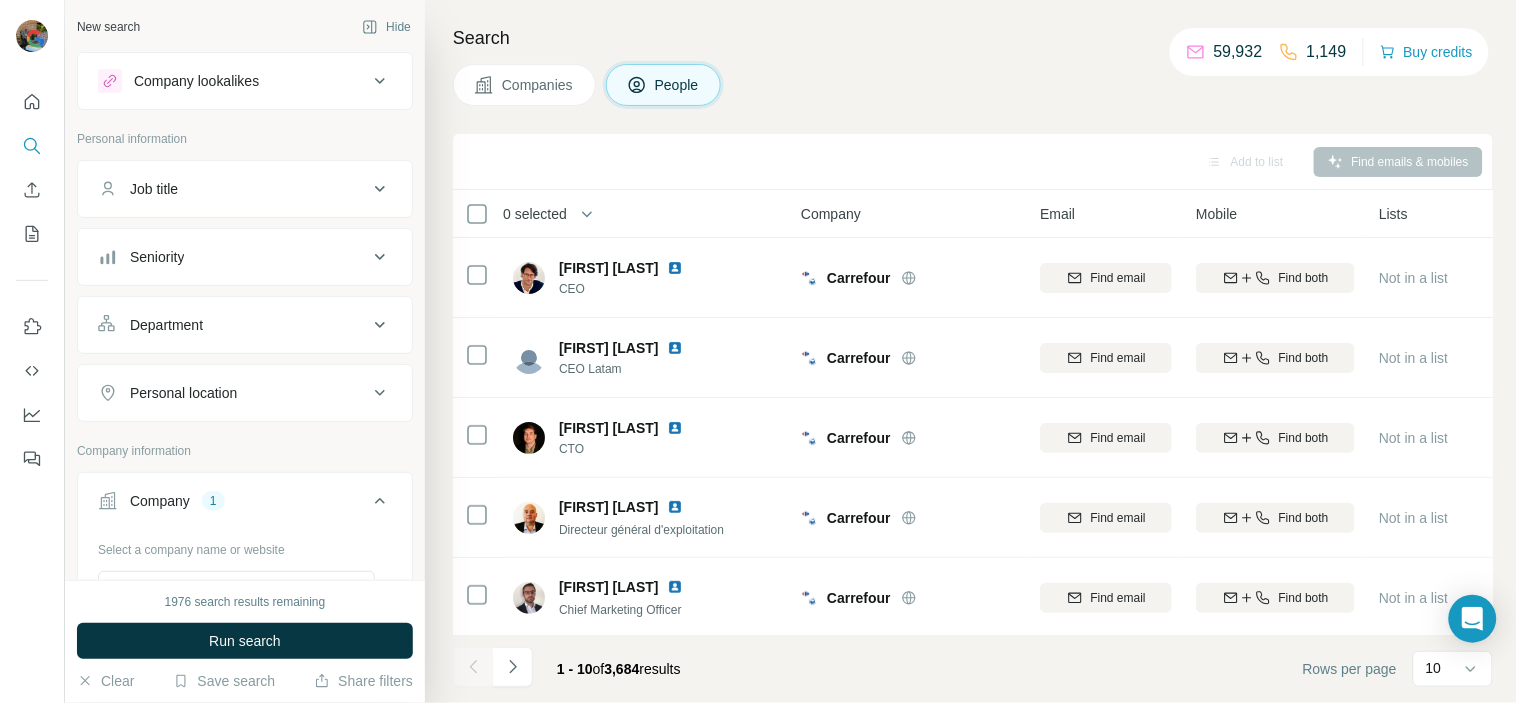 click on "Personal location" at bounding box center (245, 393) 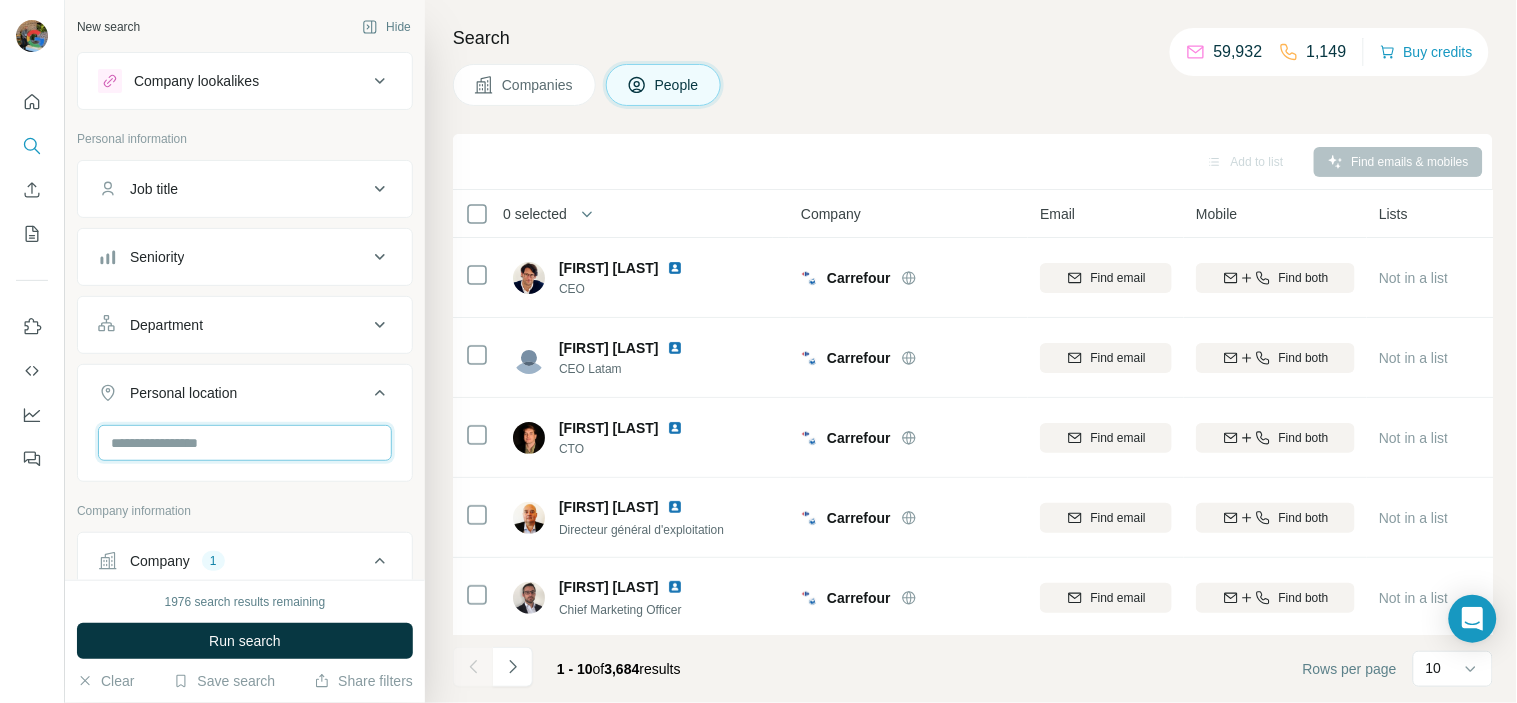 click at bounding box center [245, 443] 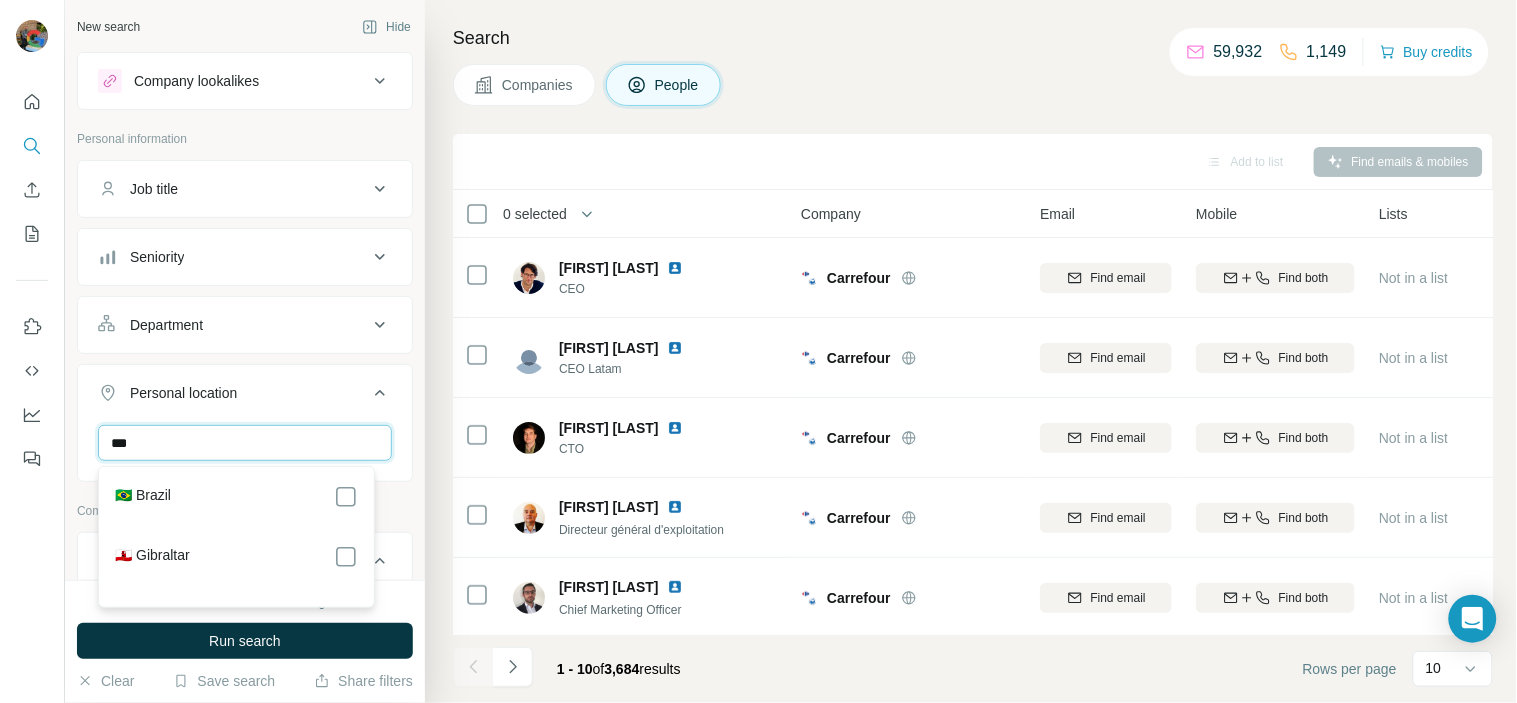 type on "***" 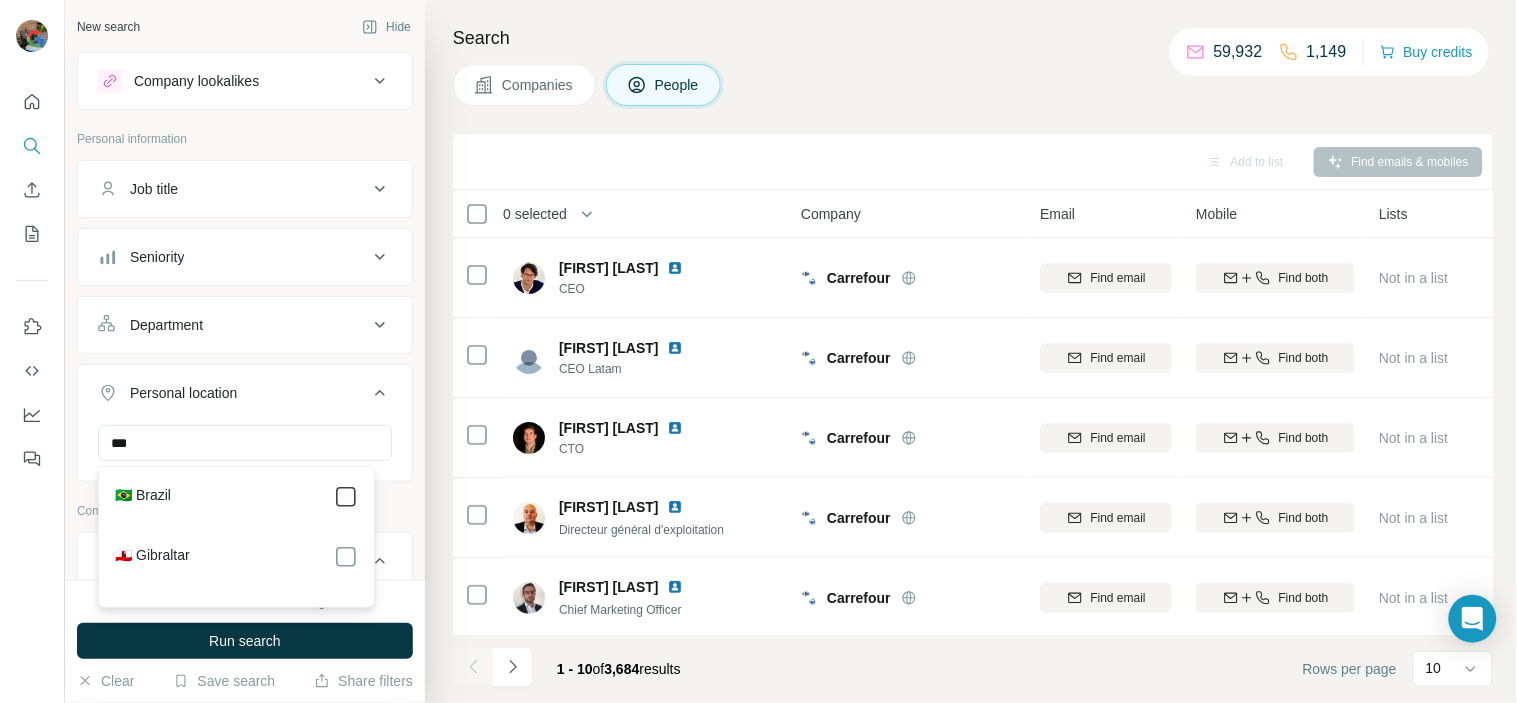 click on "🇧🇷 Brazil" at bounding box center [236, 497] 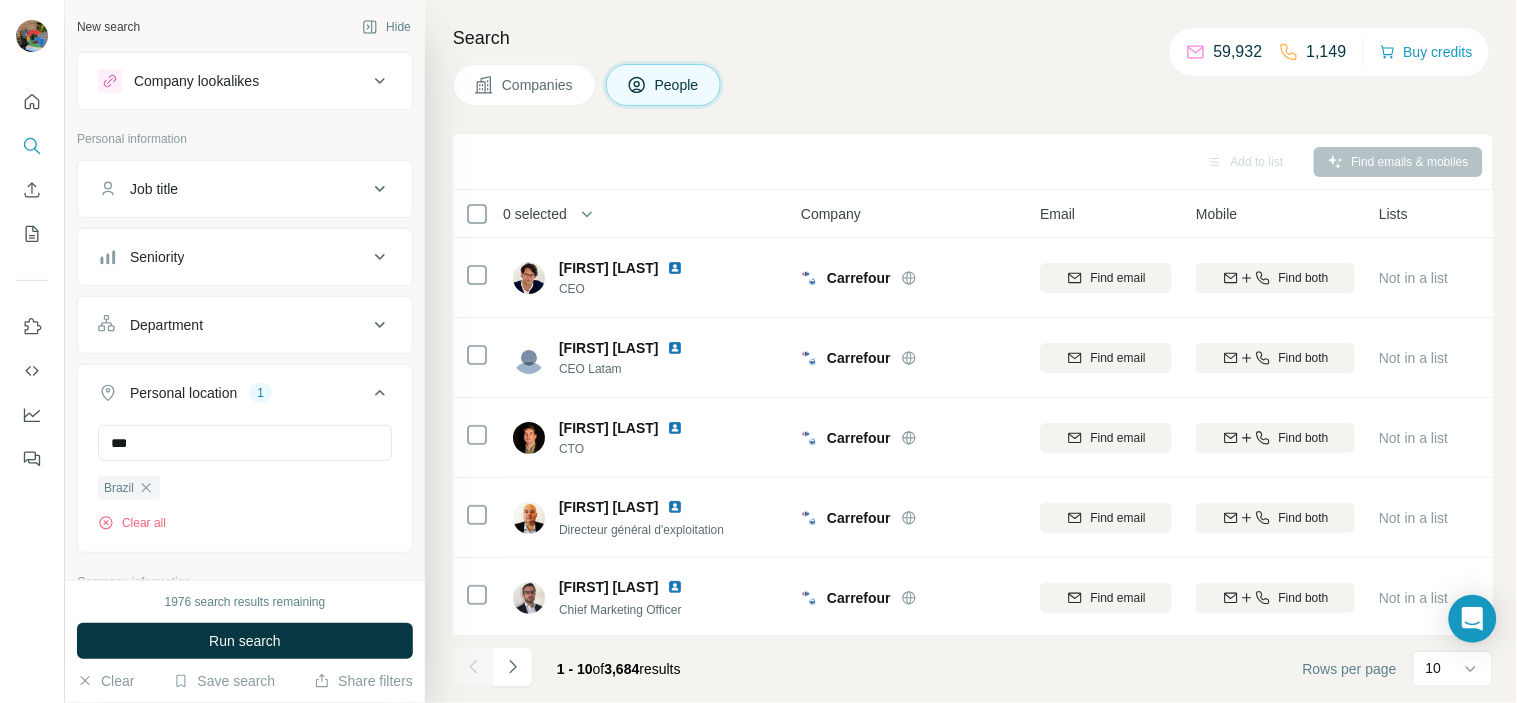 type 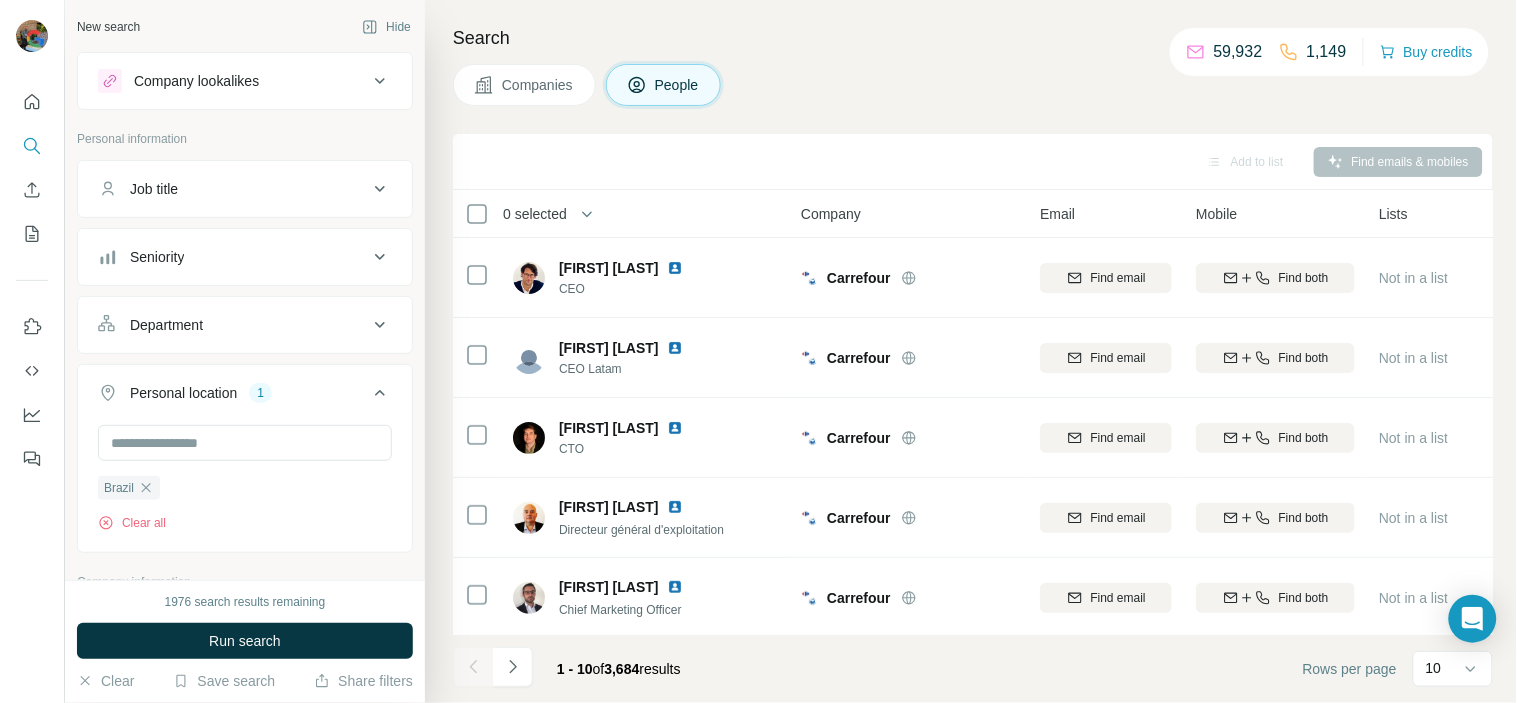click on "Department" at bounding box center [245, 325] 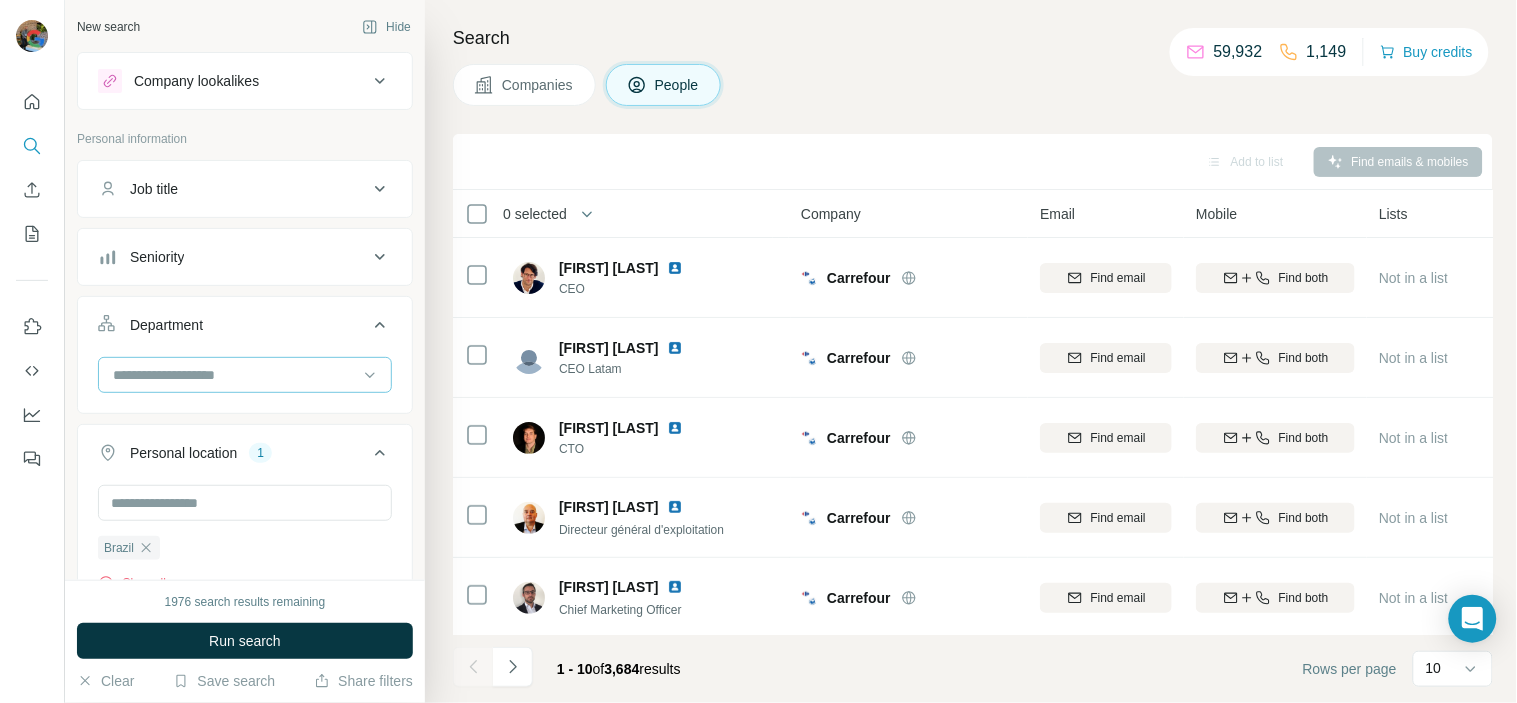 click at bounding box center [234, 375] 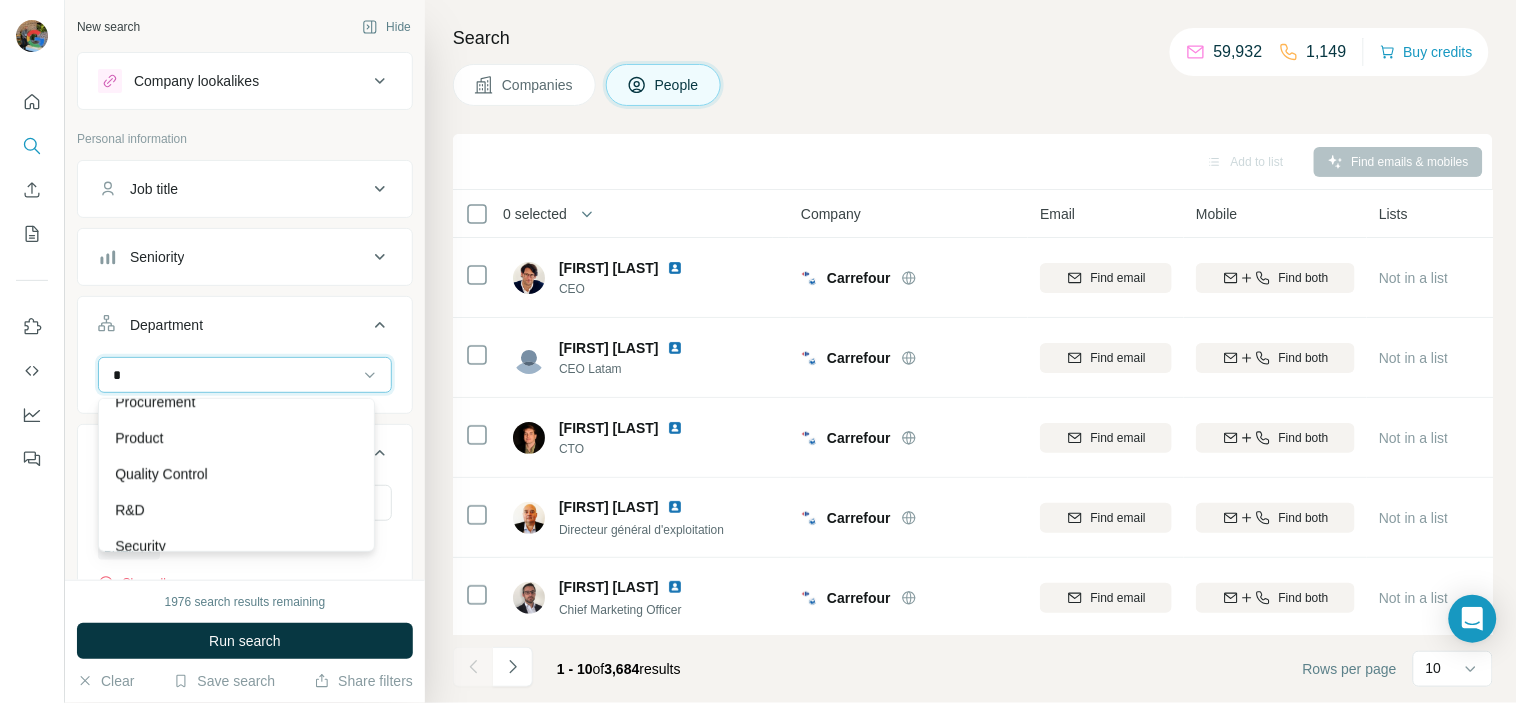 scroll, scrollTop: 503, scrollLeft: 0, axis: vertical 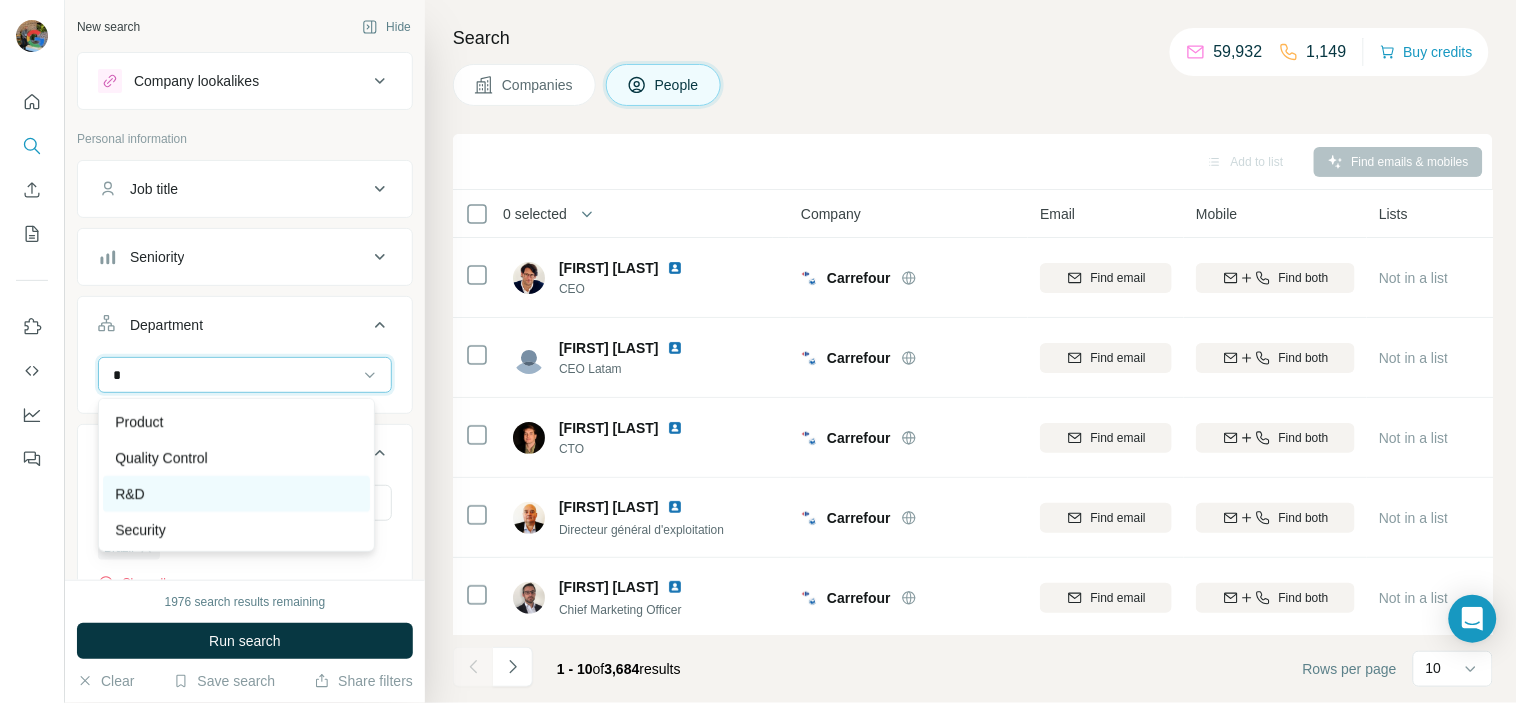 type on "*" 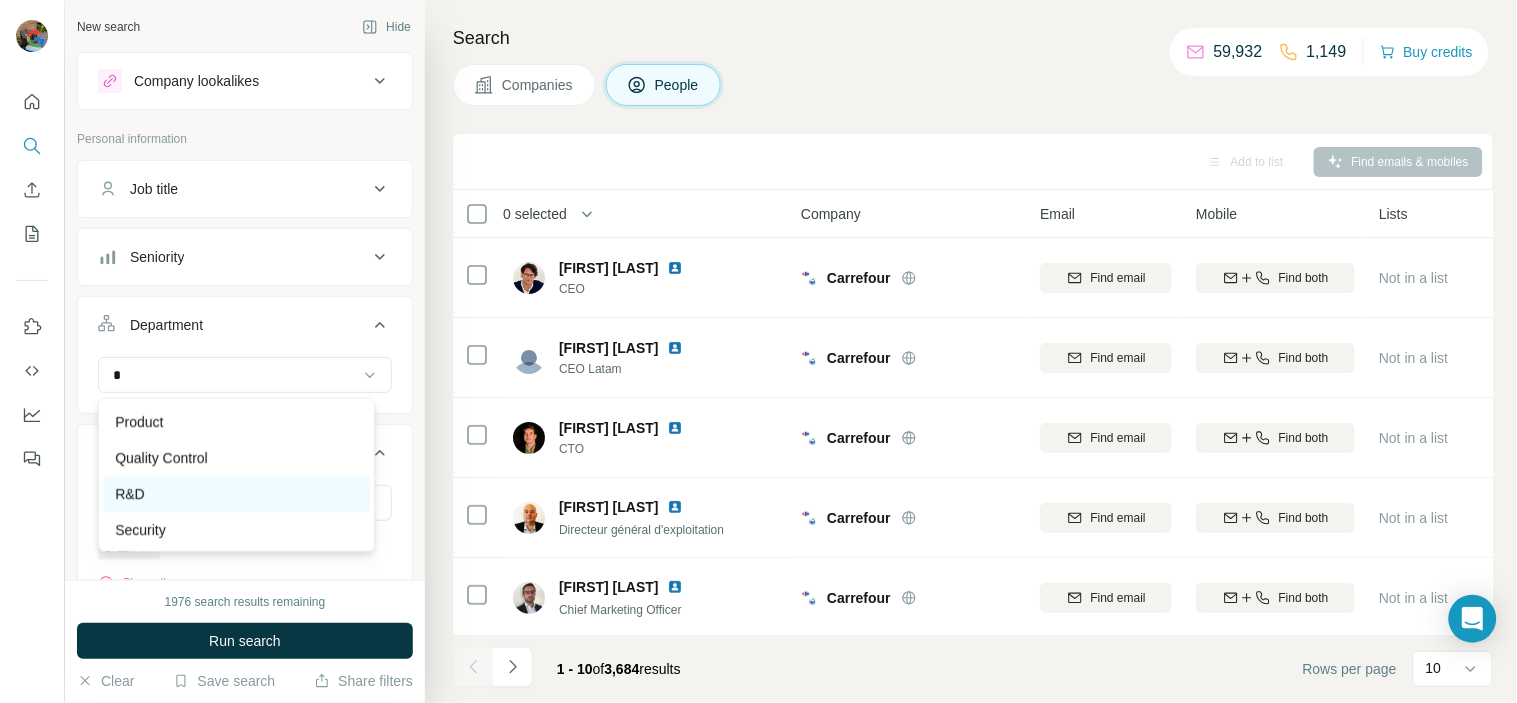 click on "R&D" at bounding box center (236, 494) 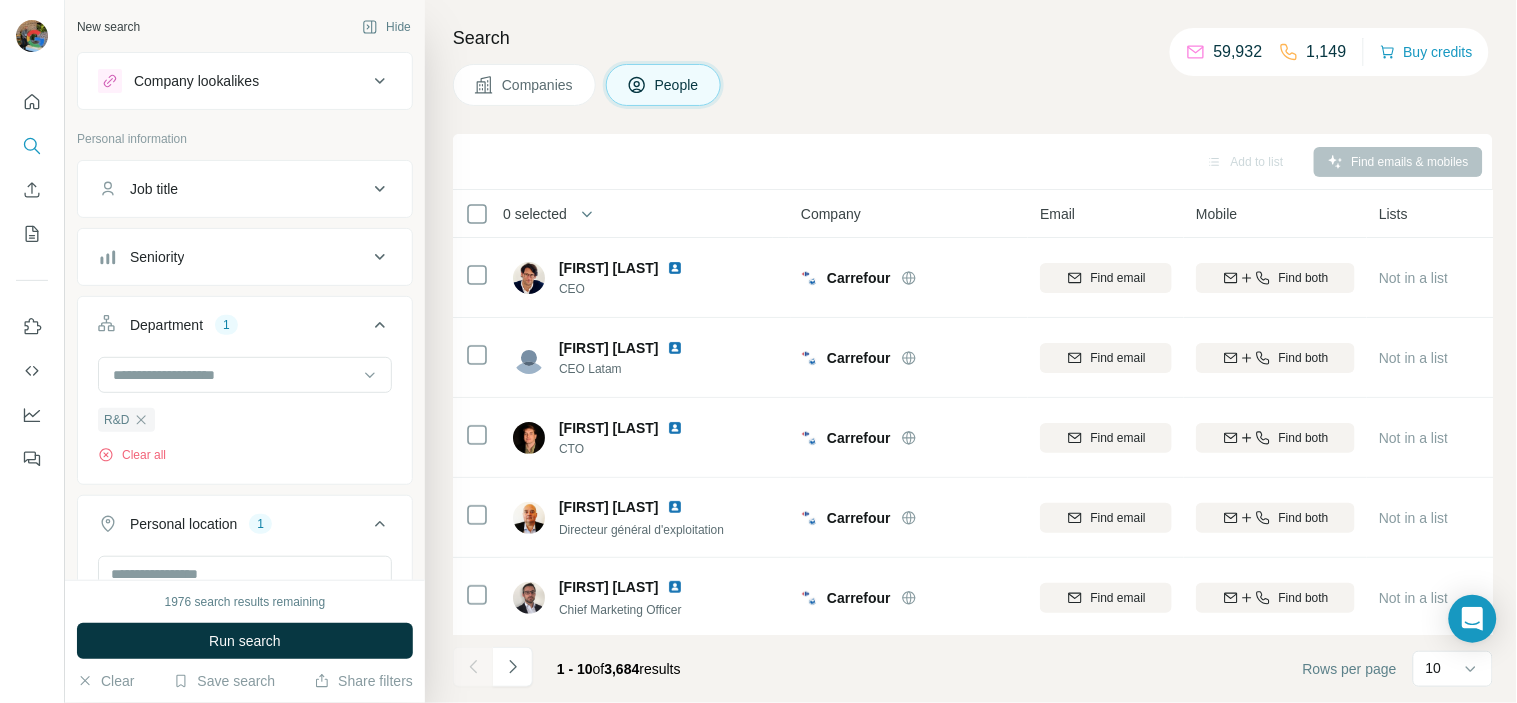 click on "Seniority" at bounding box center [245, 257] 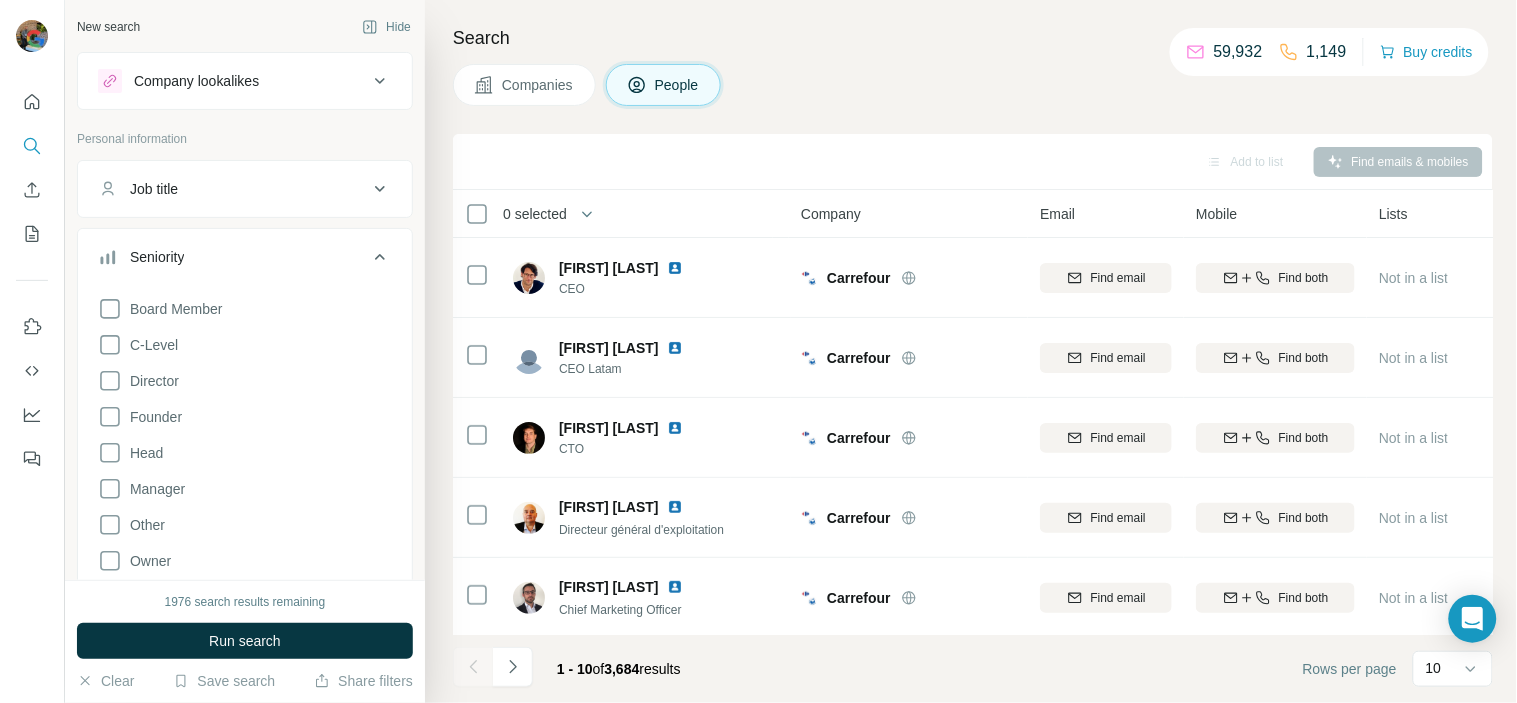 click on "Board Member C-Level Director Founder Head Manager Other Owner Partner VP" at bounding box center [245, 467] 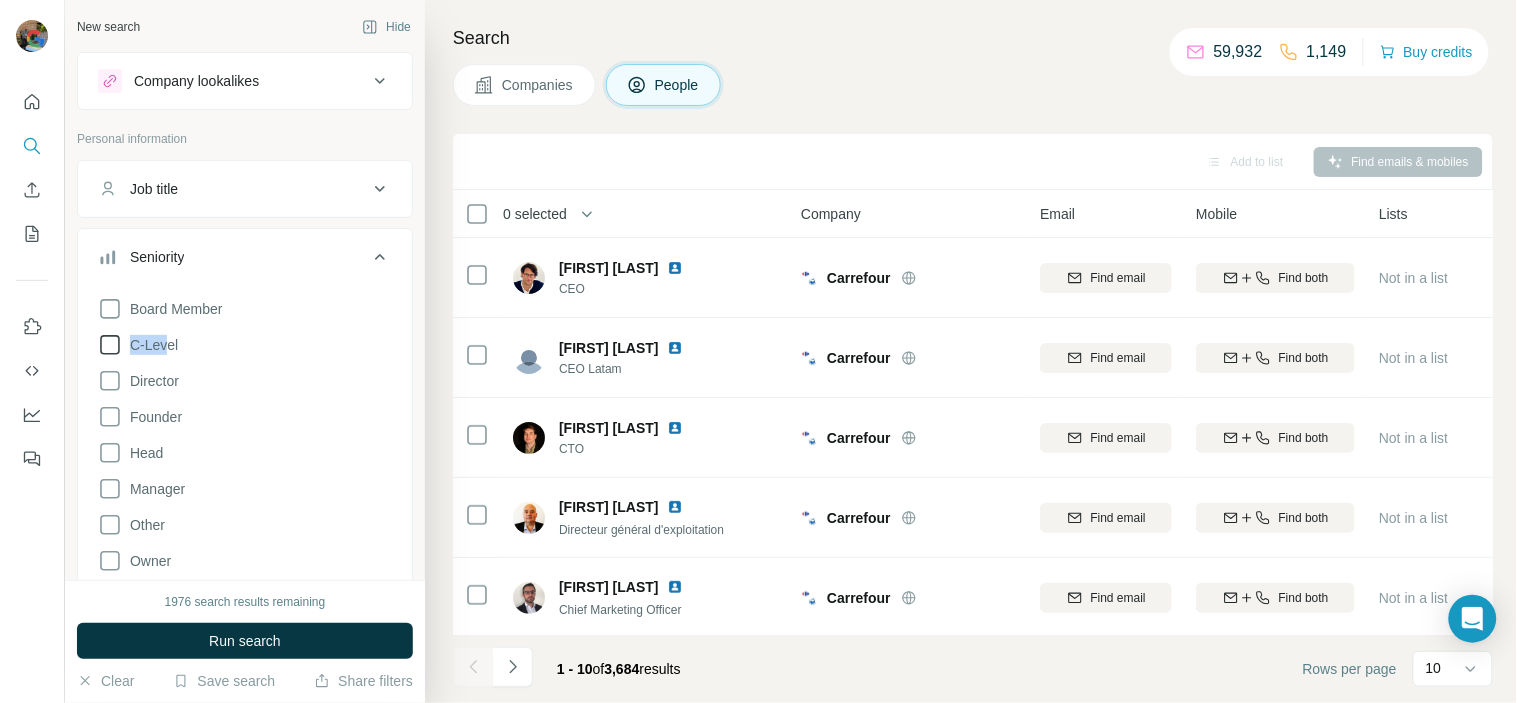 drag, startPoint x: 166, startPoint y: 328, endPoint x: 97, endPoint y: 338, distance: 69.72087 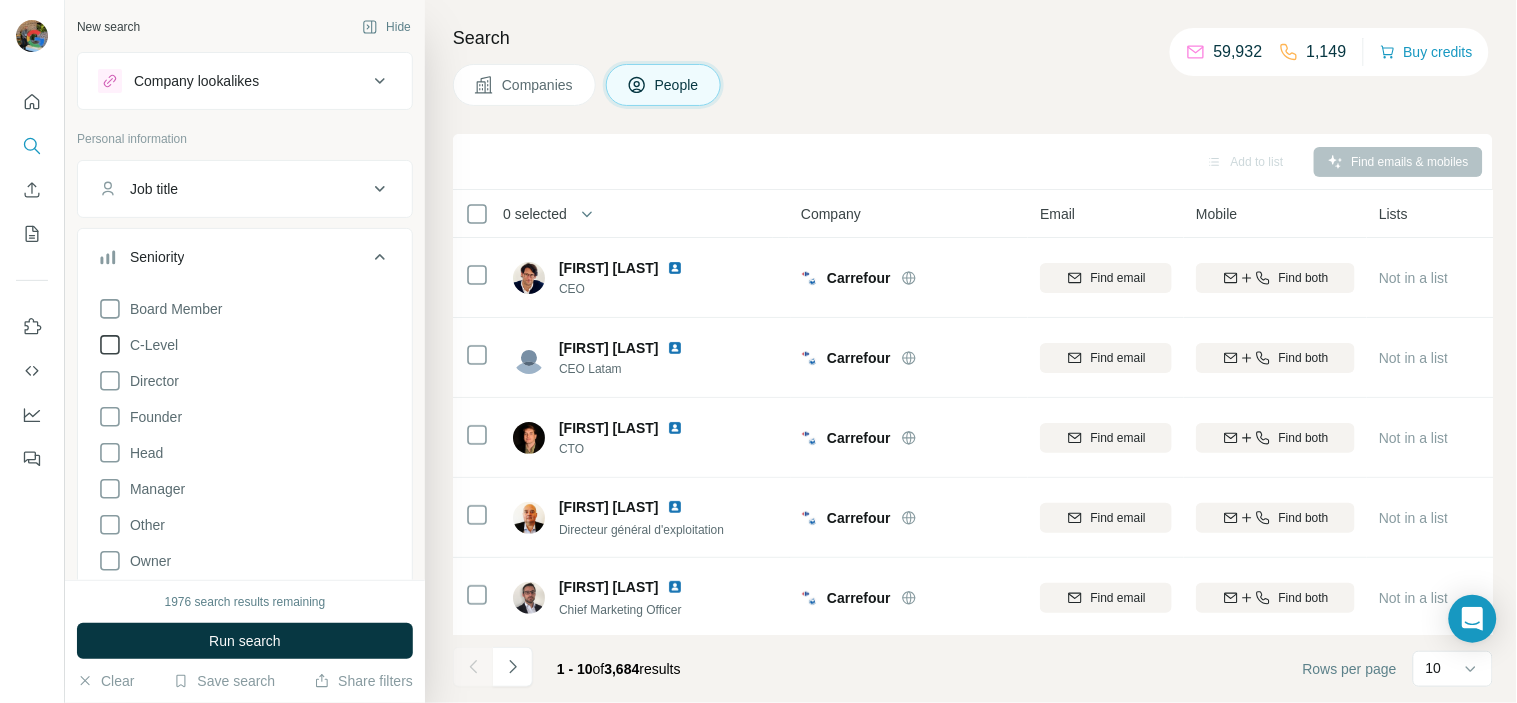 click 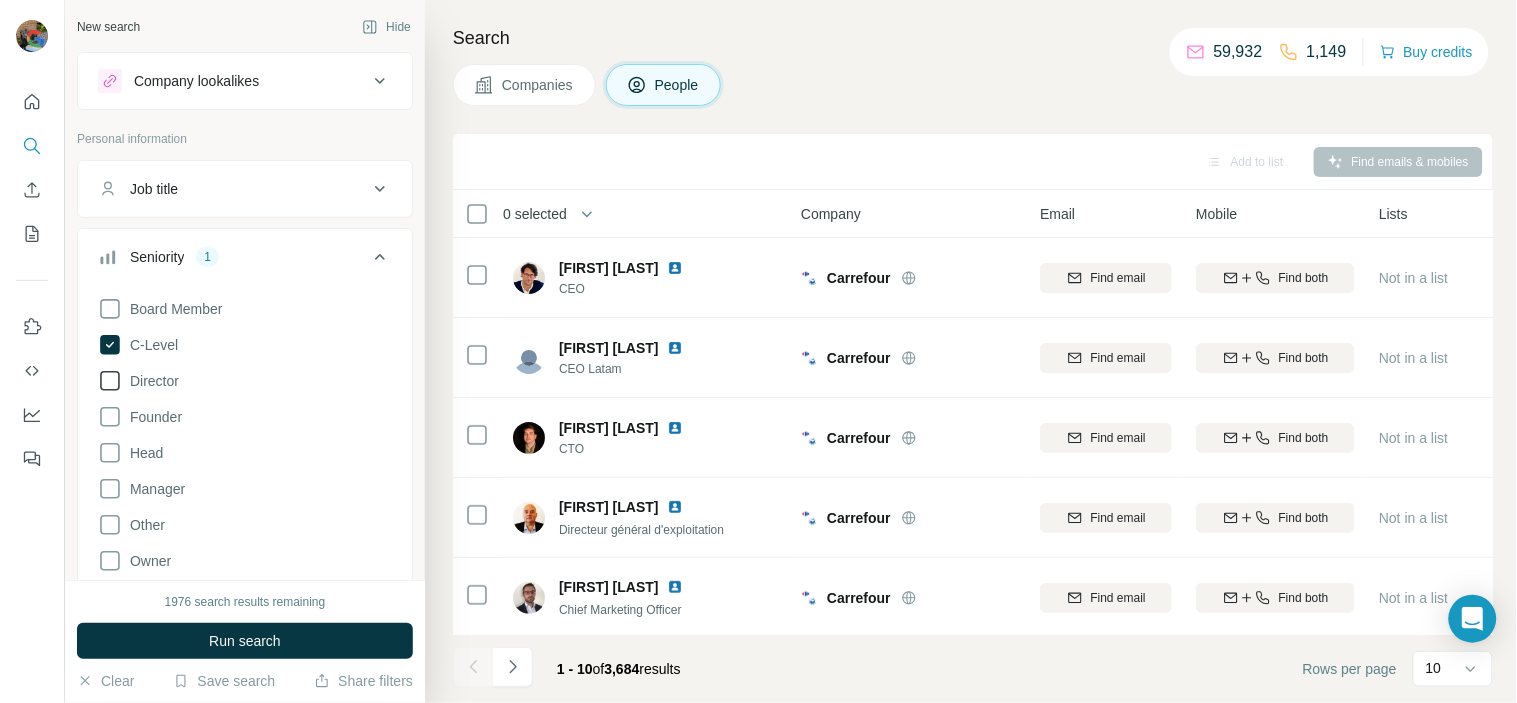 click 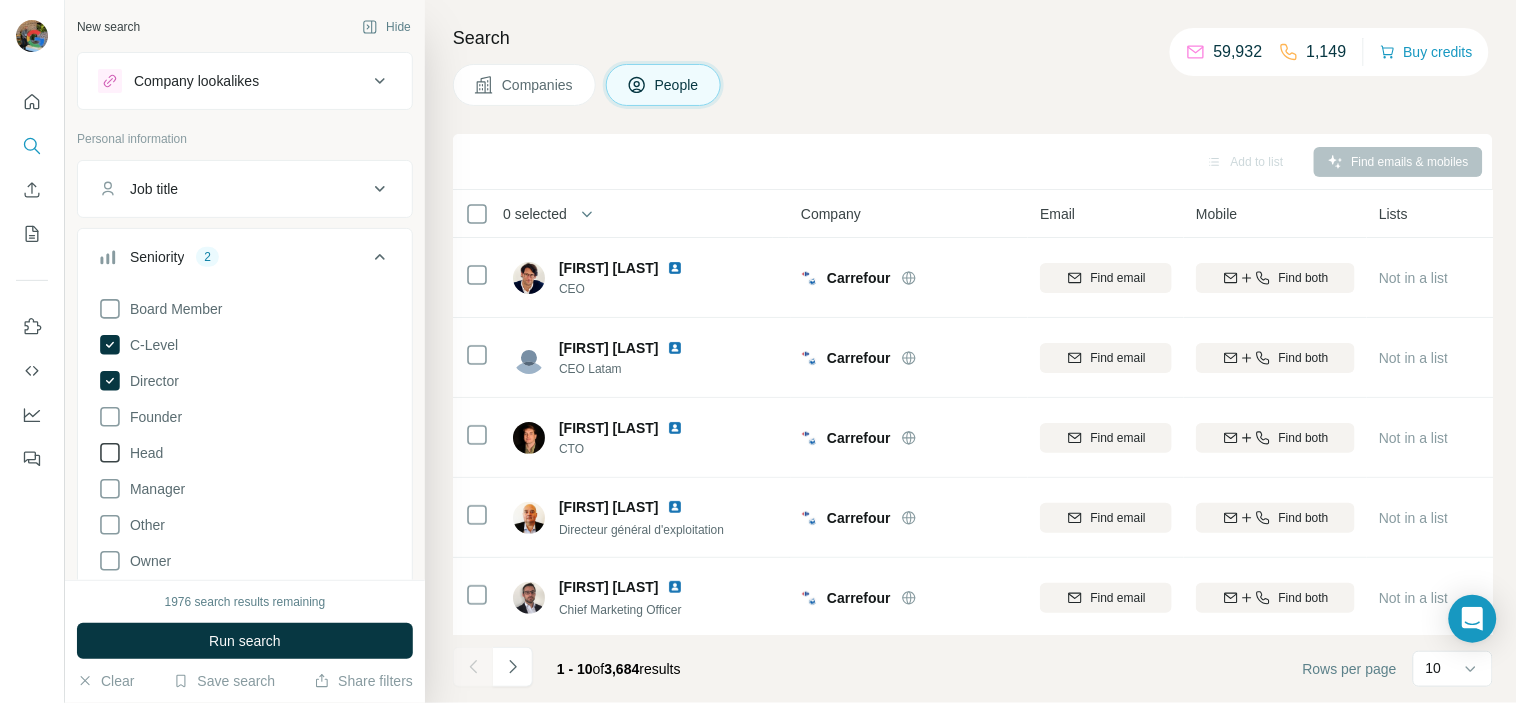 click 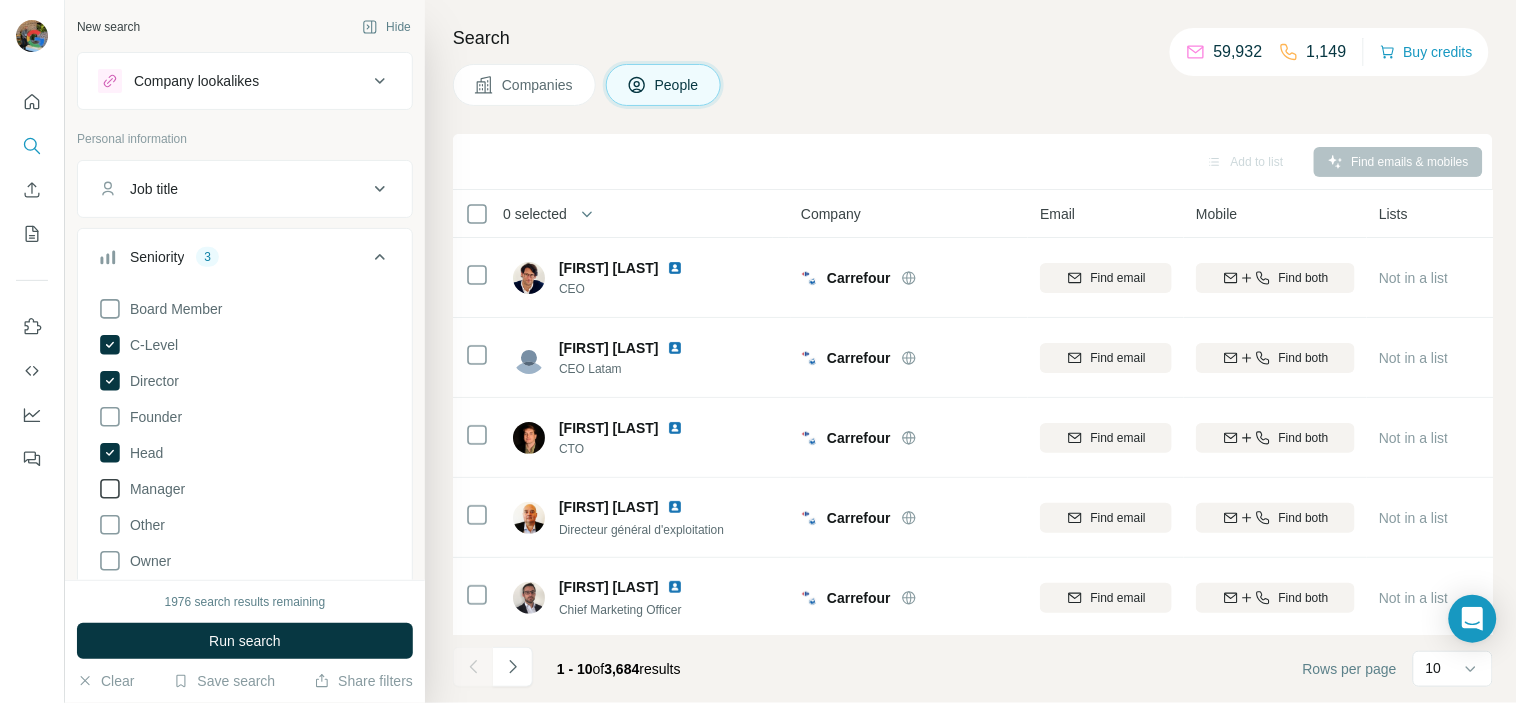 click 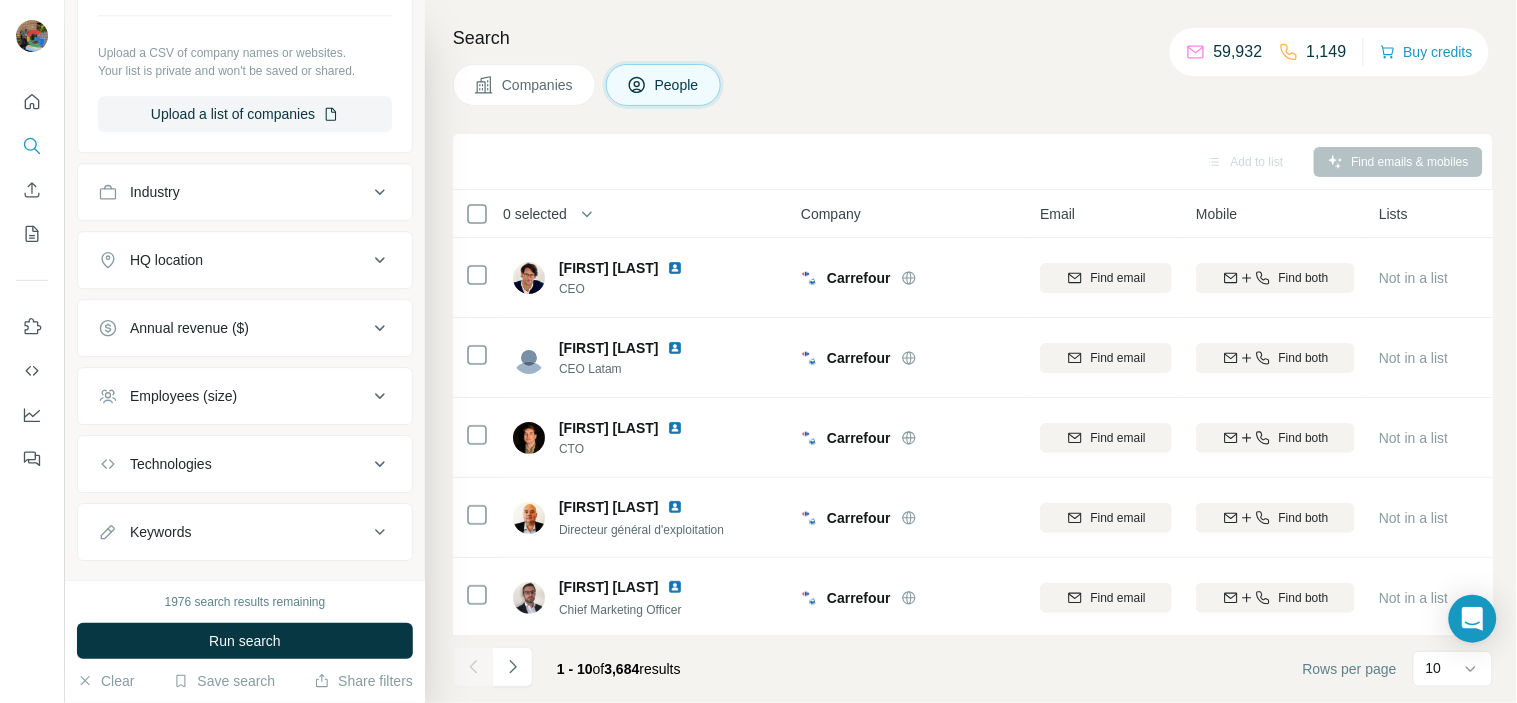 scroll, scrollTop: 1404, scrollLeft: 0, axis: vertical 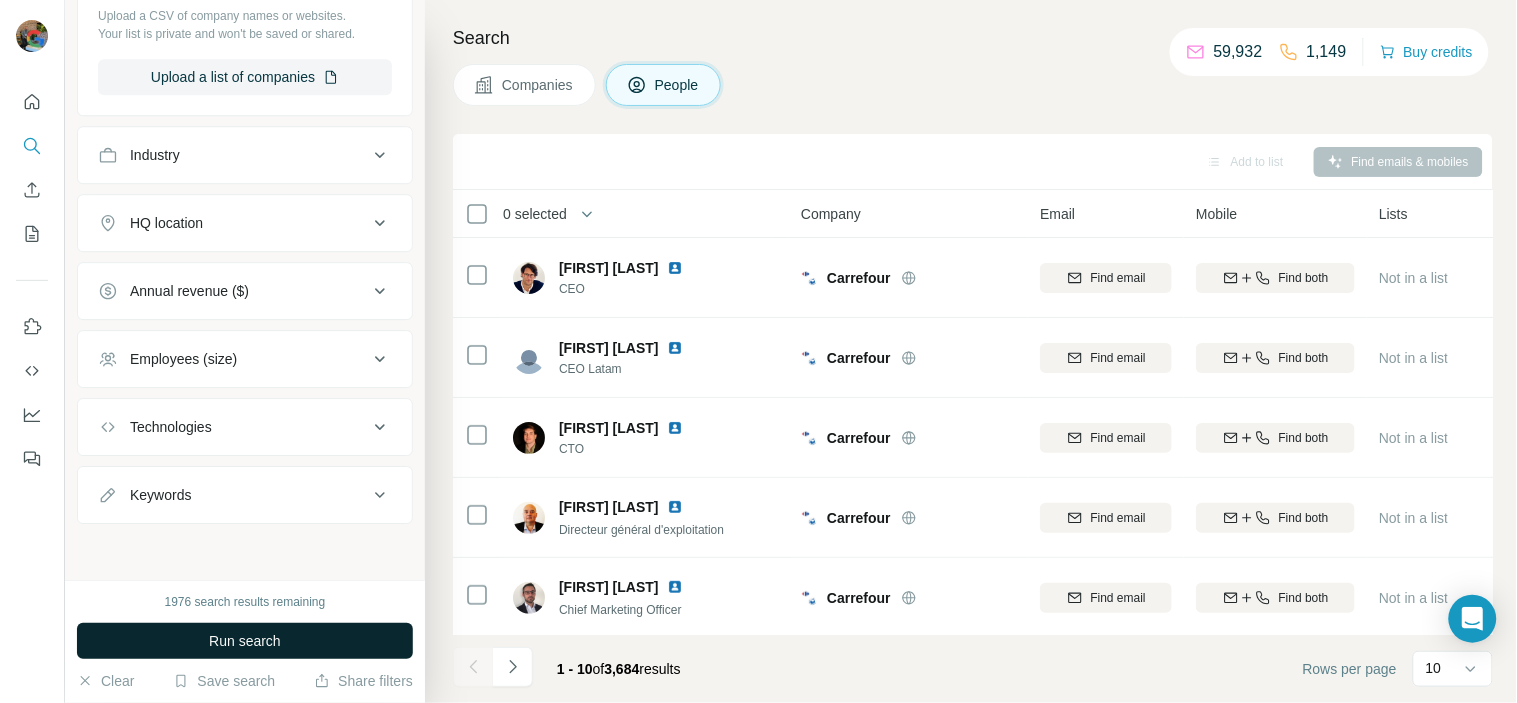 click on "Run search" at bounding box center [245, 641] 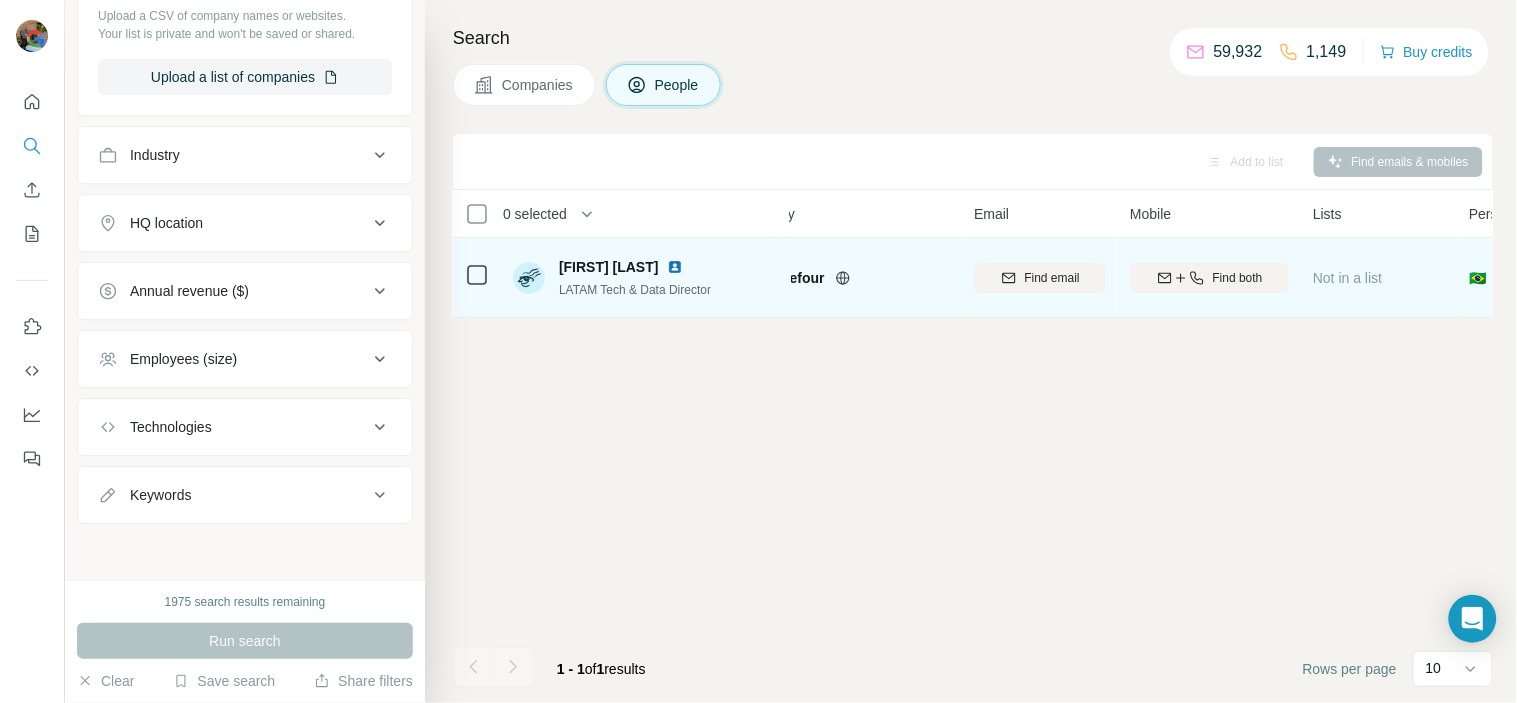 scroll, scrollTop: 0, scrollLeft: 0, axis: both 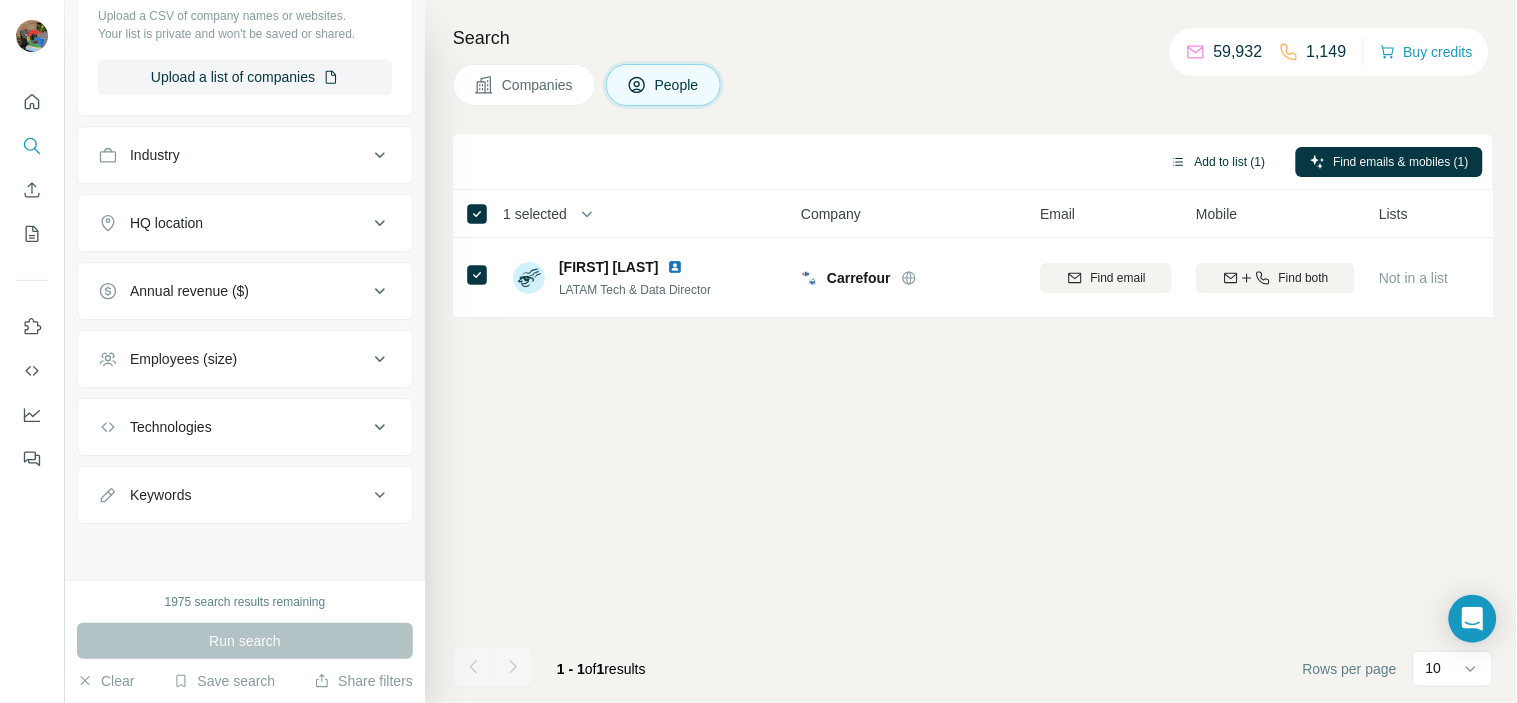 click on "Add to list (1)" at bounding box center (1218, 162) 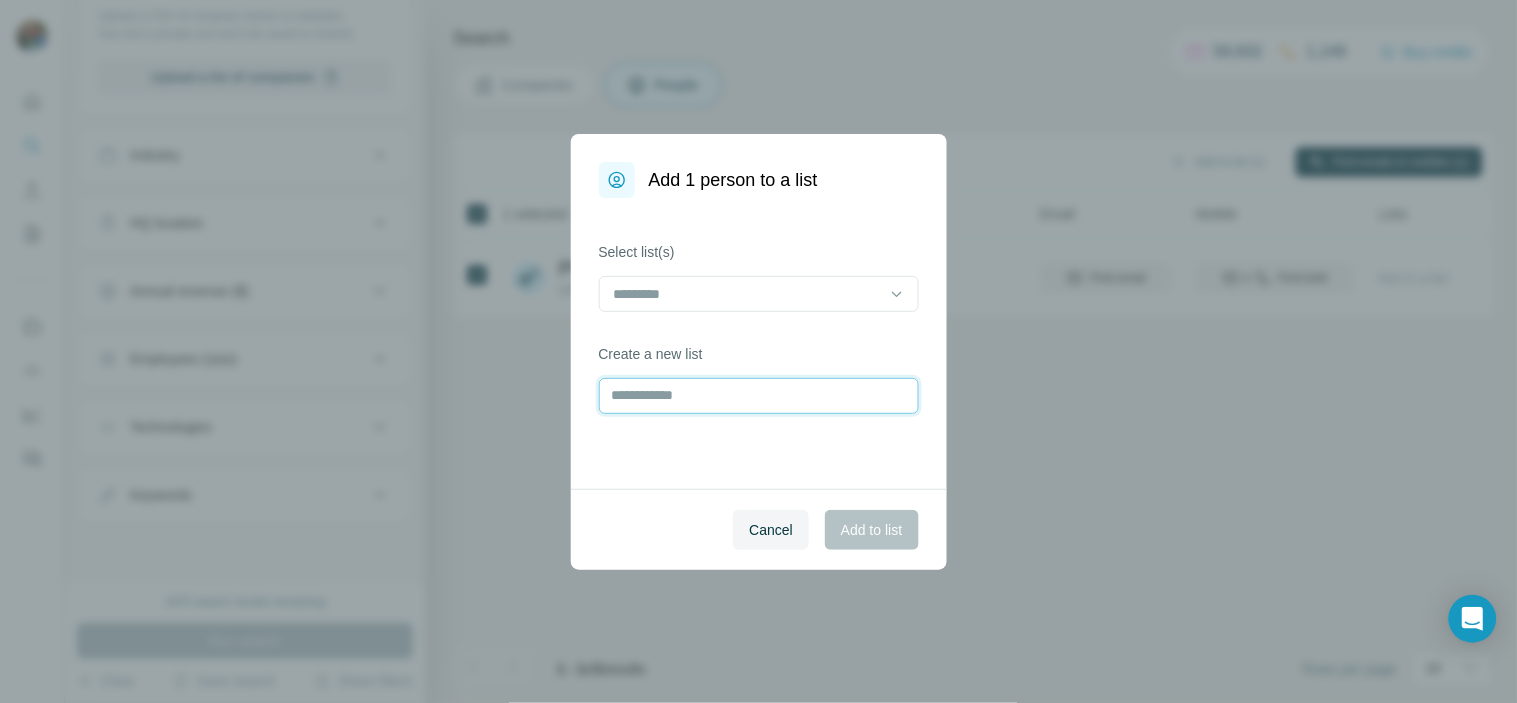 click at bounding box center [759, 396] 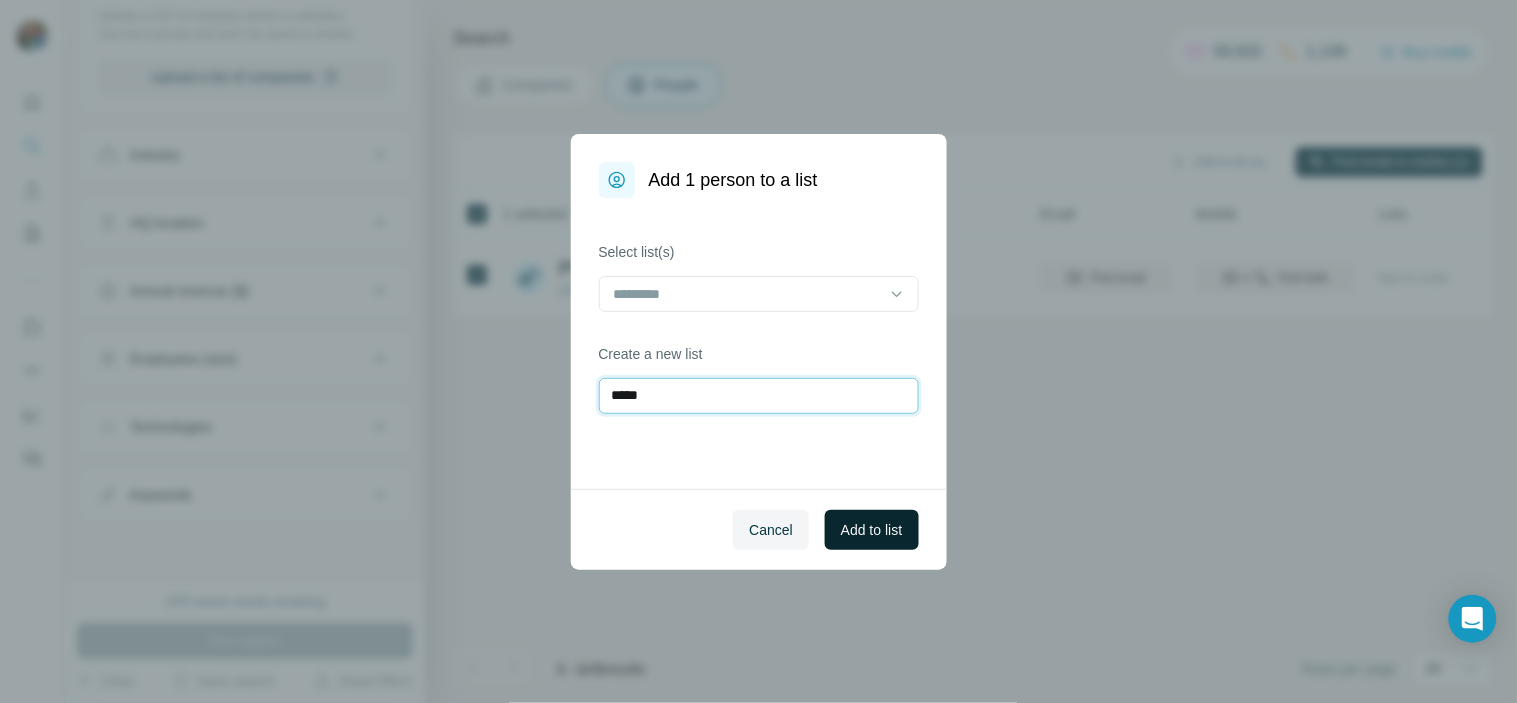 type on "*****" 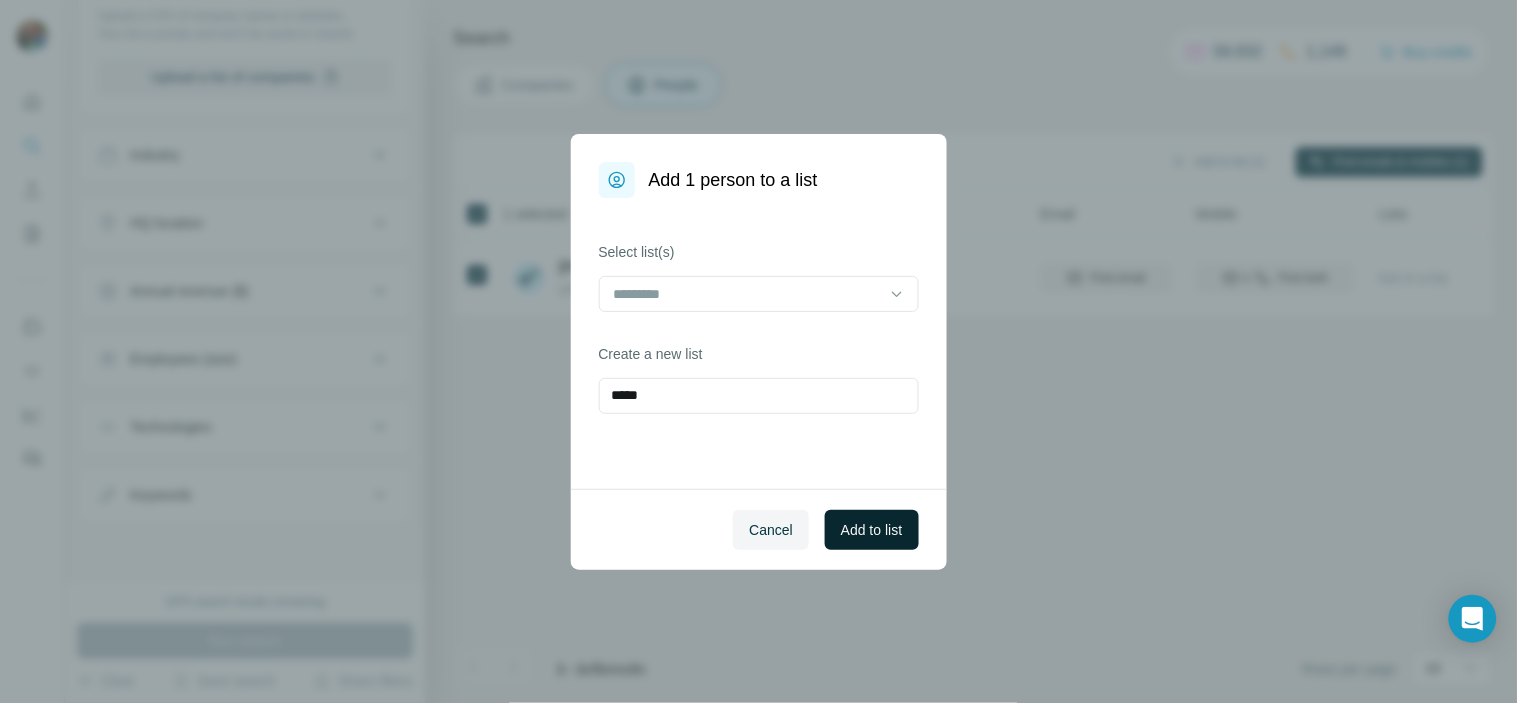 click on "Add to list" at bounding box center (871, 530) 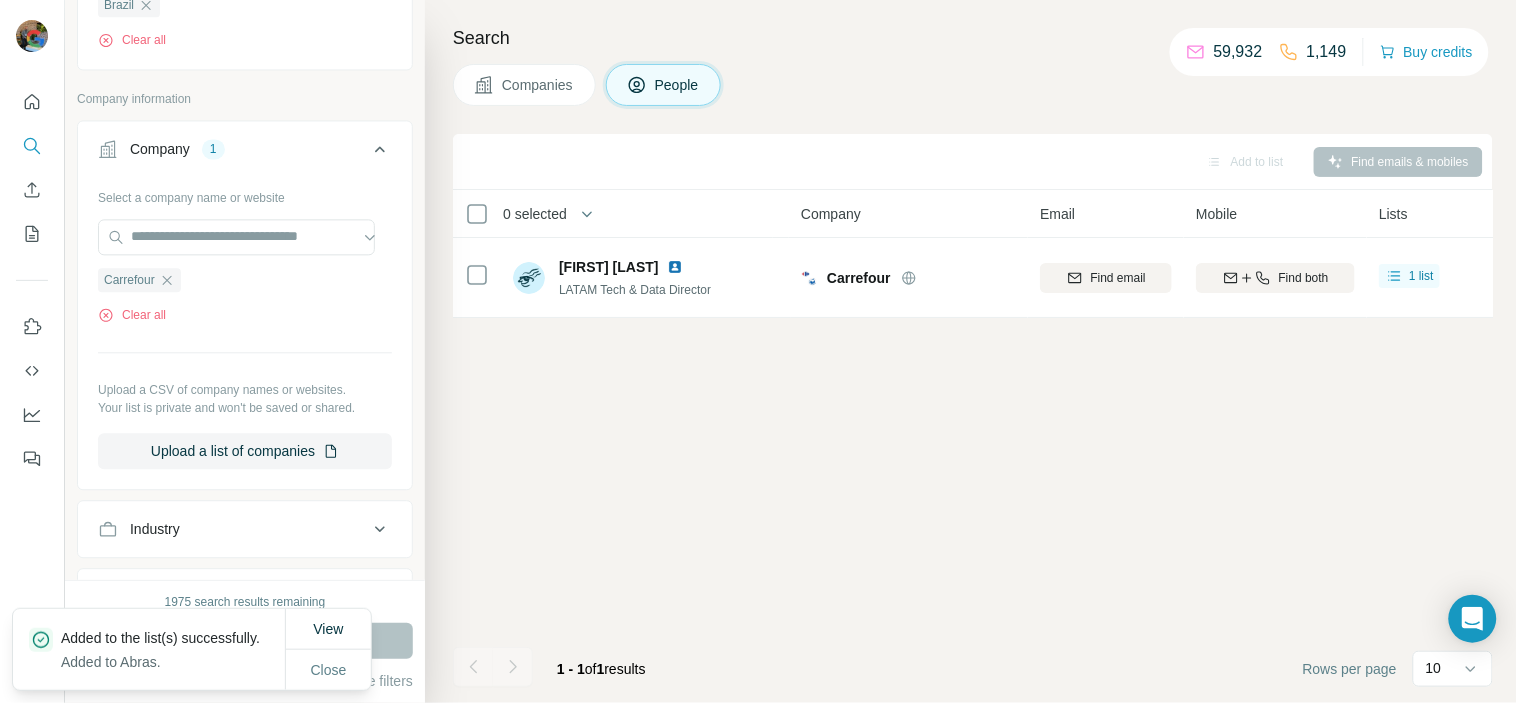 scroll, scrollTop: 1013, scrollLeft: 0, axis: vertical 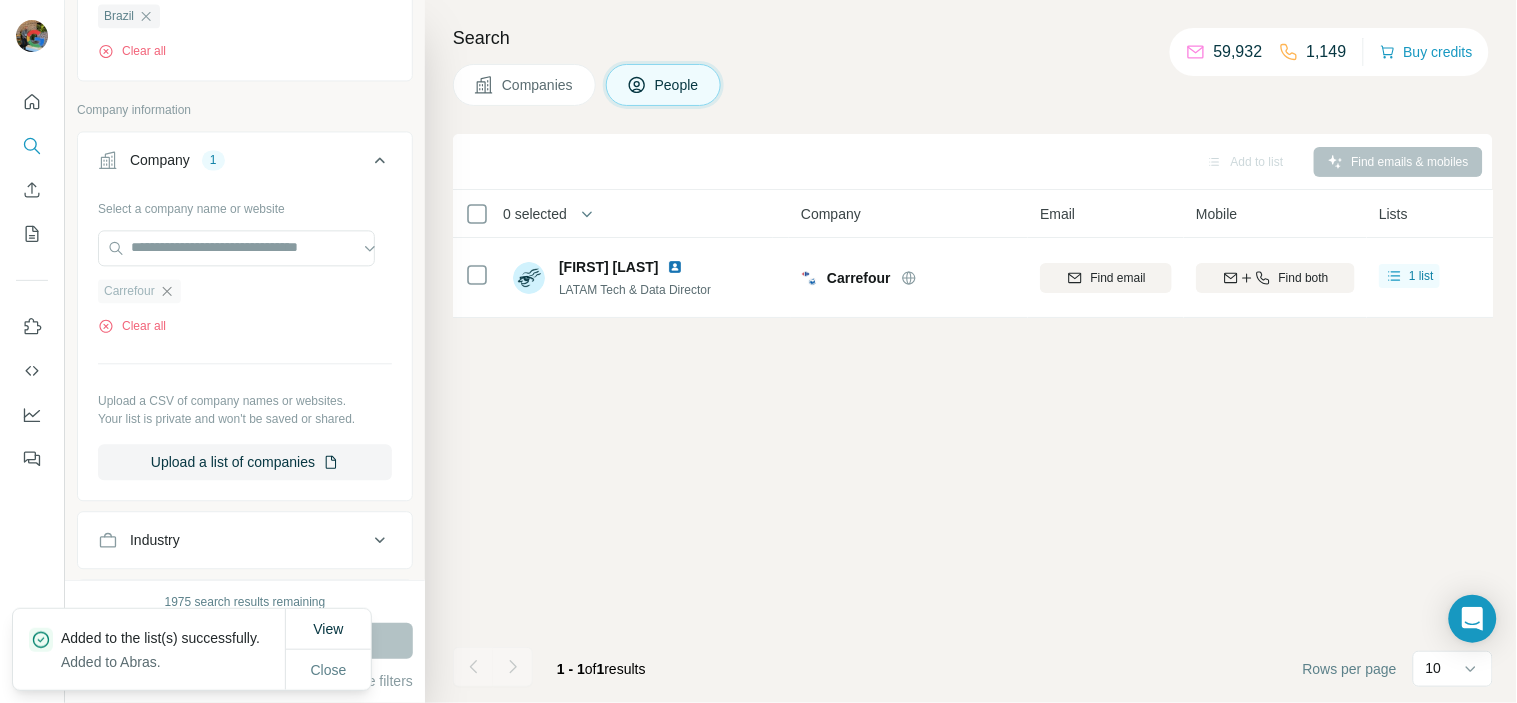 click 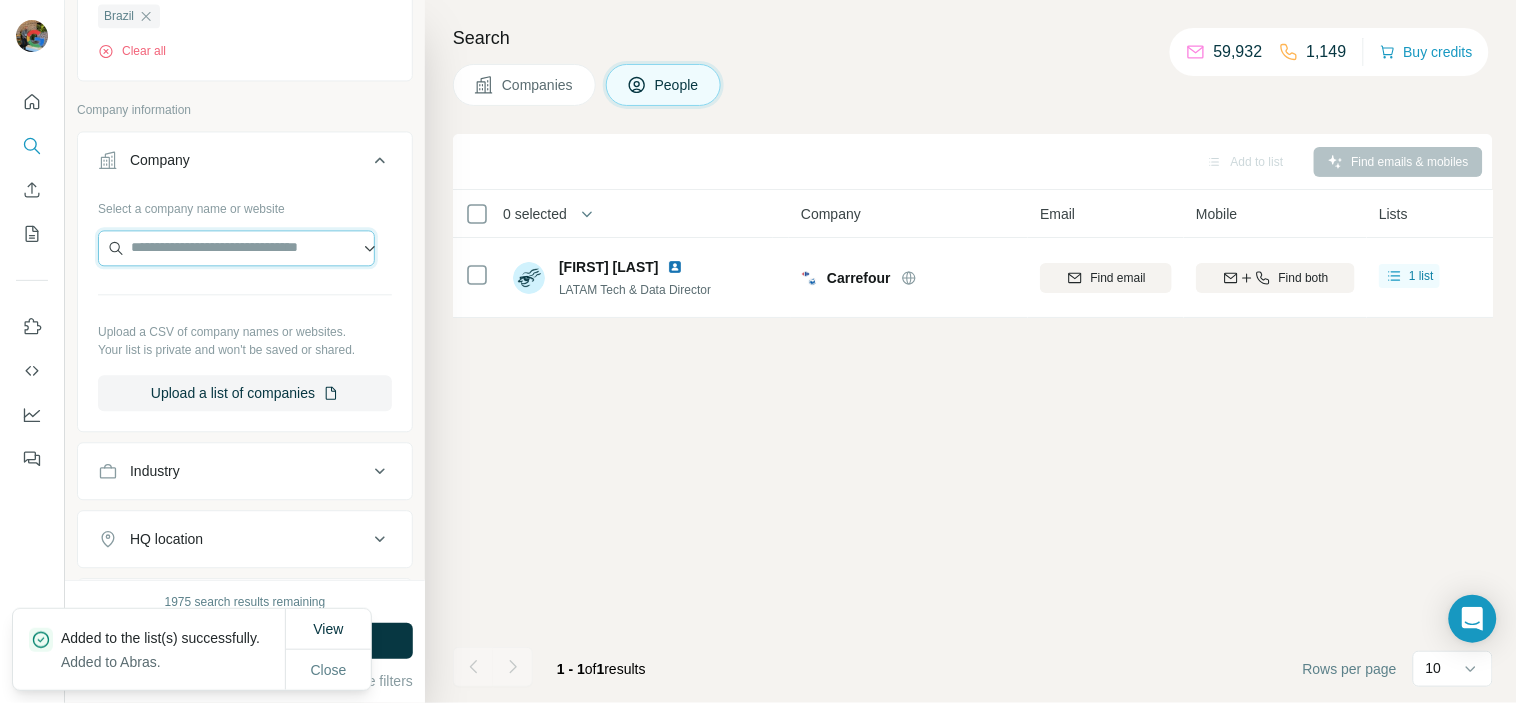 click at bounding box center (236, 248) 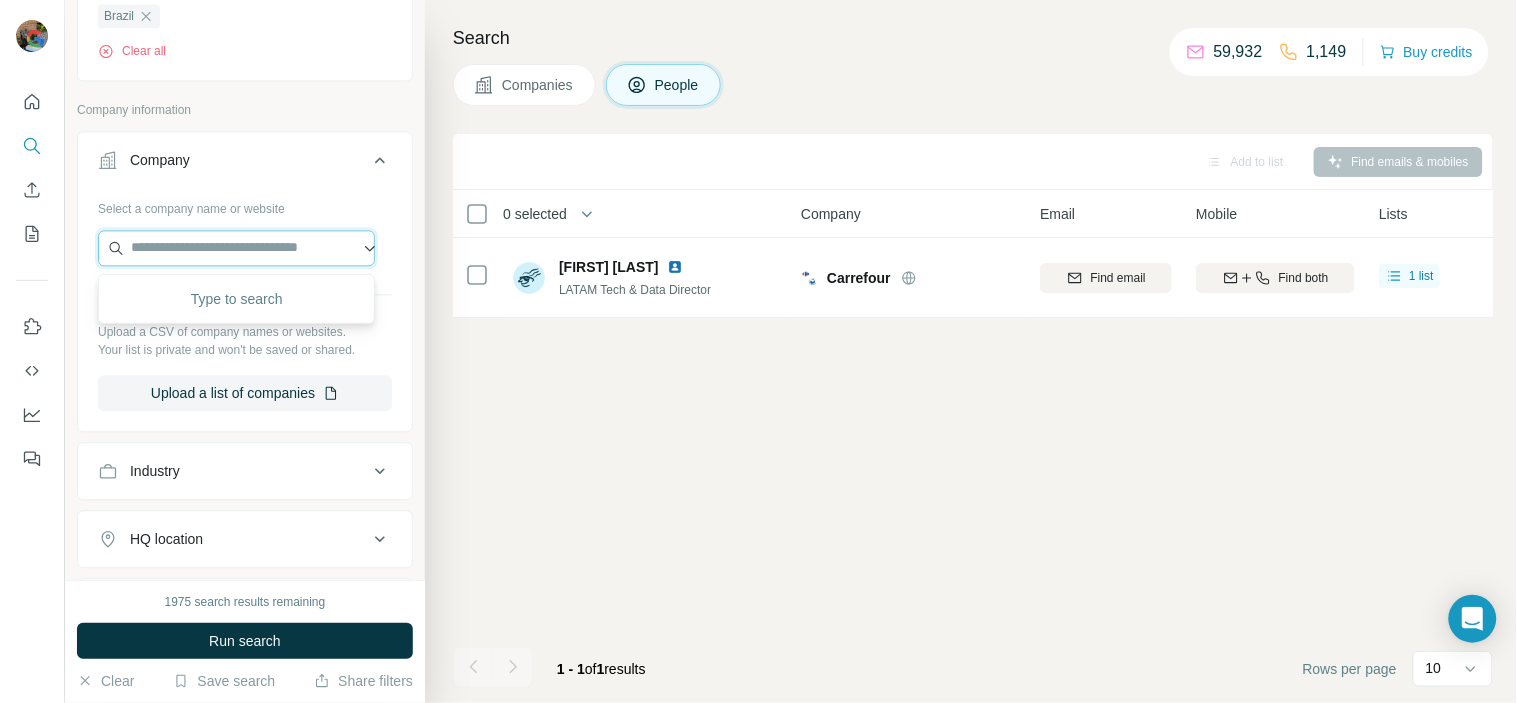 paste on "**********" 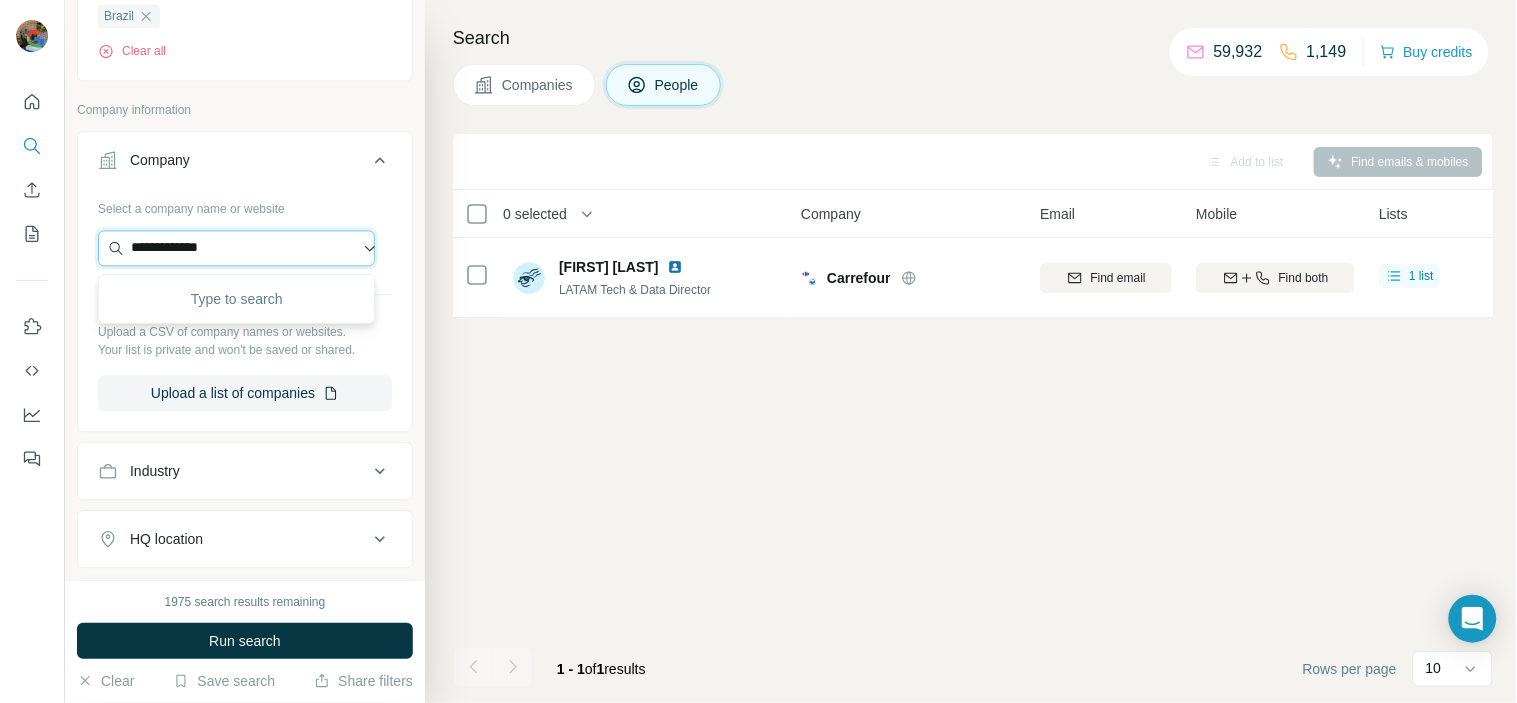 click on "**********" at bounding box center (236, 248) 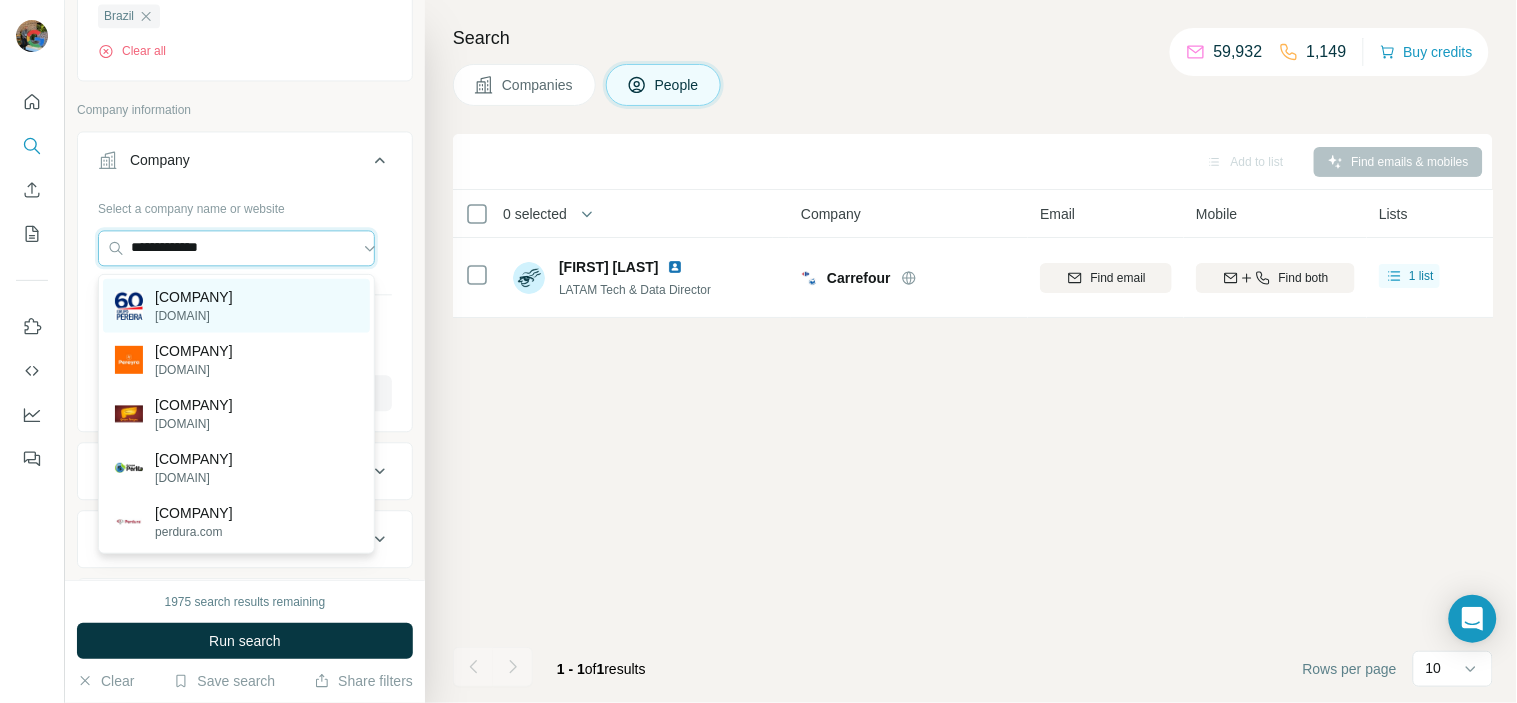 type on "**********" 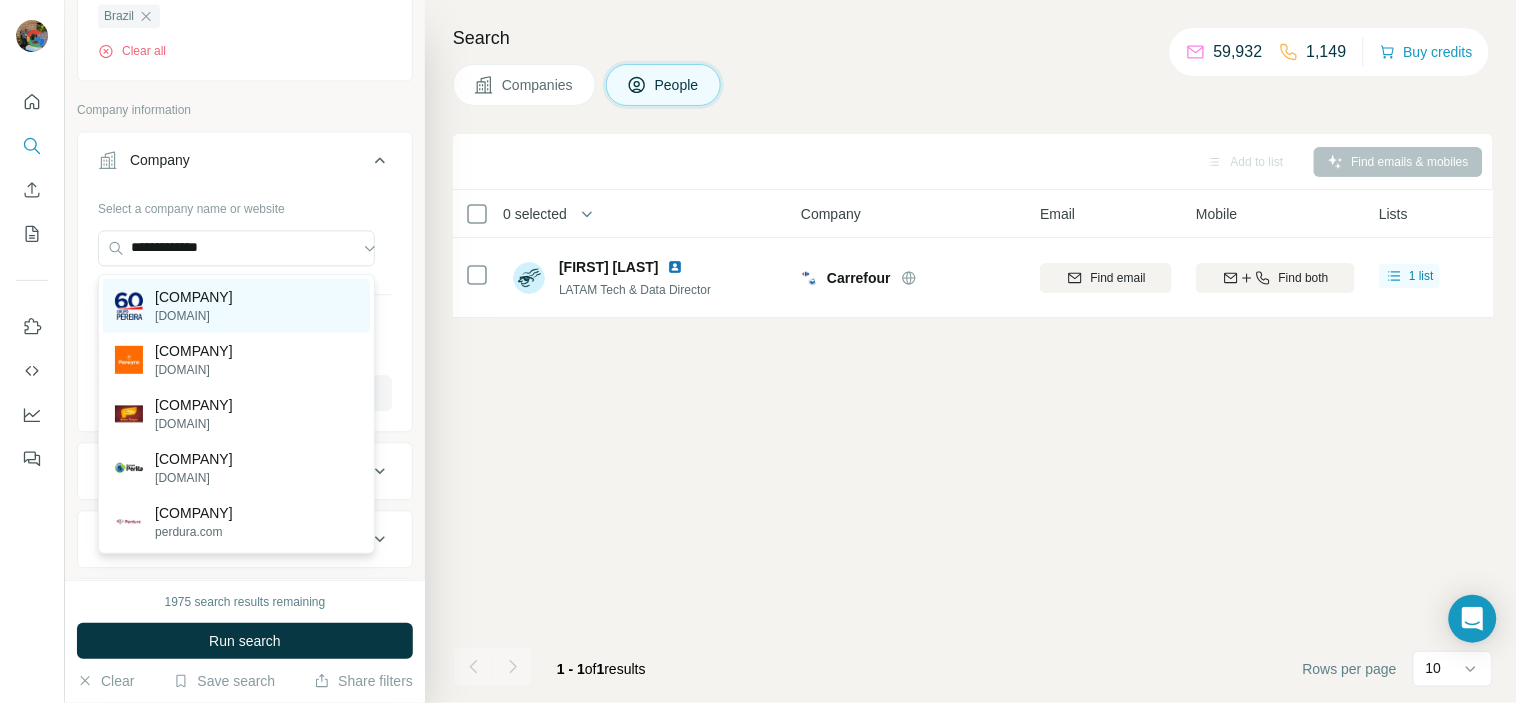 click on "[COMPANY] [DOMAIN]" at bounding box center (236, 306) 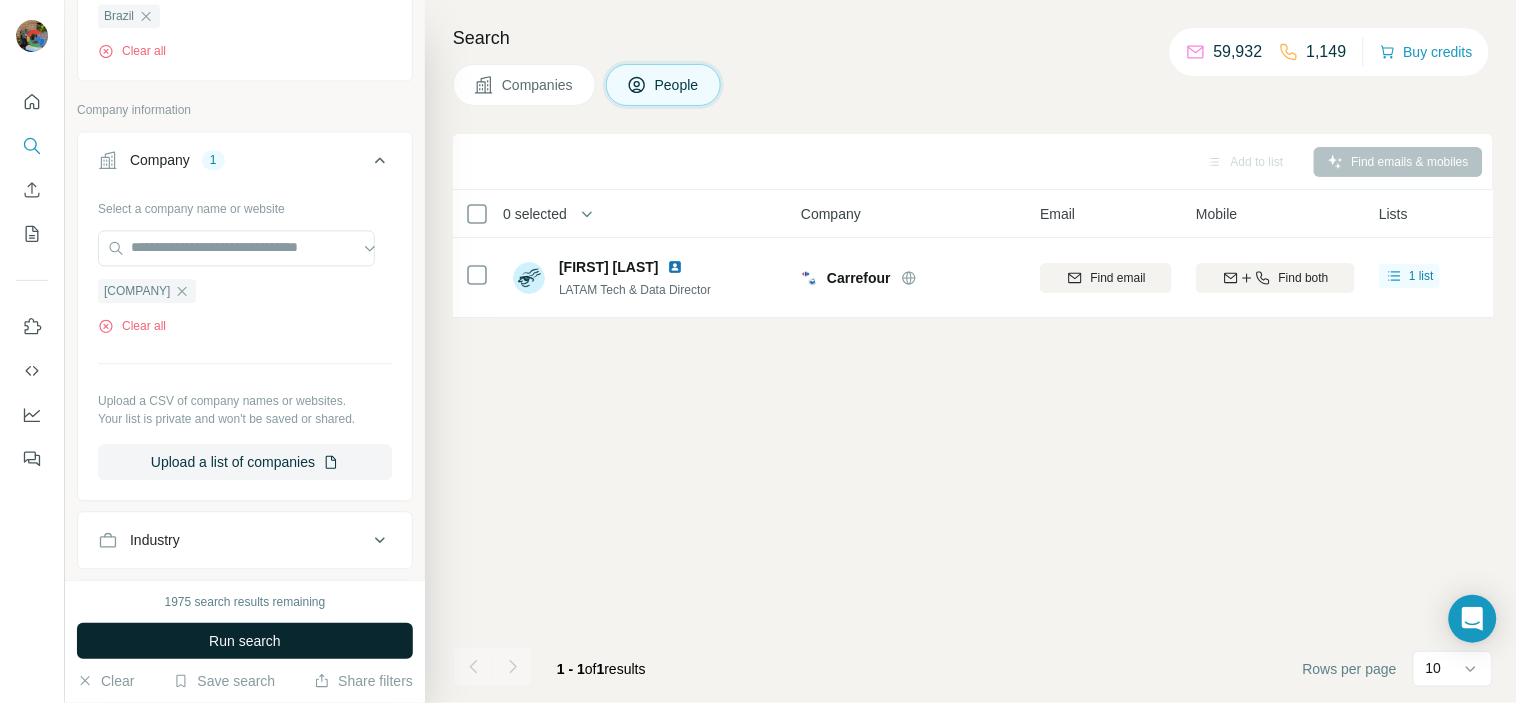 click on "Run search" at bounding box center (245, 641) 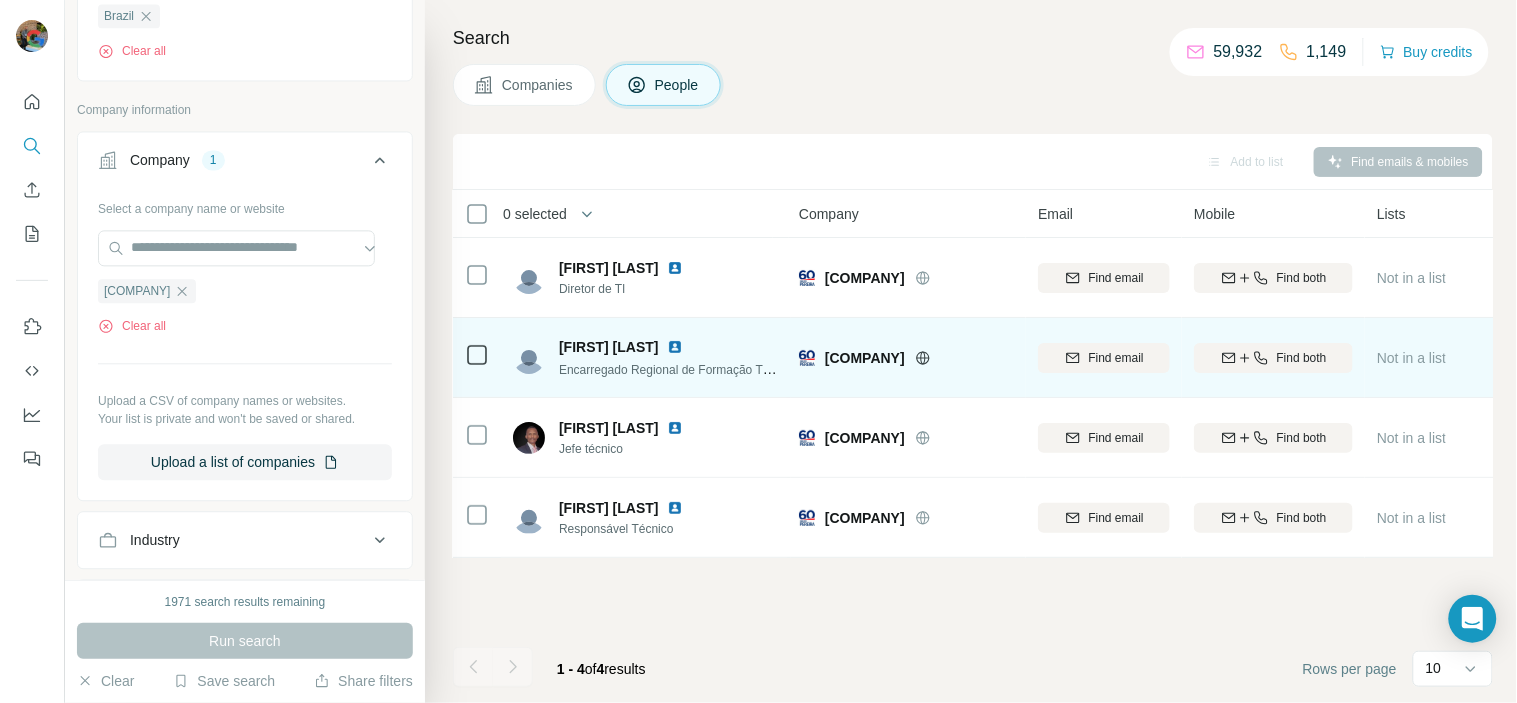 scroll, scrollTop: 0, scrollLeft: 0, axis: both 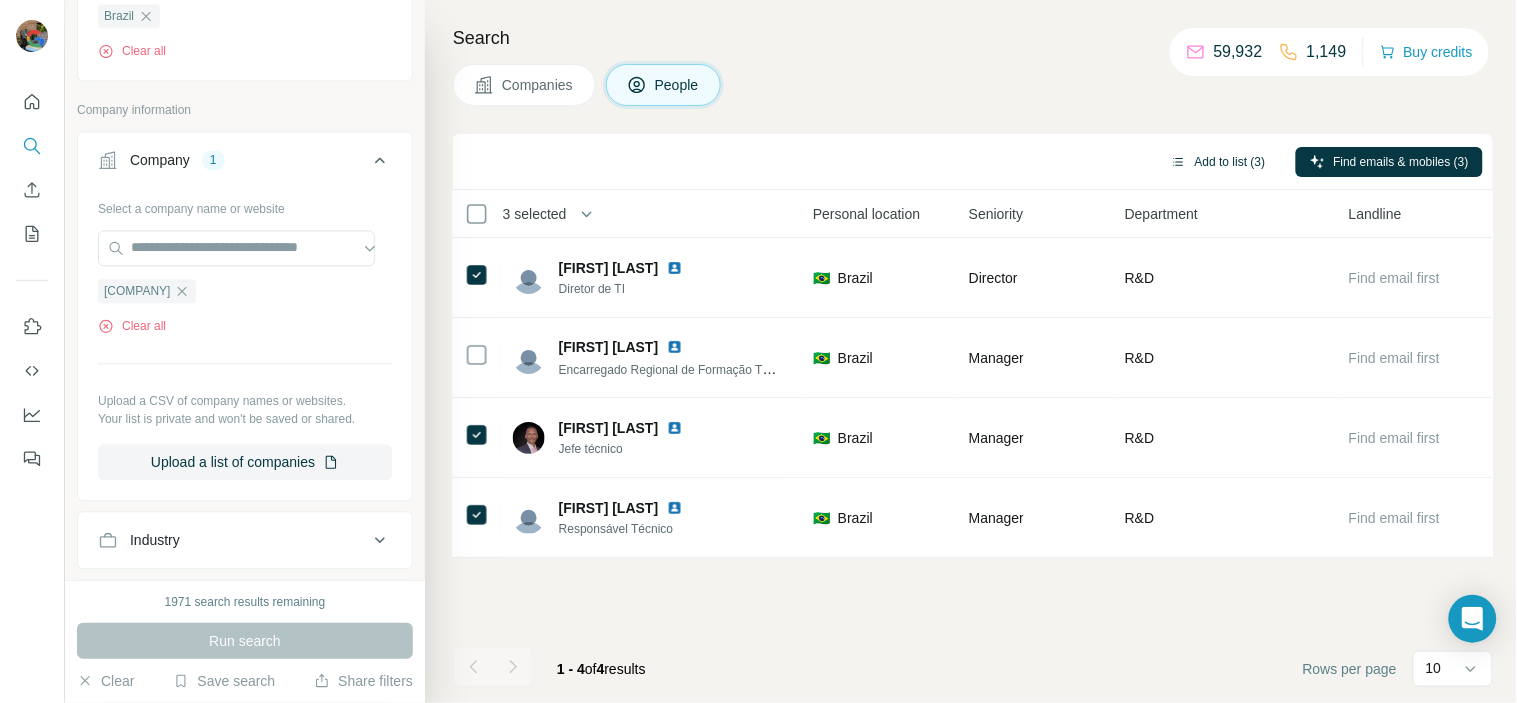 click on "Add to list (3)" at bounding box center (1218, 162) 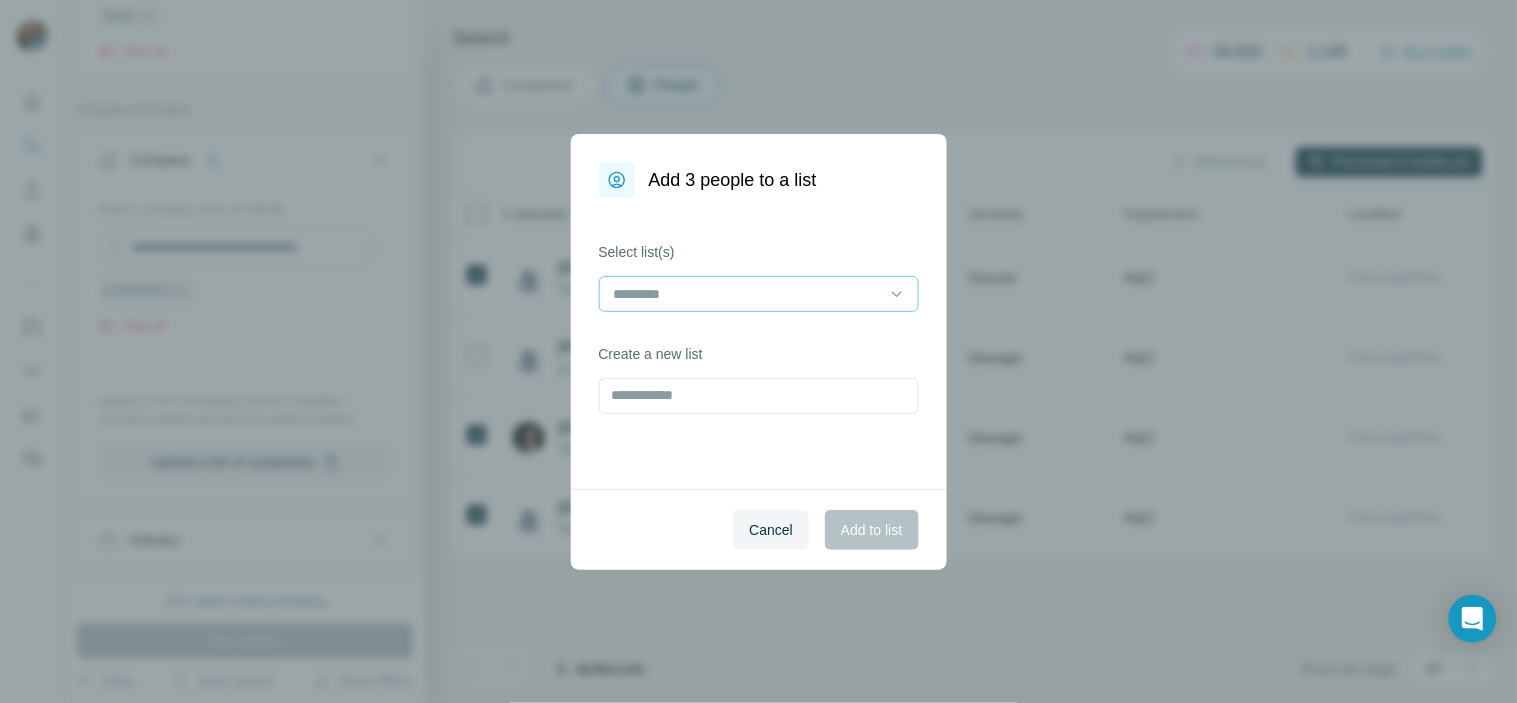 click at bounding box center [747, 294] 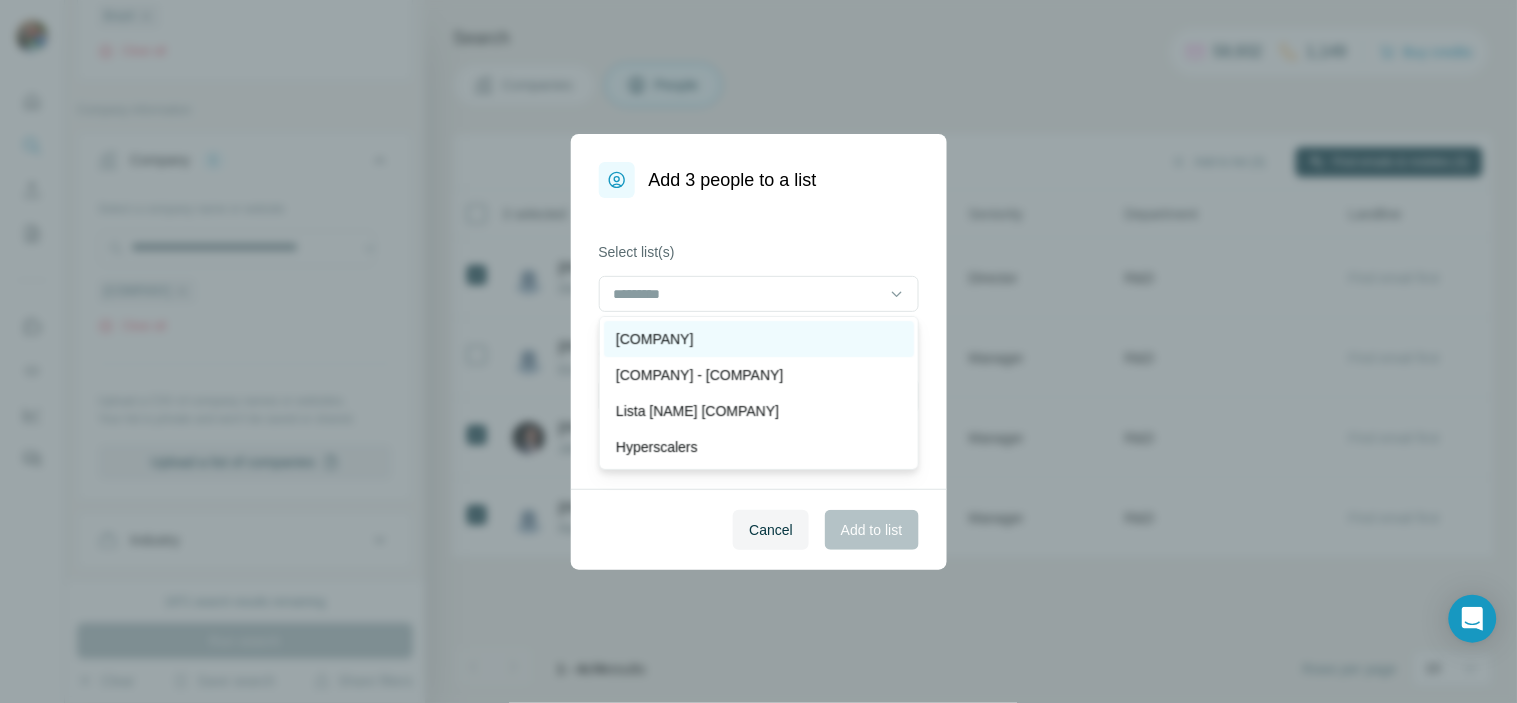 click on "[COMPANY]" at bounding box center (759, 339) 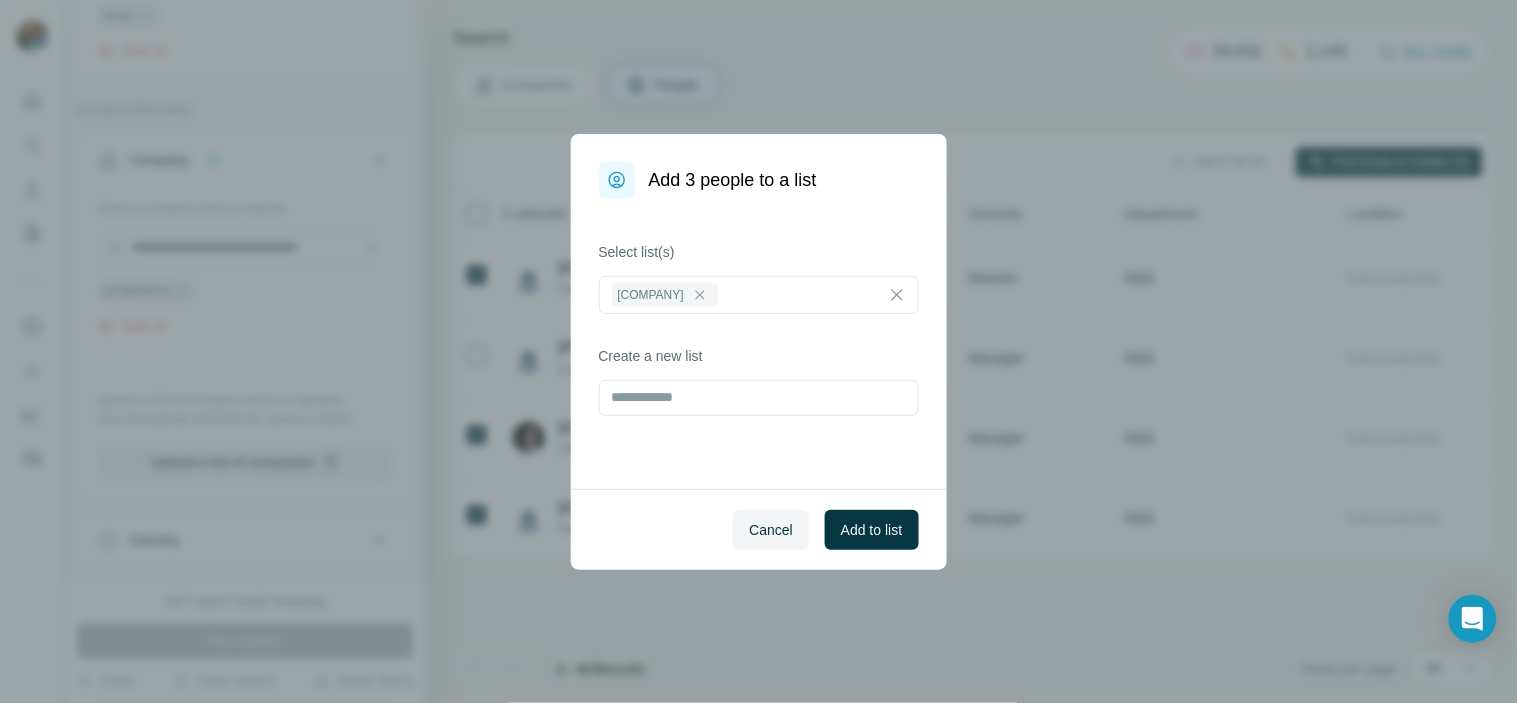 click on "Select list(s) Abras Create a new list" at bounding box center [759, 343] 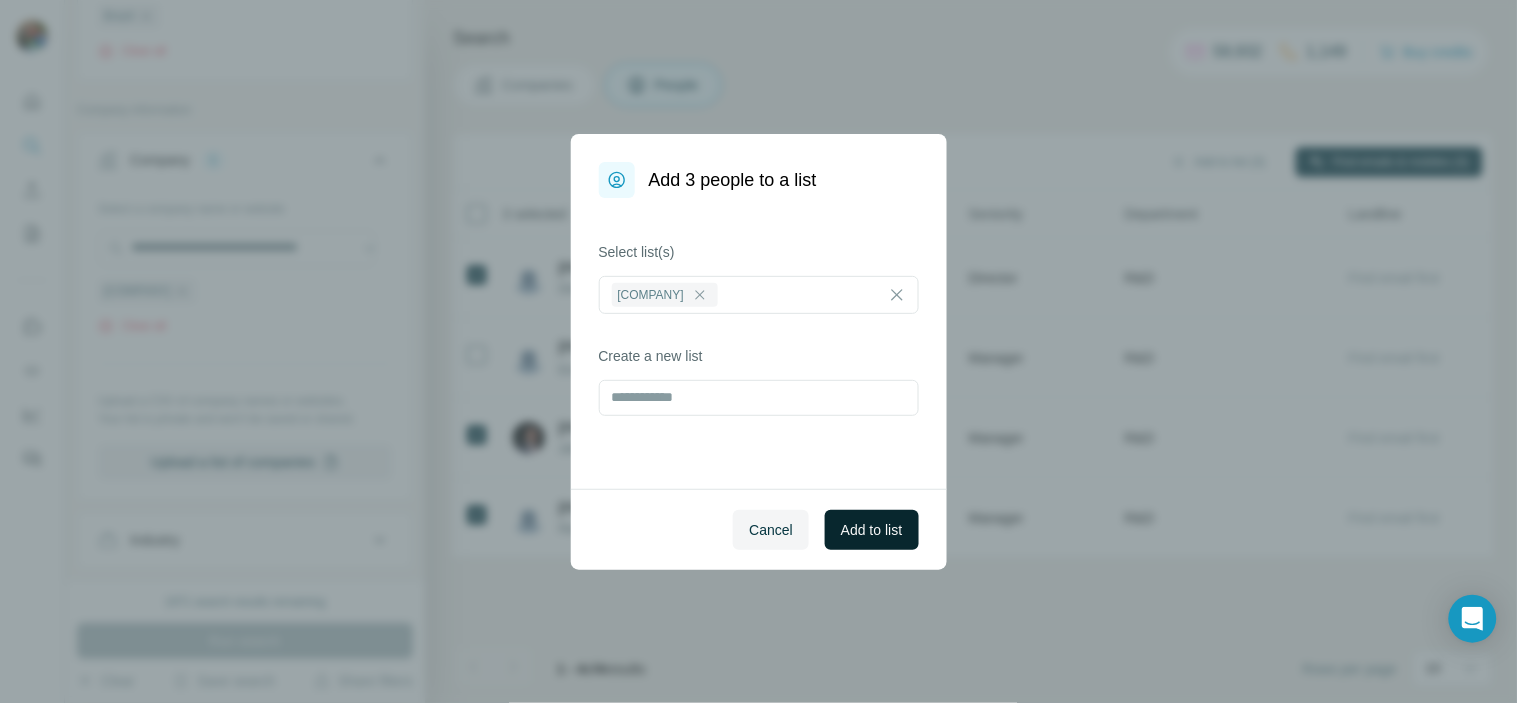 click on "Add to list" at bounding box center (871, 530) 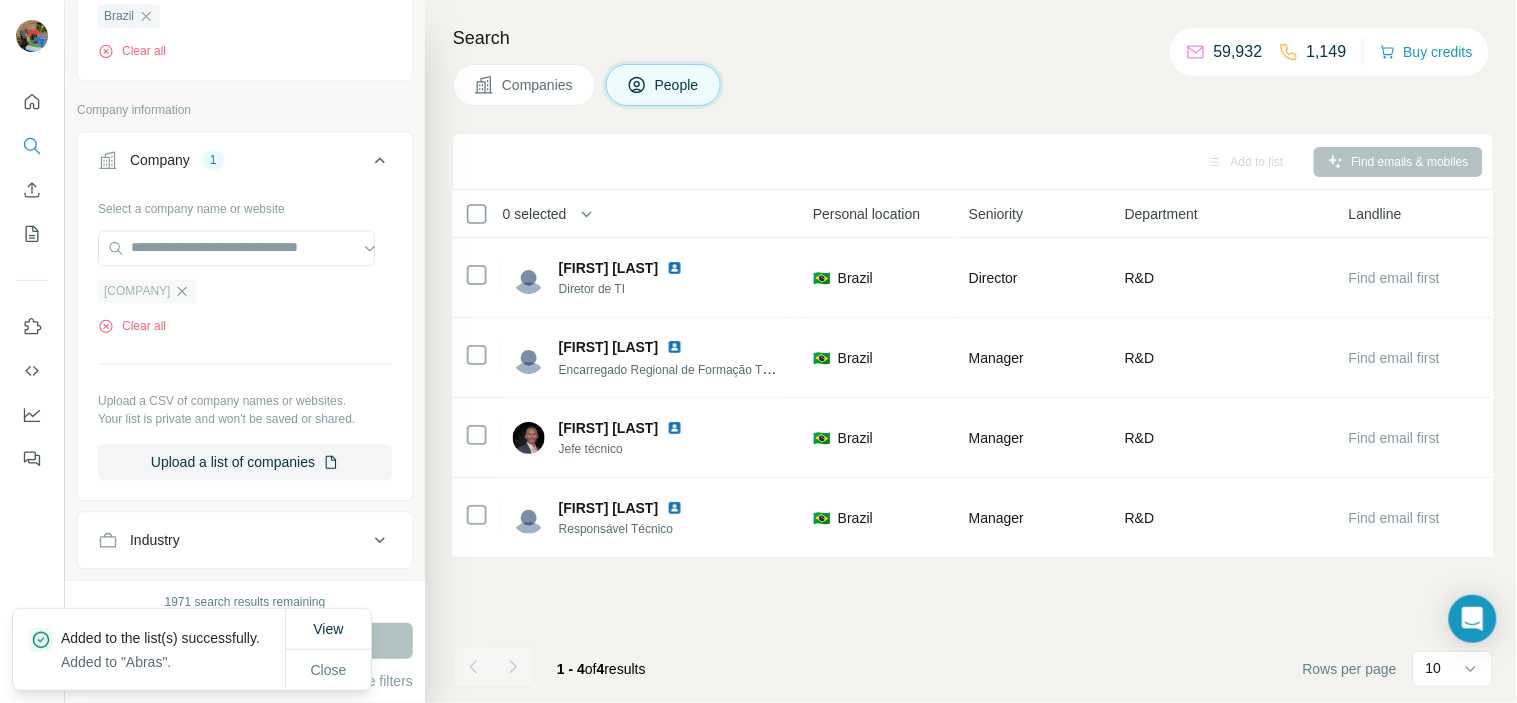 click 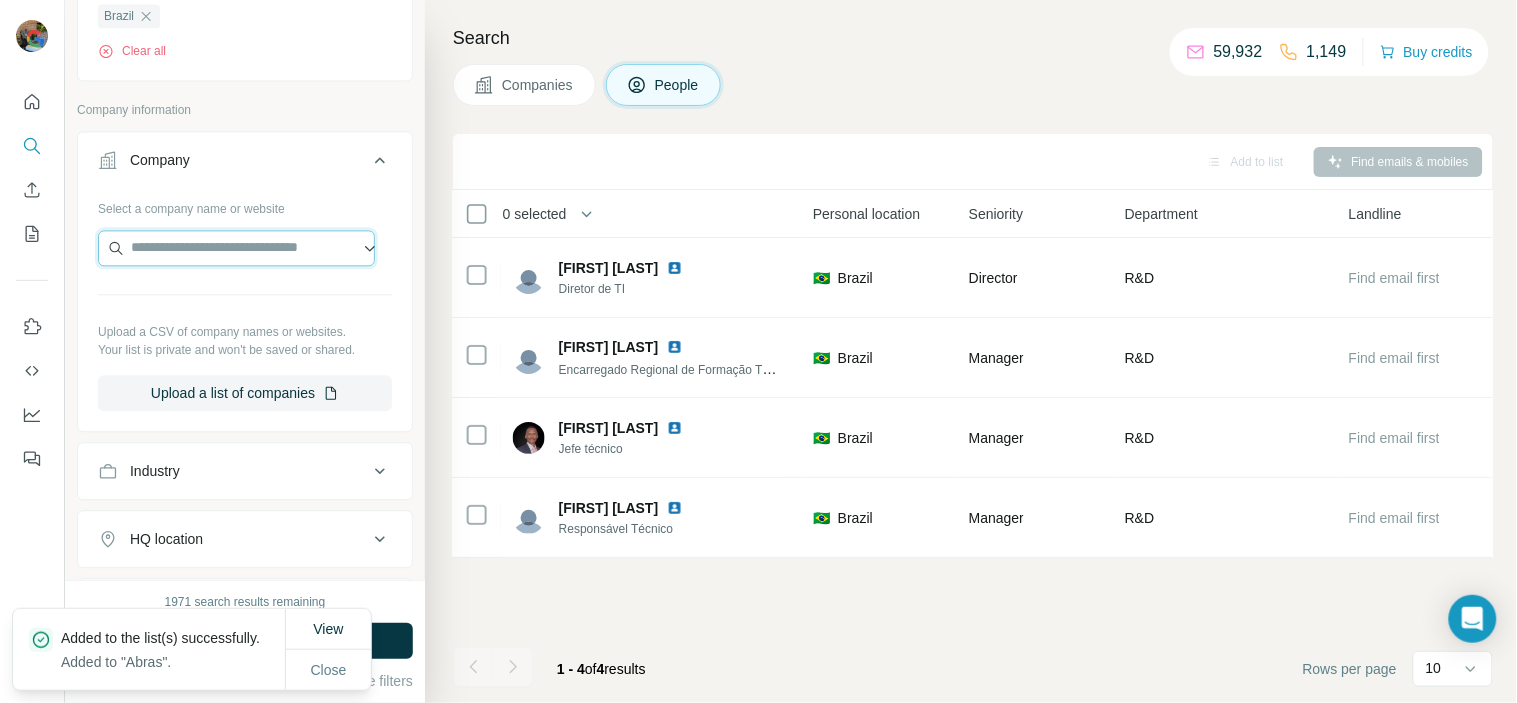 click at bounding box center [236, 248] 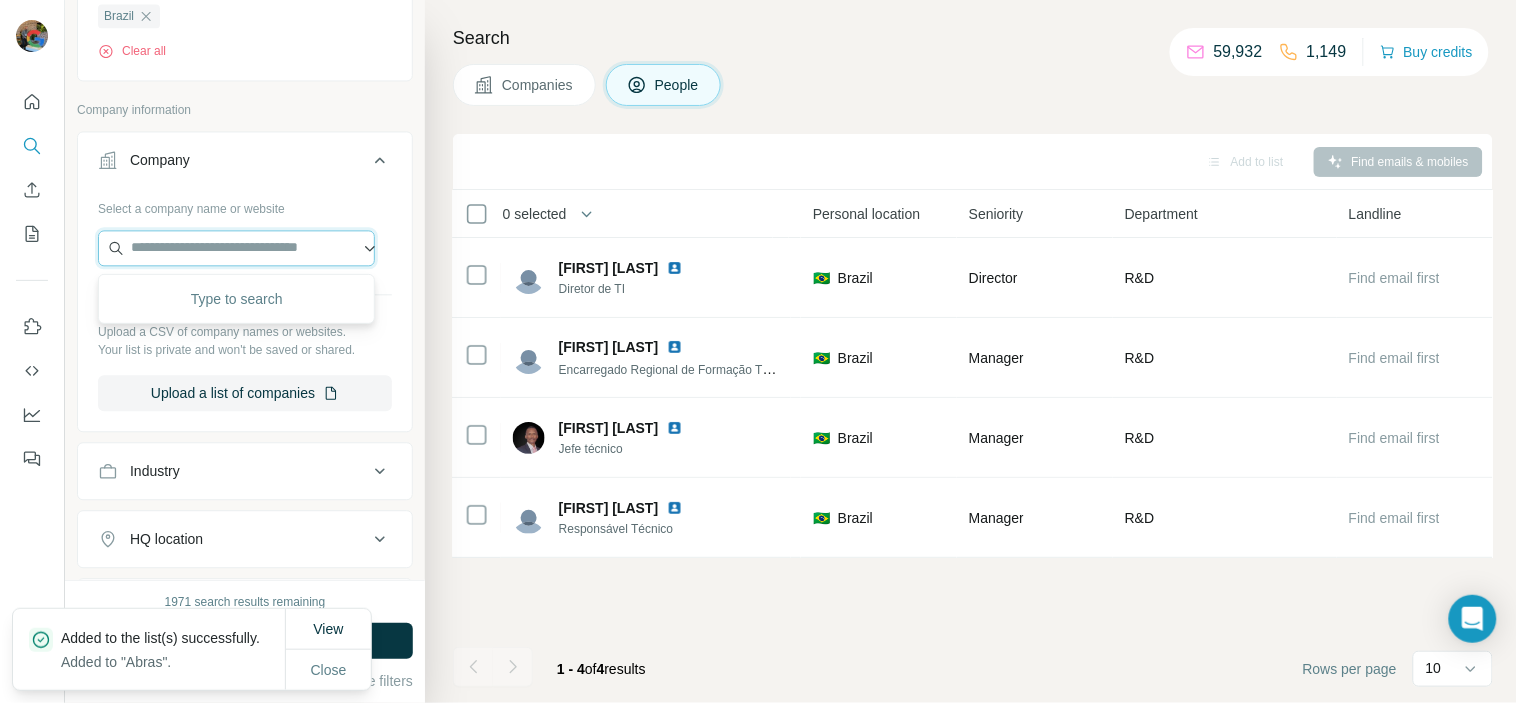 paste on "********" 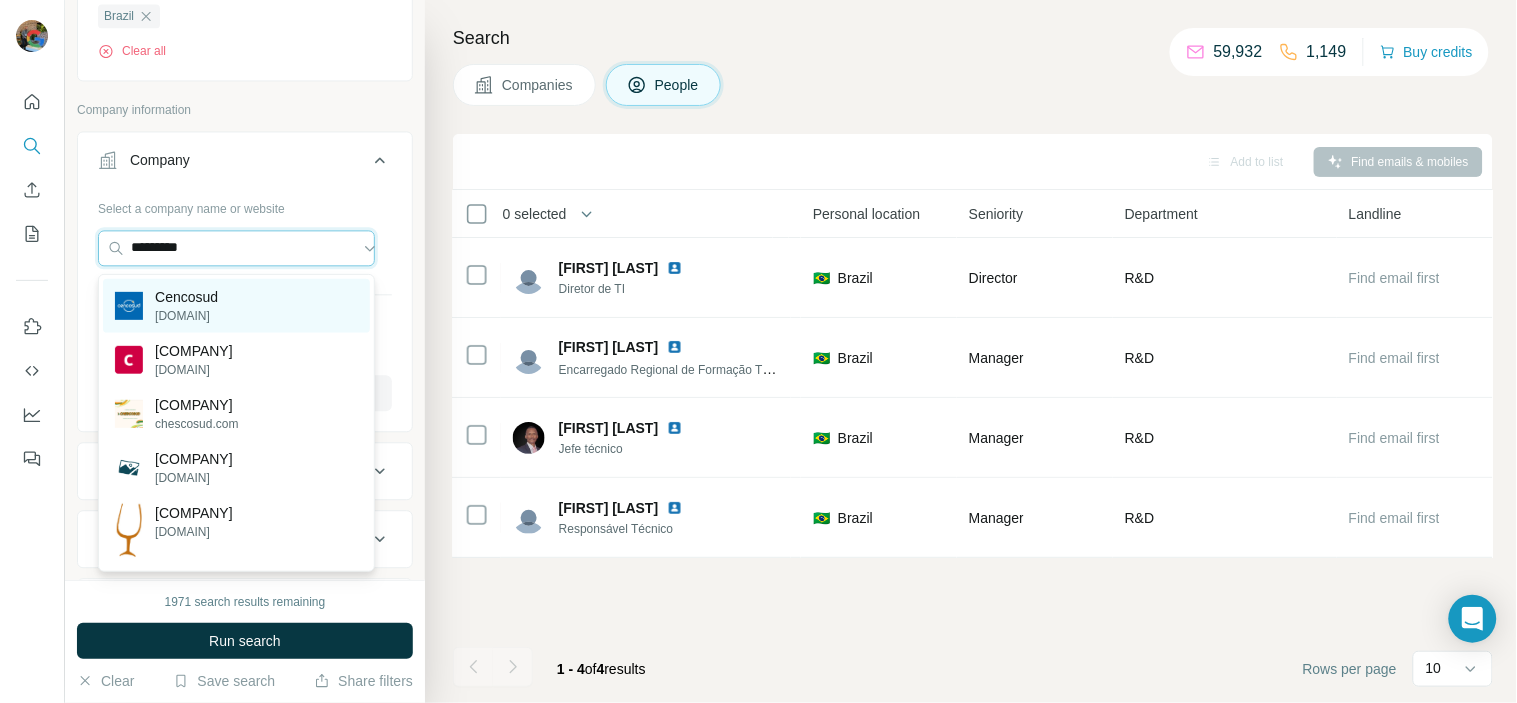 type on "********" 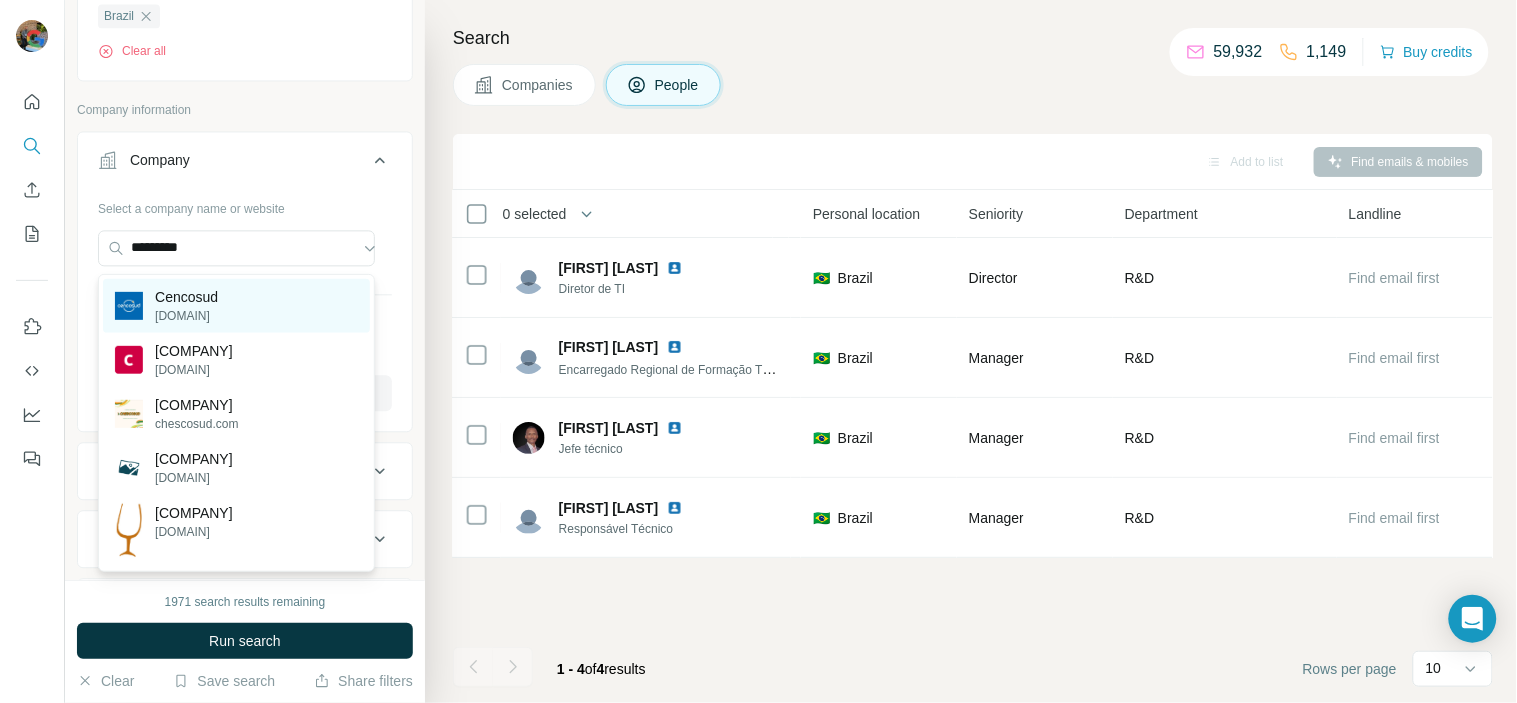 click on "[COMPANY] [DOMAIN]" at bounding box center (236, 306) 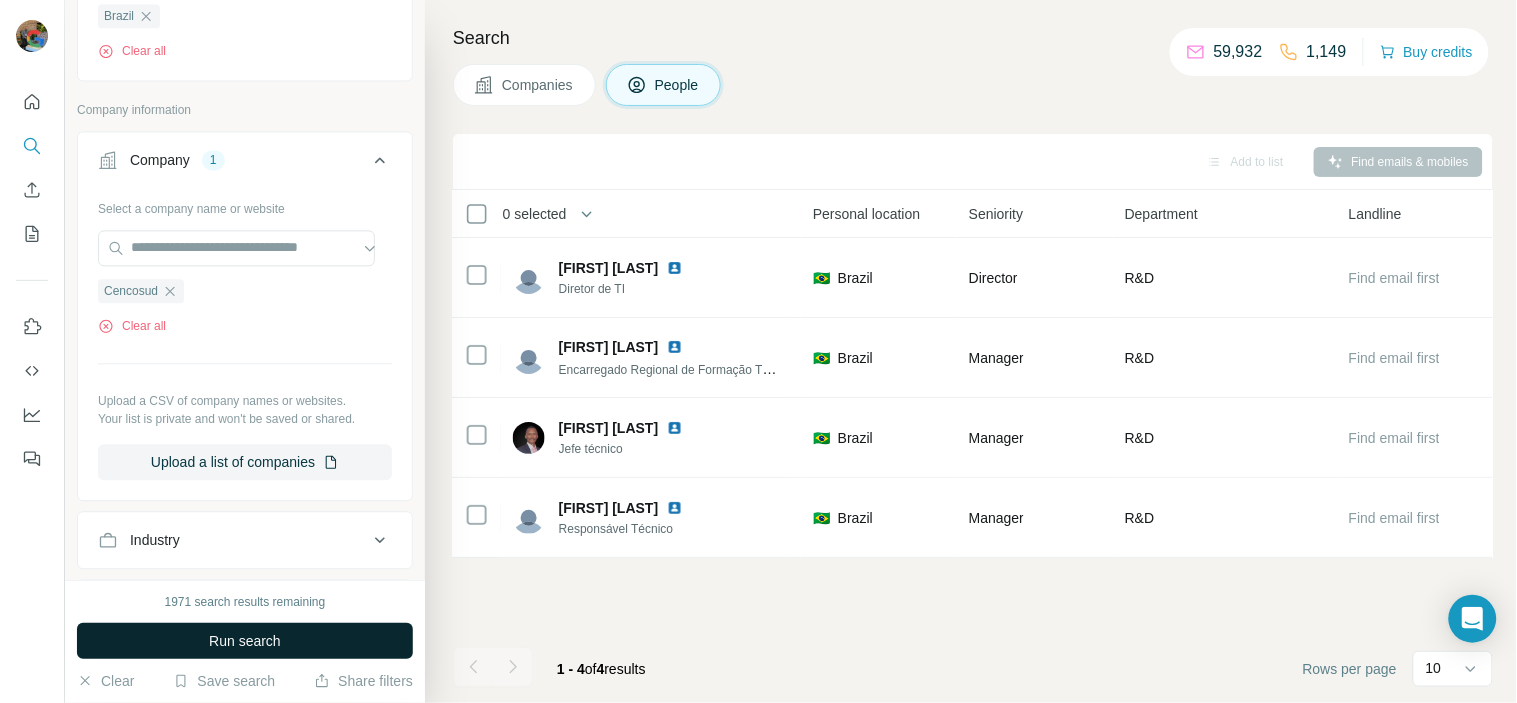 click on "Run search" at bounding box center (245, 641) 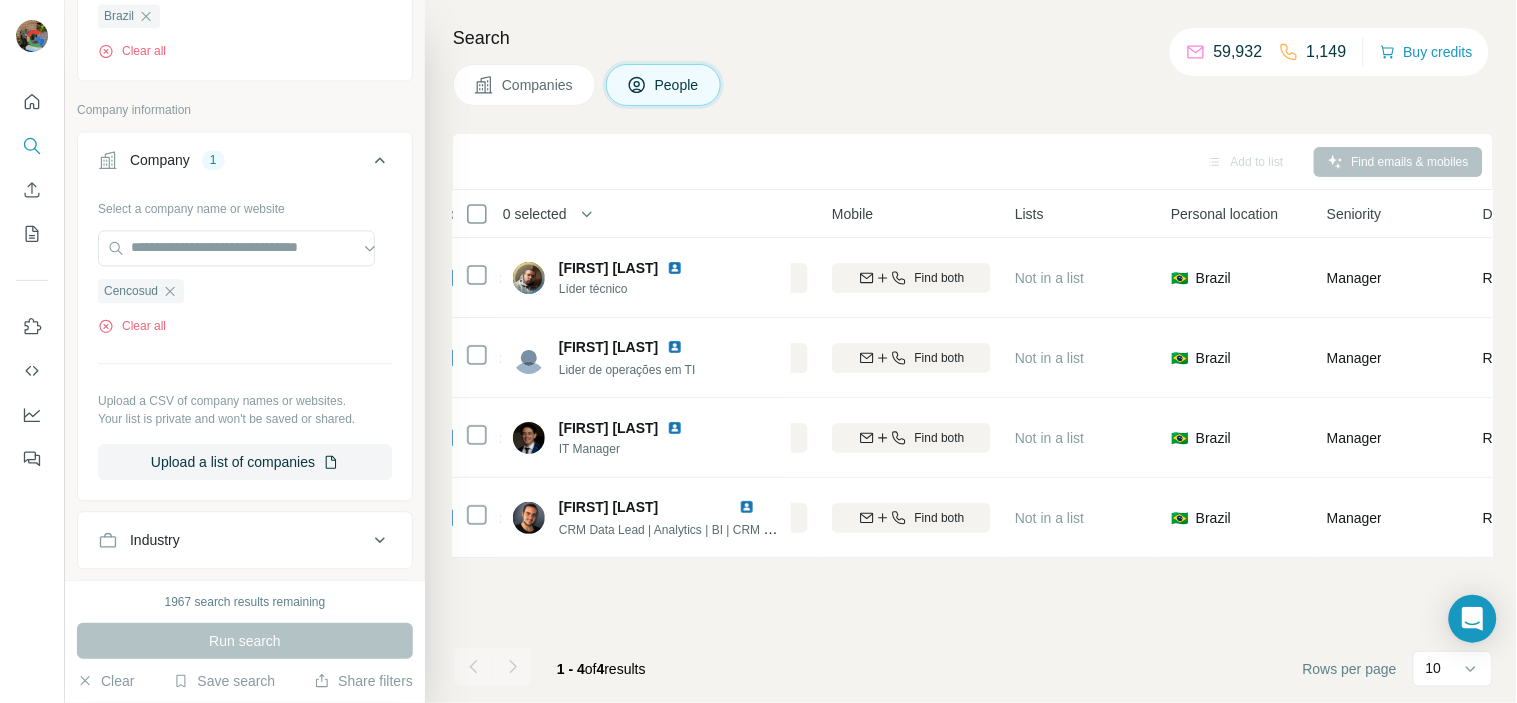 scroll, scrollTop: 0, scrollLeft: 353, axis: horizontal 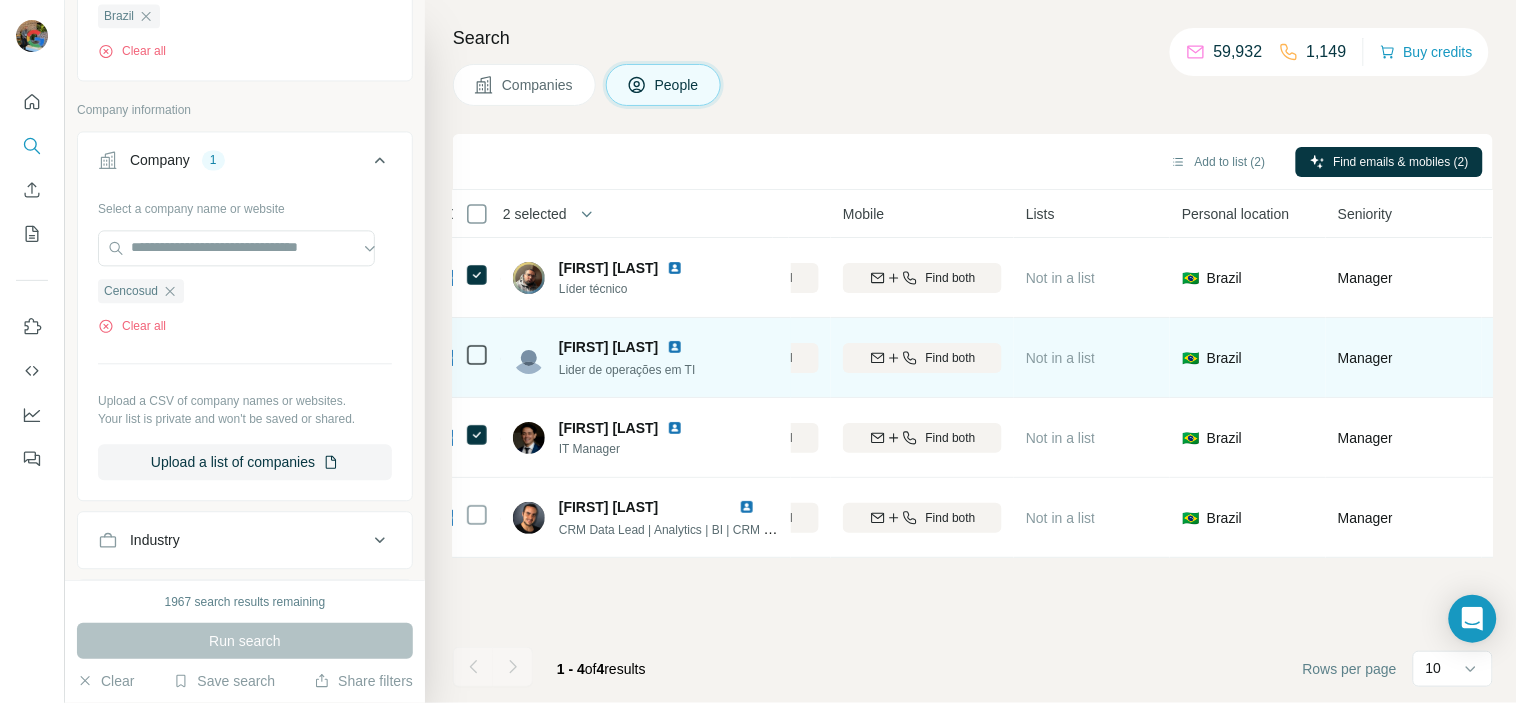 click at bounding box center (477, 357) 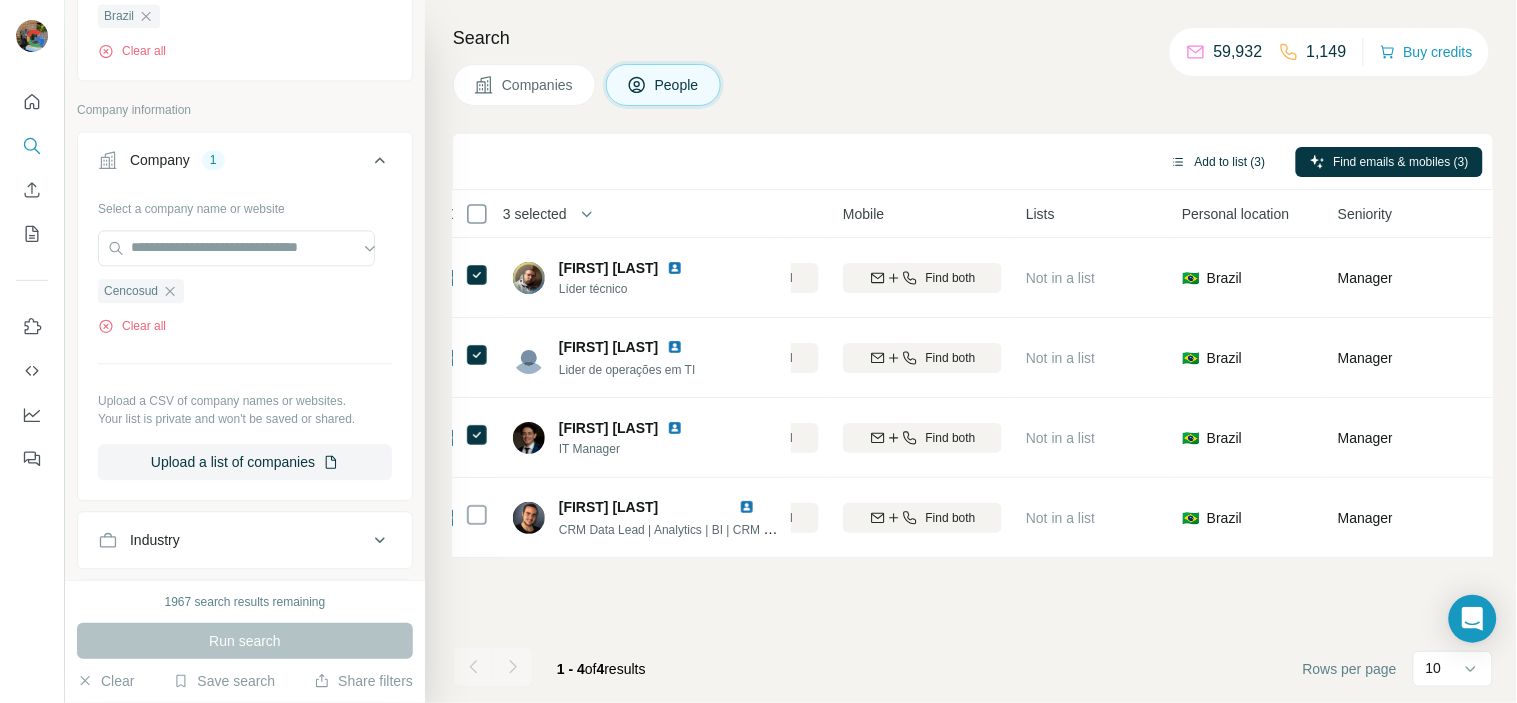 click on "Add to list (3)" at bounding box center [1218, 162] 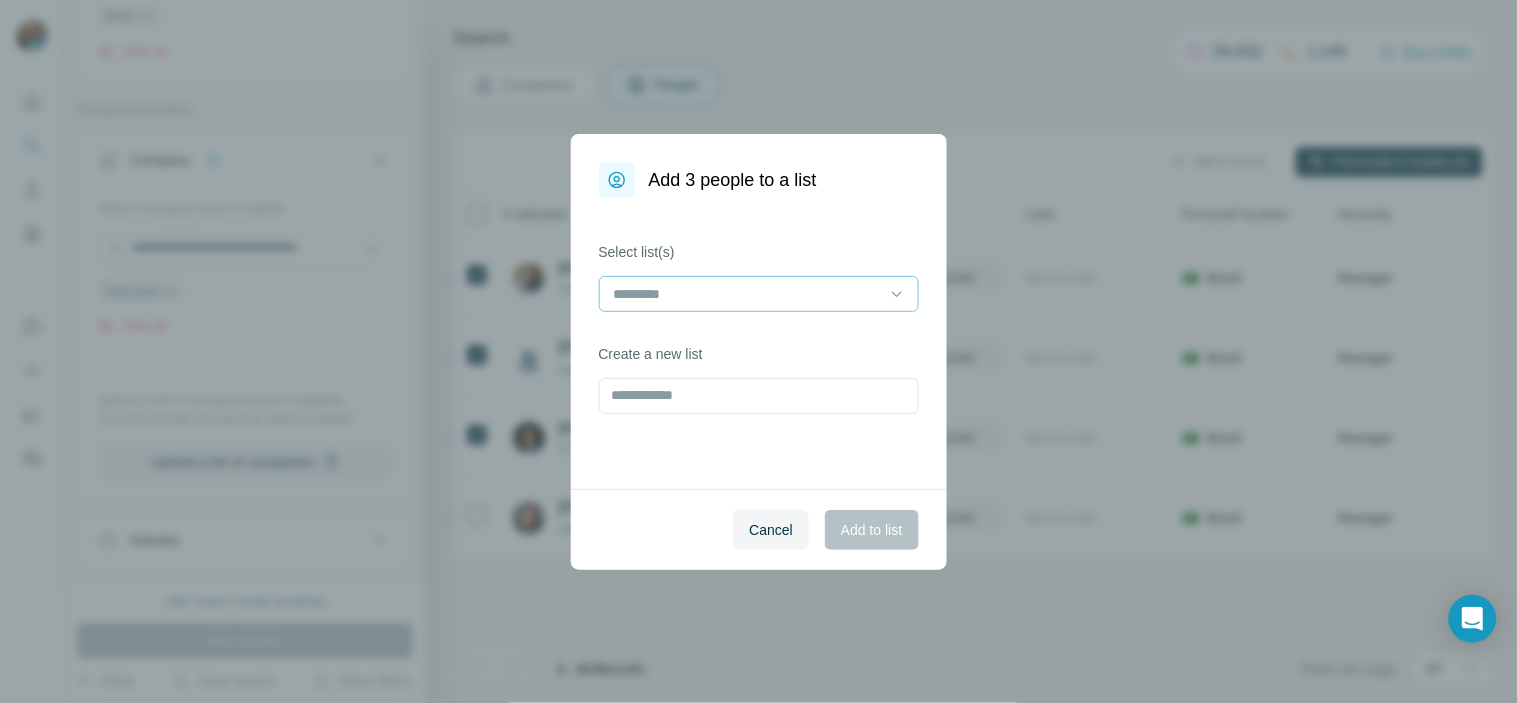 click at bounding box center (747, 294) 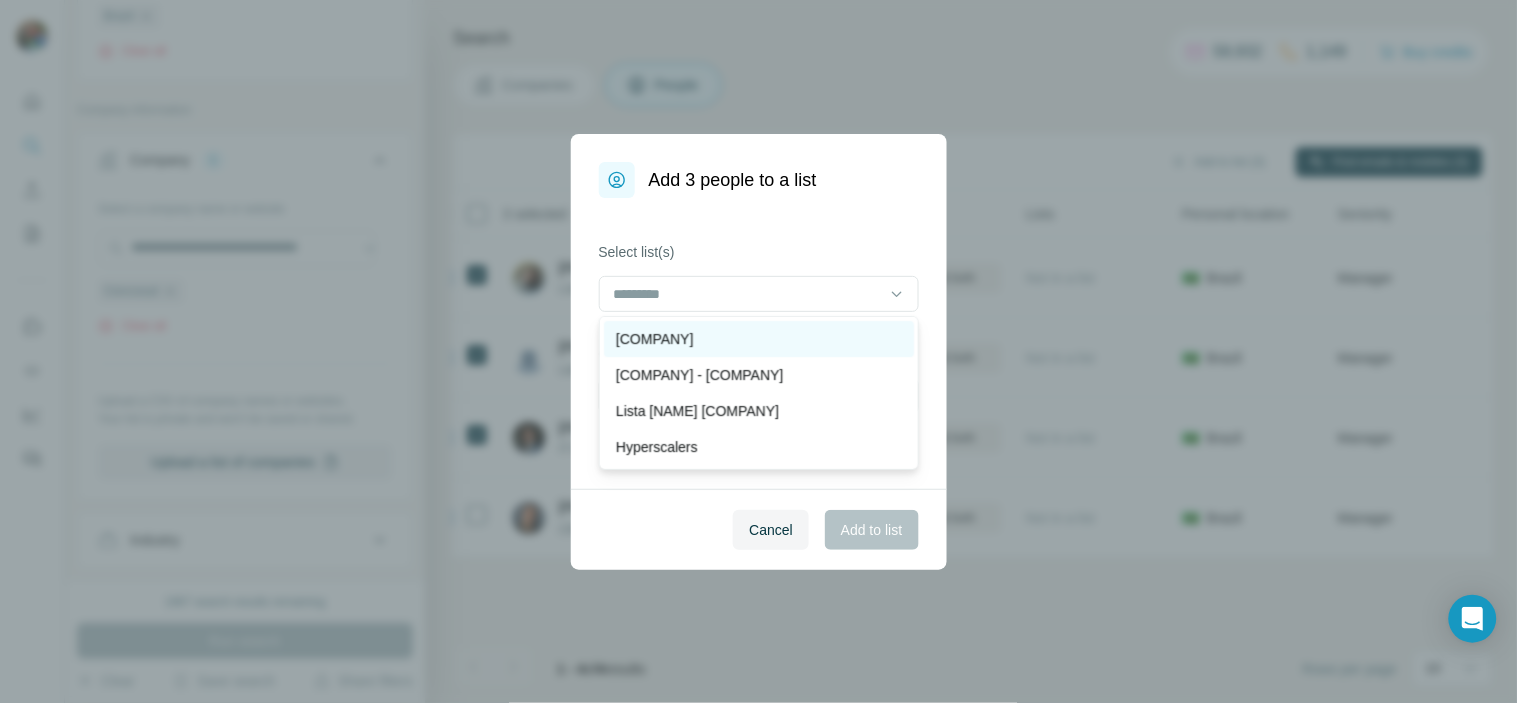 click on "[COMPANY]" at bounding box center [759, 339] 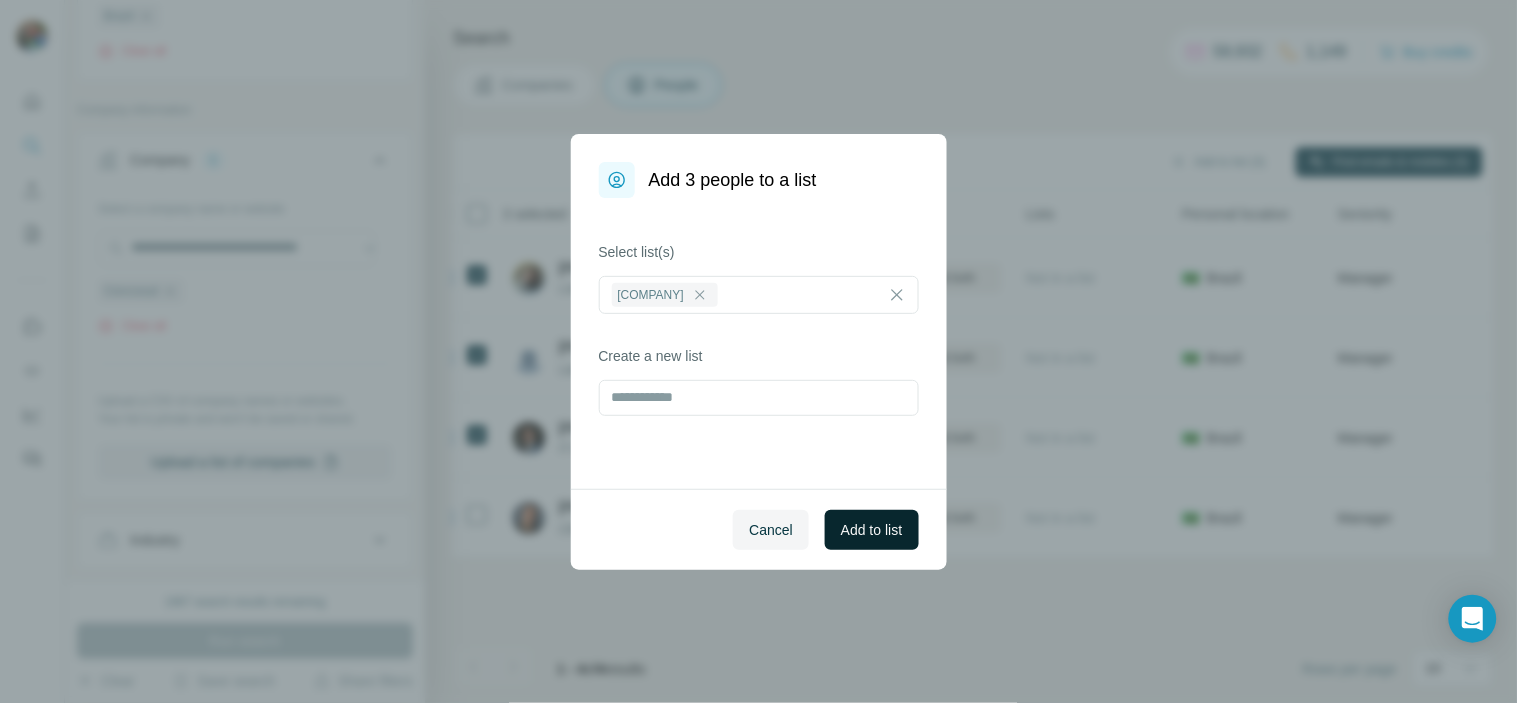 click on "Add to list" at bounding box center [871, 530] 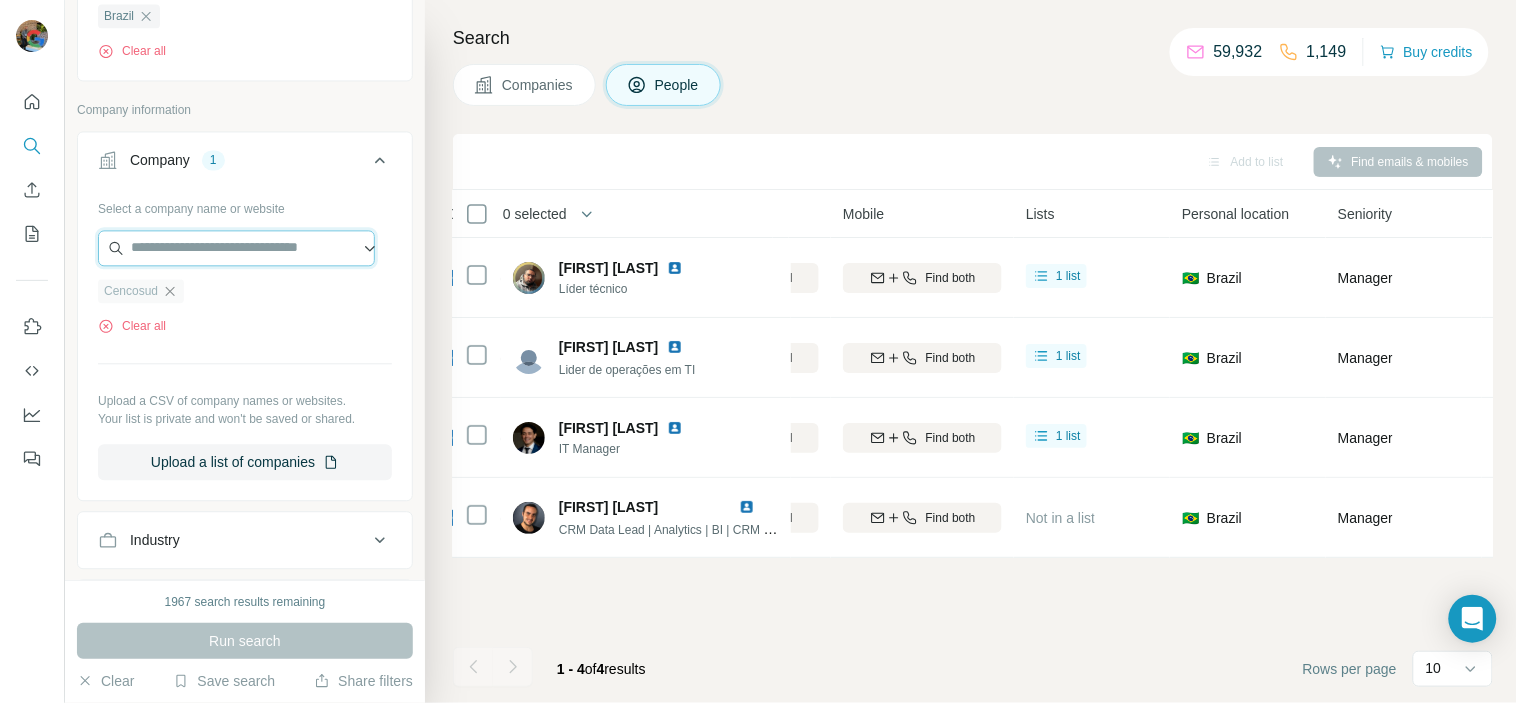 paste on "**********" 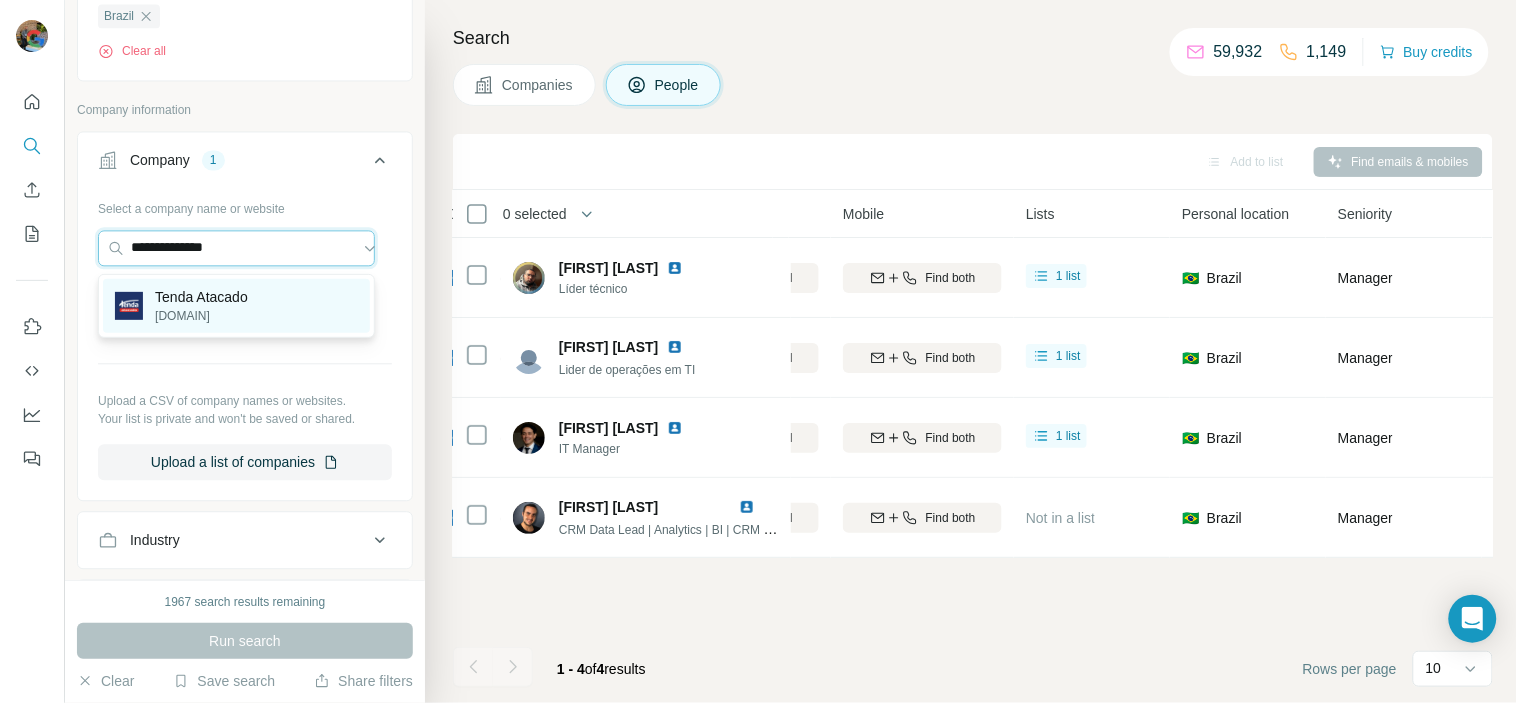 type on "**********" 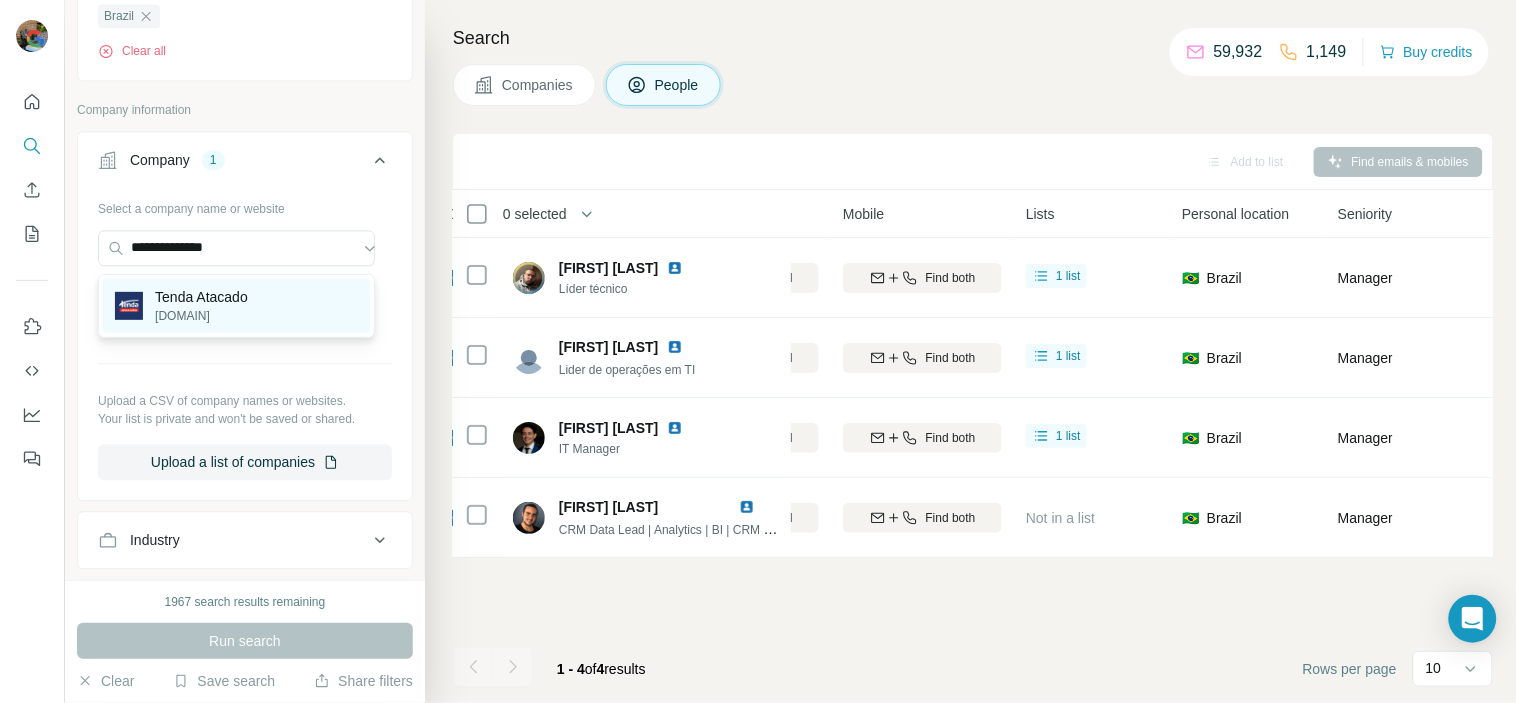 click on "Tenda Atacado" at bounding box center [201, 297] 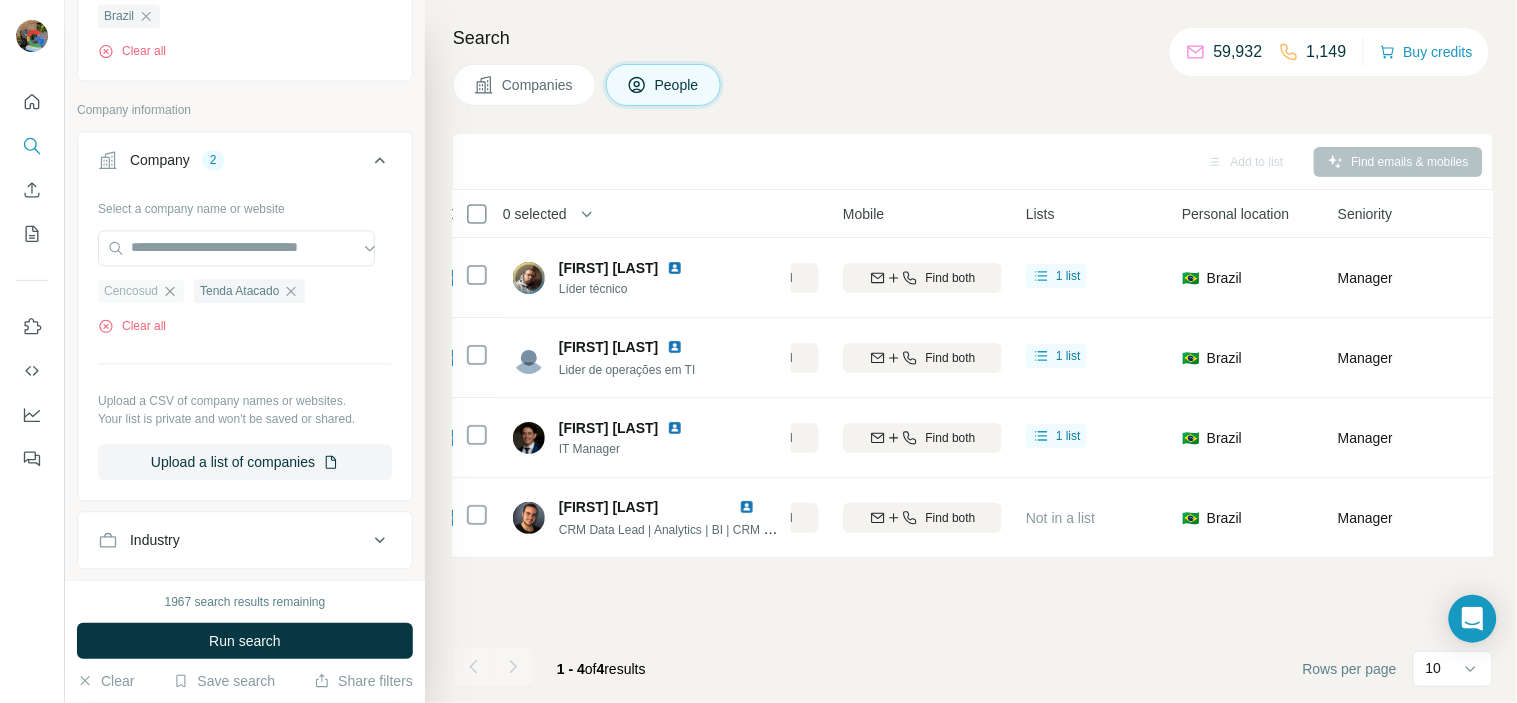 click 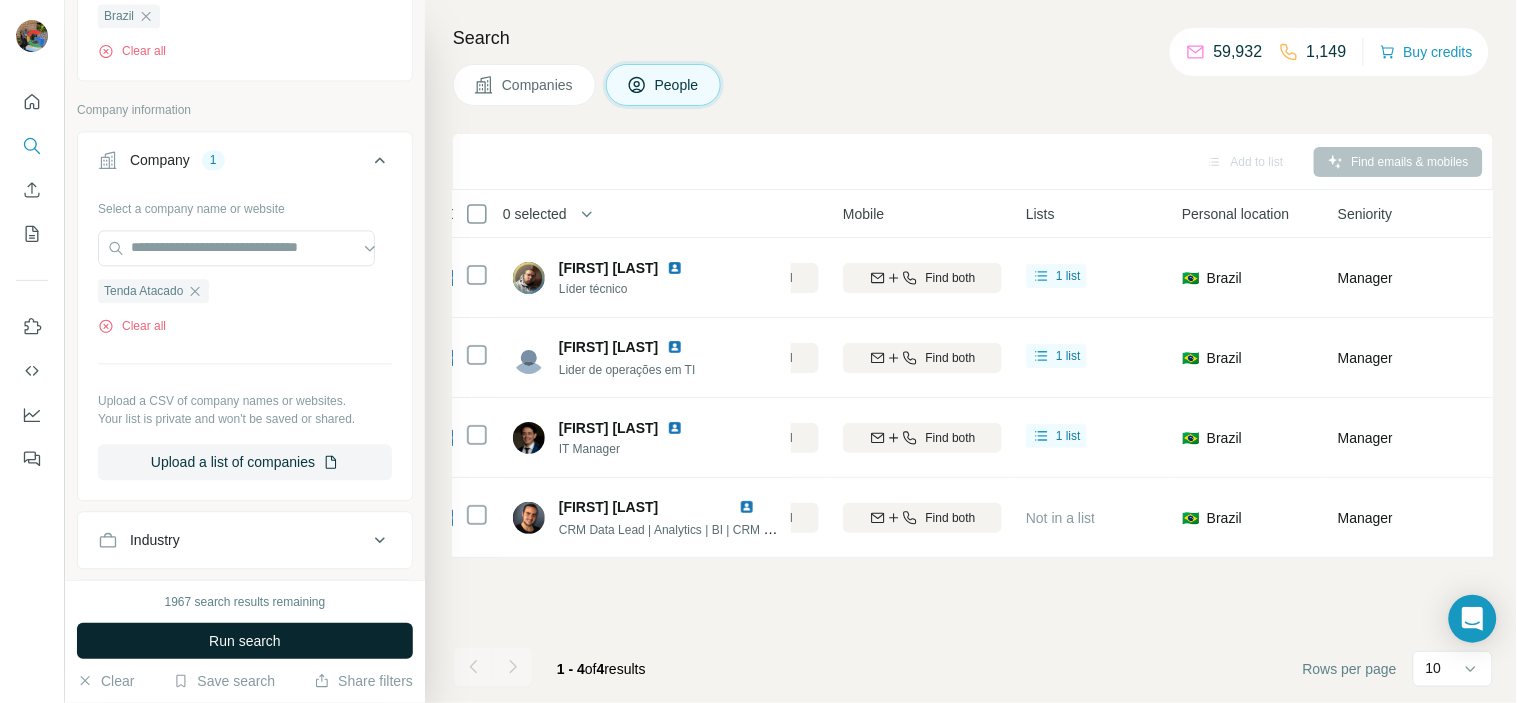 click on "Run search" at bounding box center [245, 641] 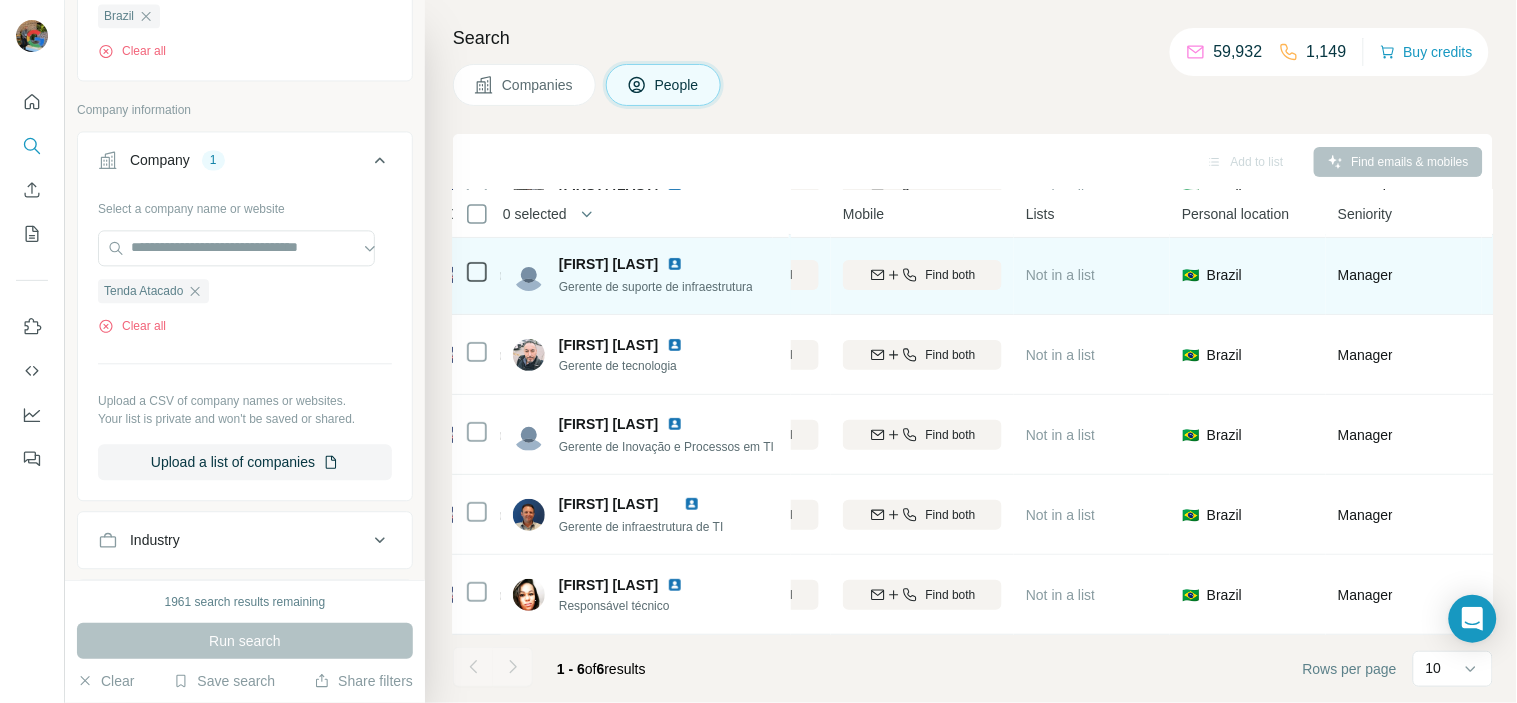 scroll, scrollTop: 0, scrollLeft: 353, axis: horizontal 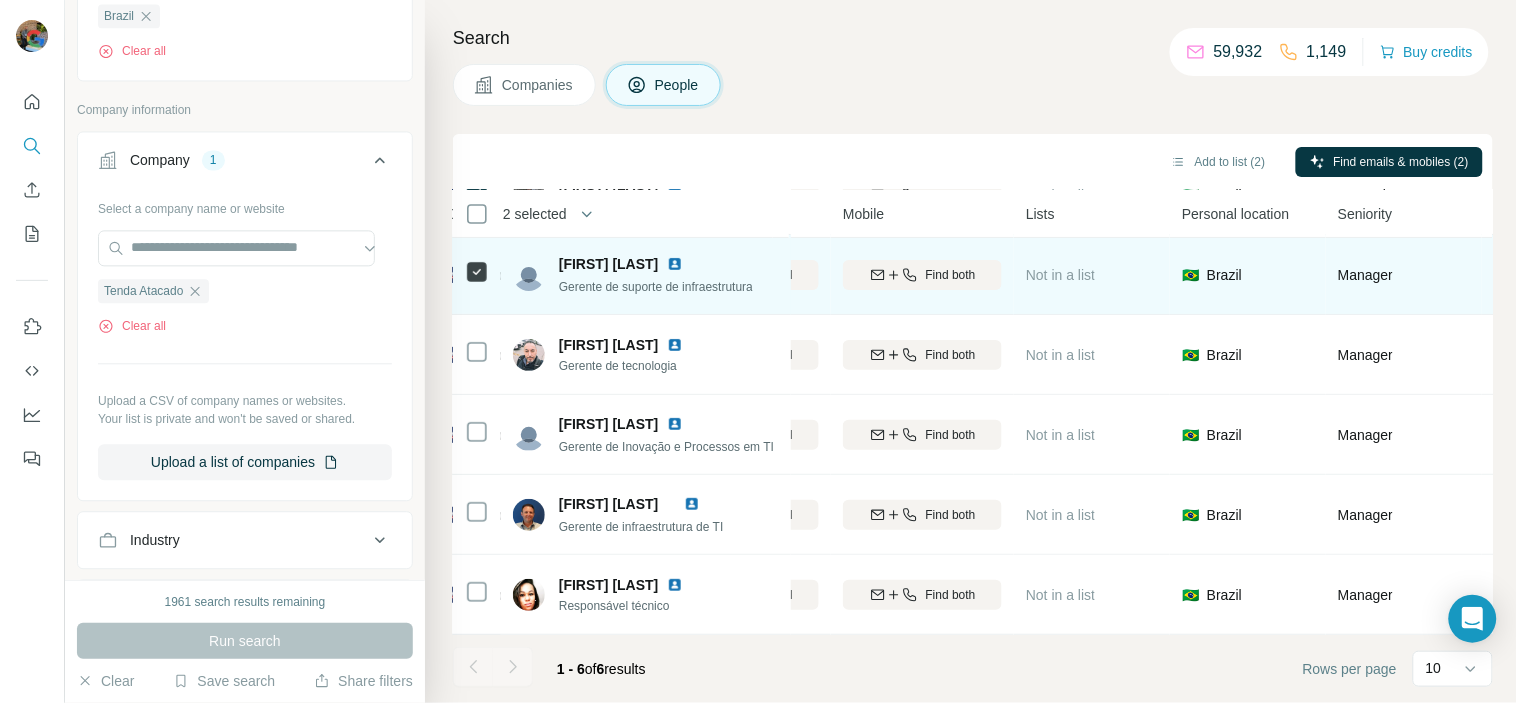 click 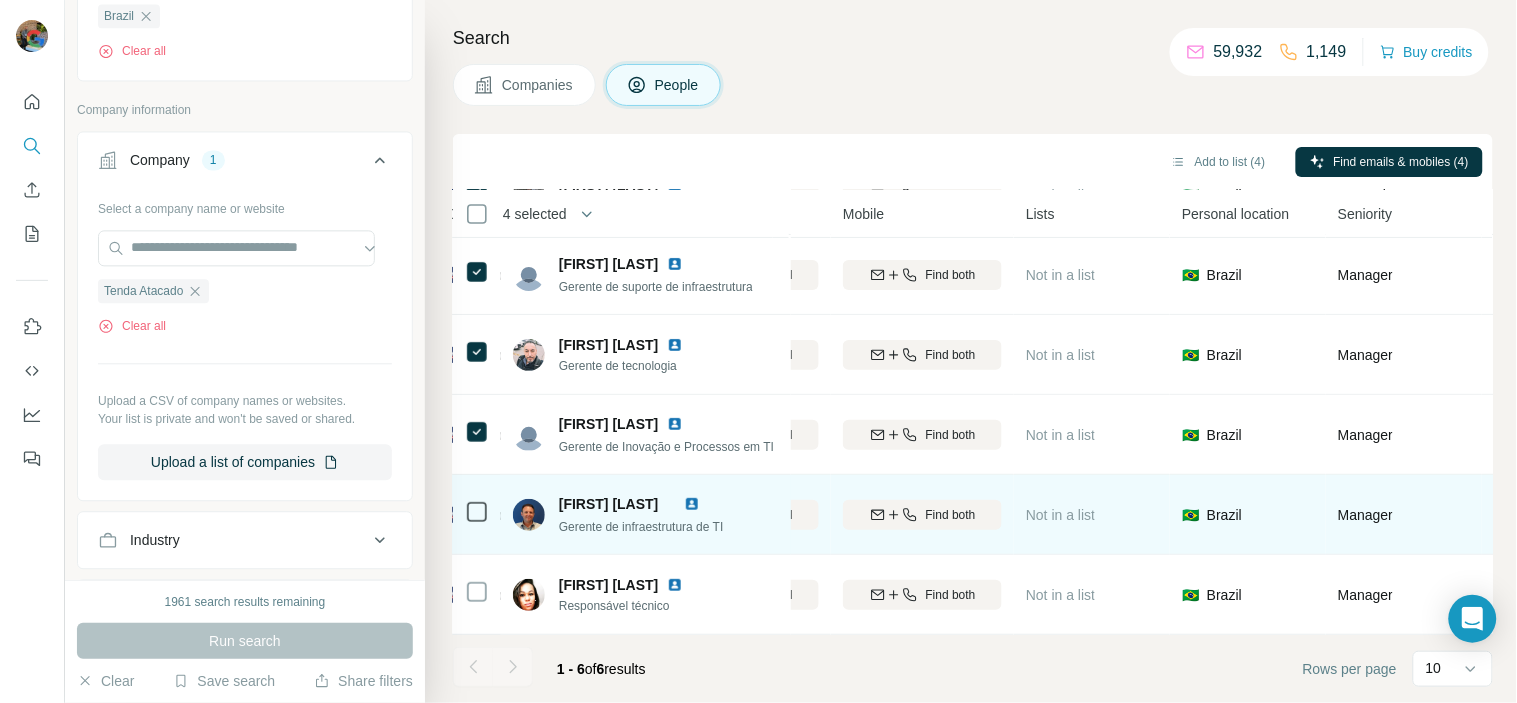 click 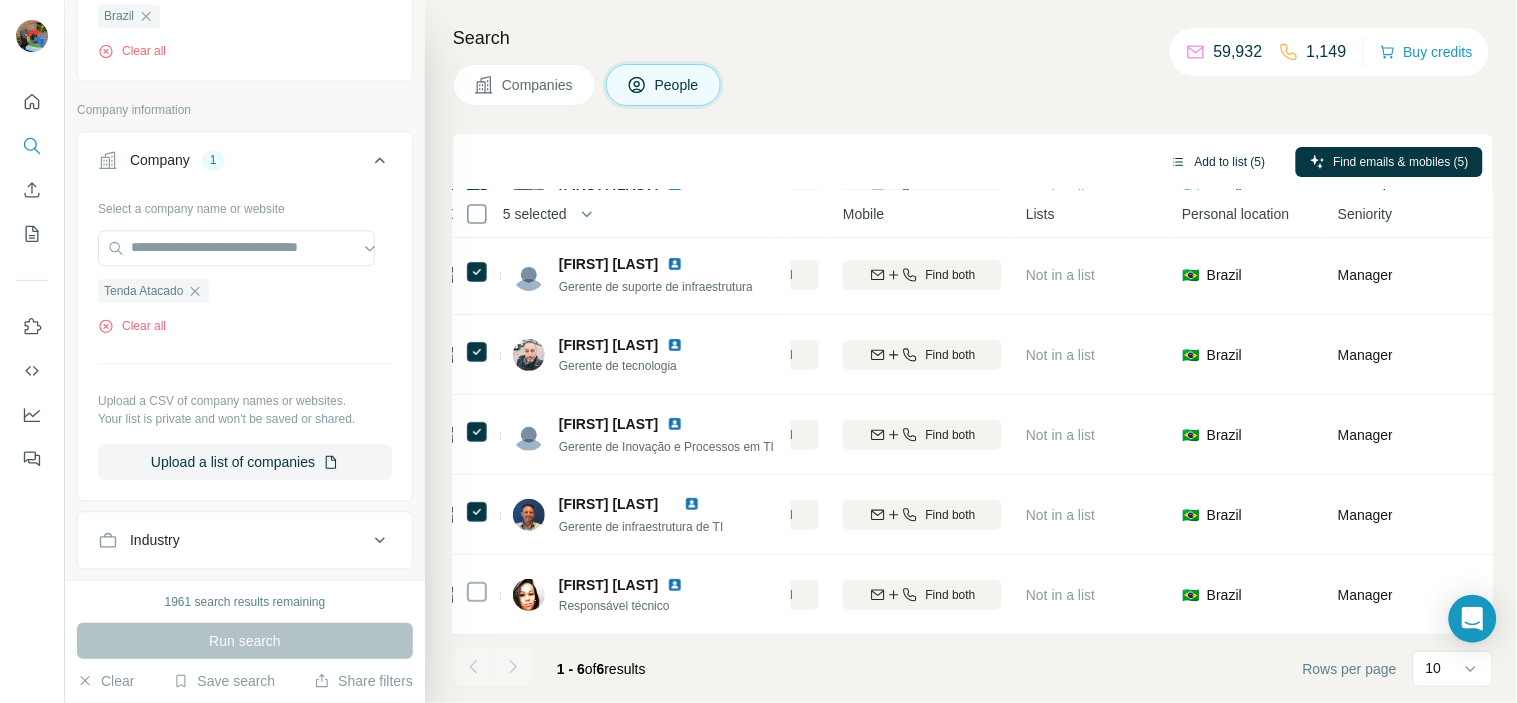 click on "Add to list (5)" at bounding box center (1218, 162) 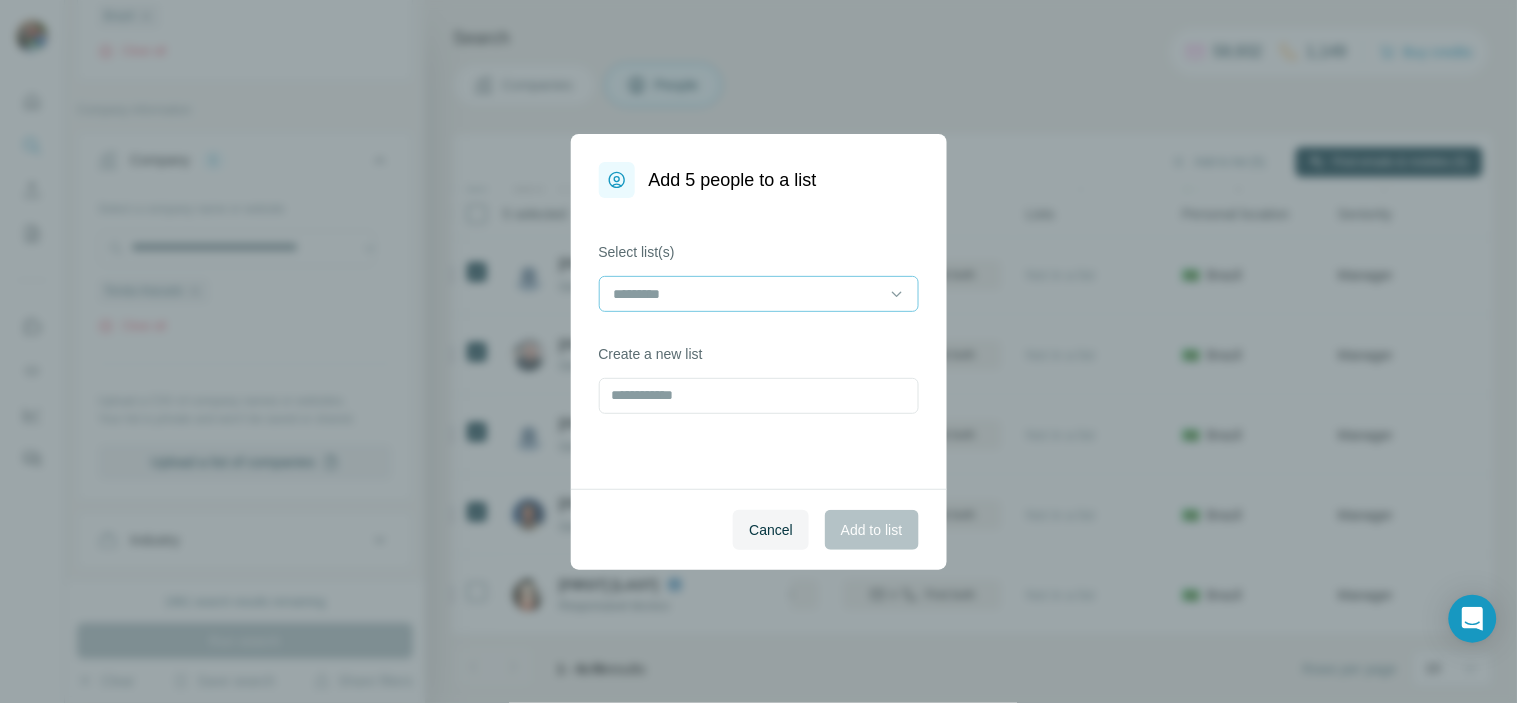 click at bounding box center (747, 294) 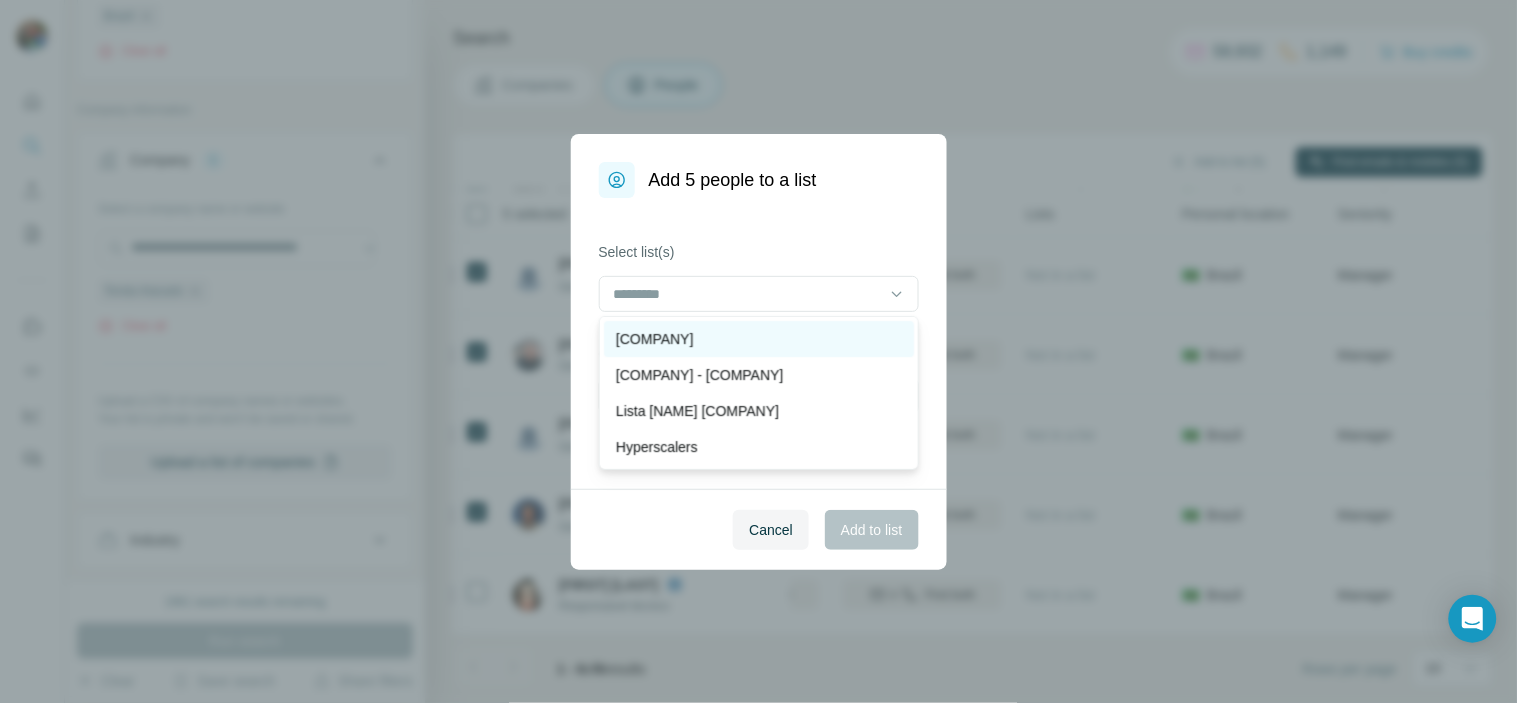 drag, startPoint x: 790, startPoint y: 352, endPoint x: 663, endPoint y: 340, distance: 127.56567 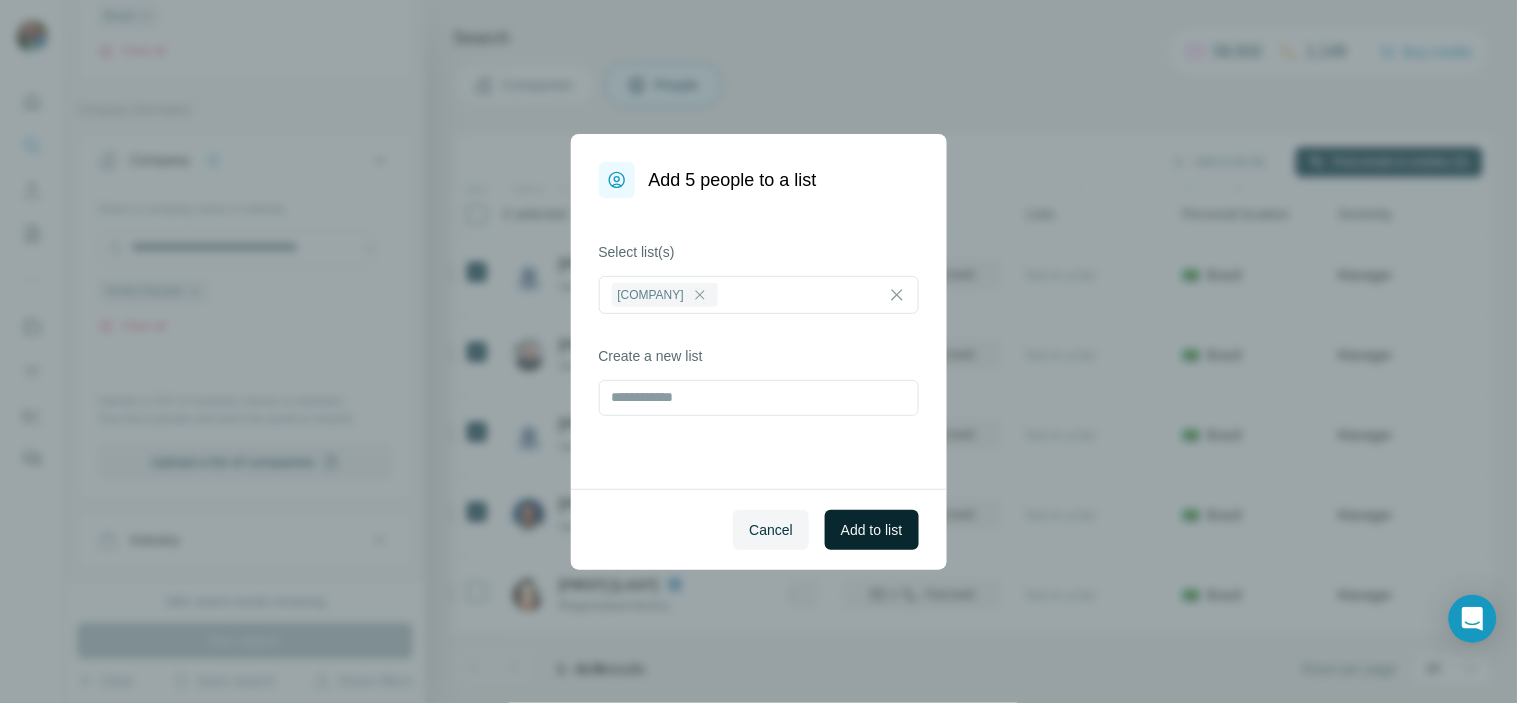 click on "Add to list" at bounding box center [871, 530] 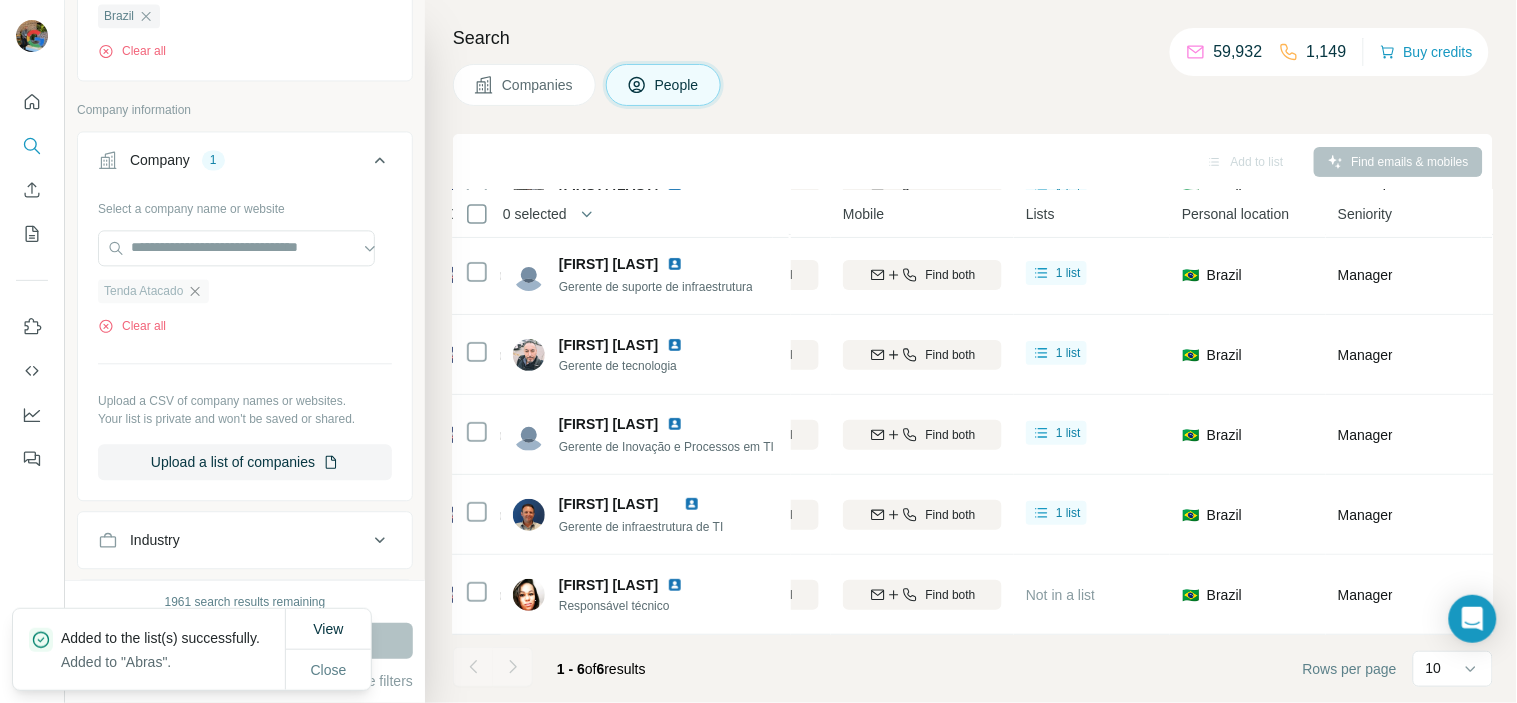 click 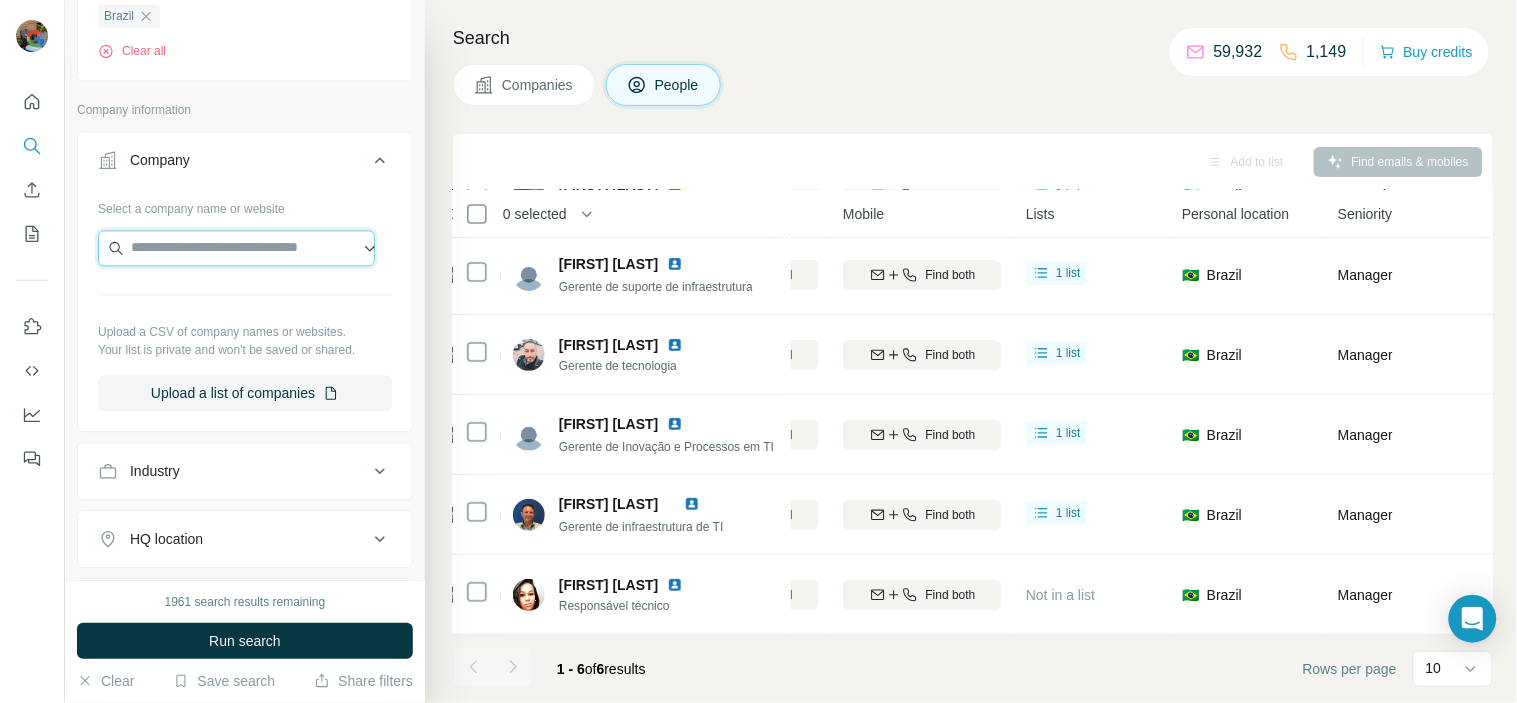 paste on "*****" 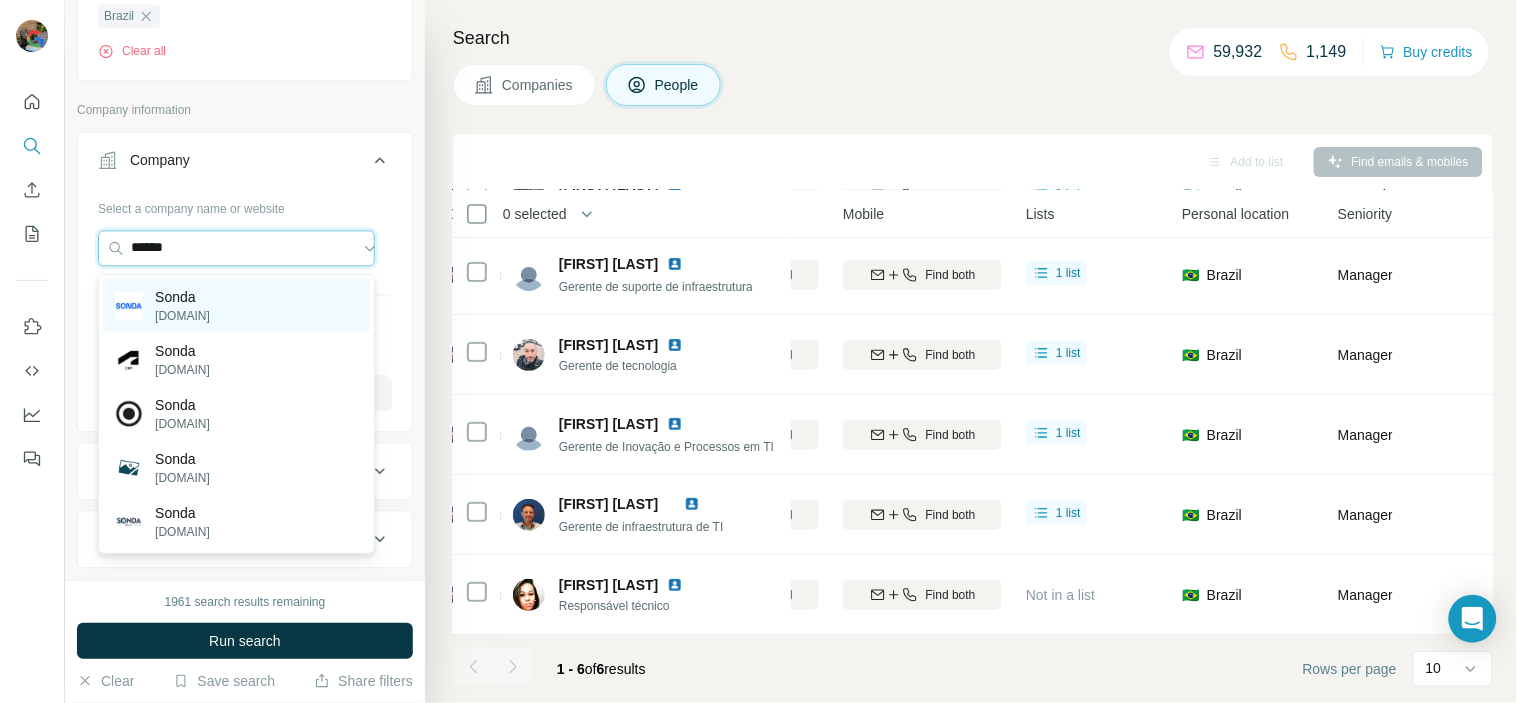 type on "*****" 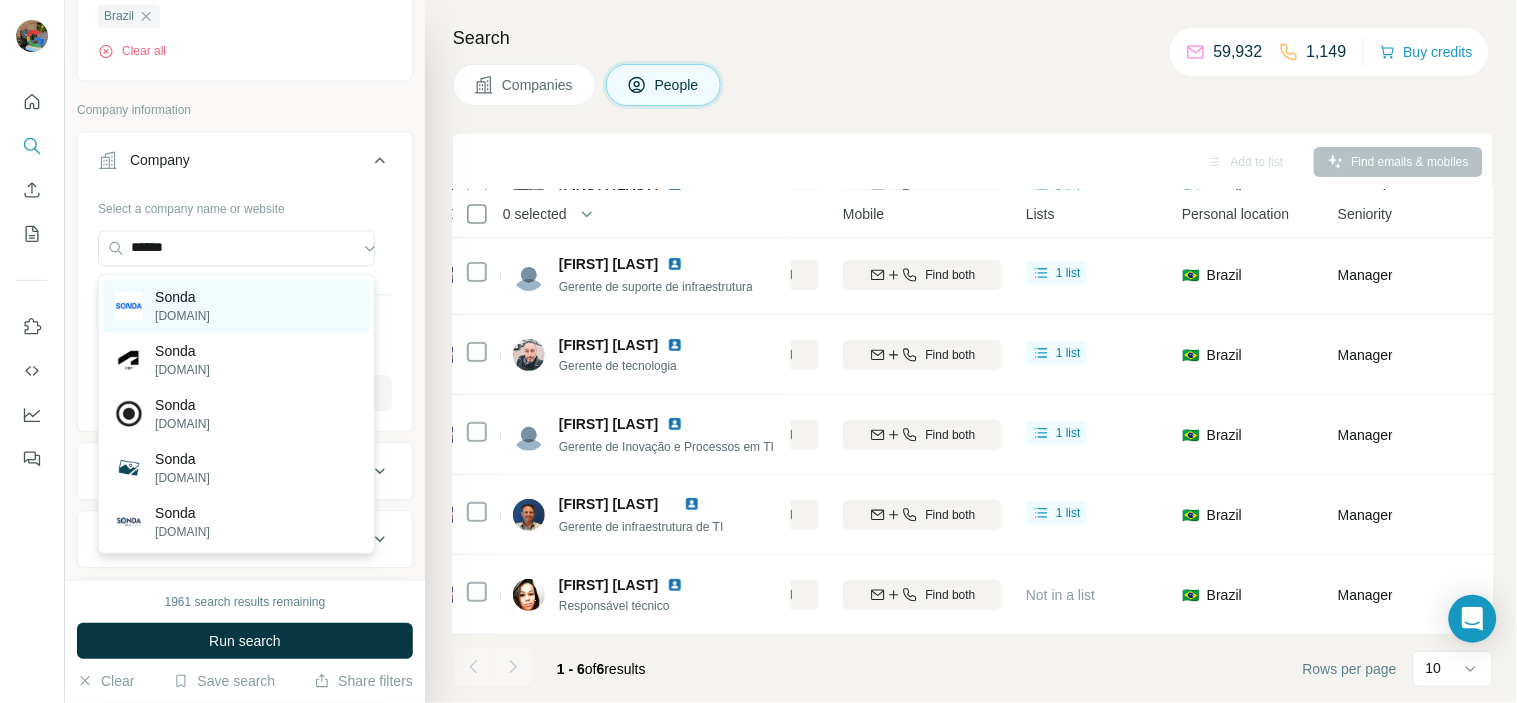 click on "Sonda" at bounding box center [182, 297] 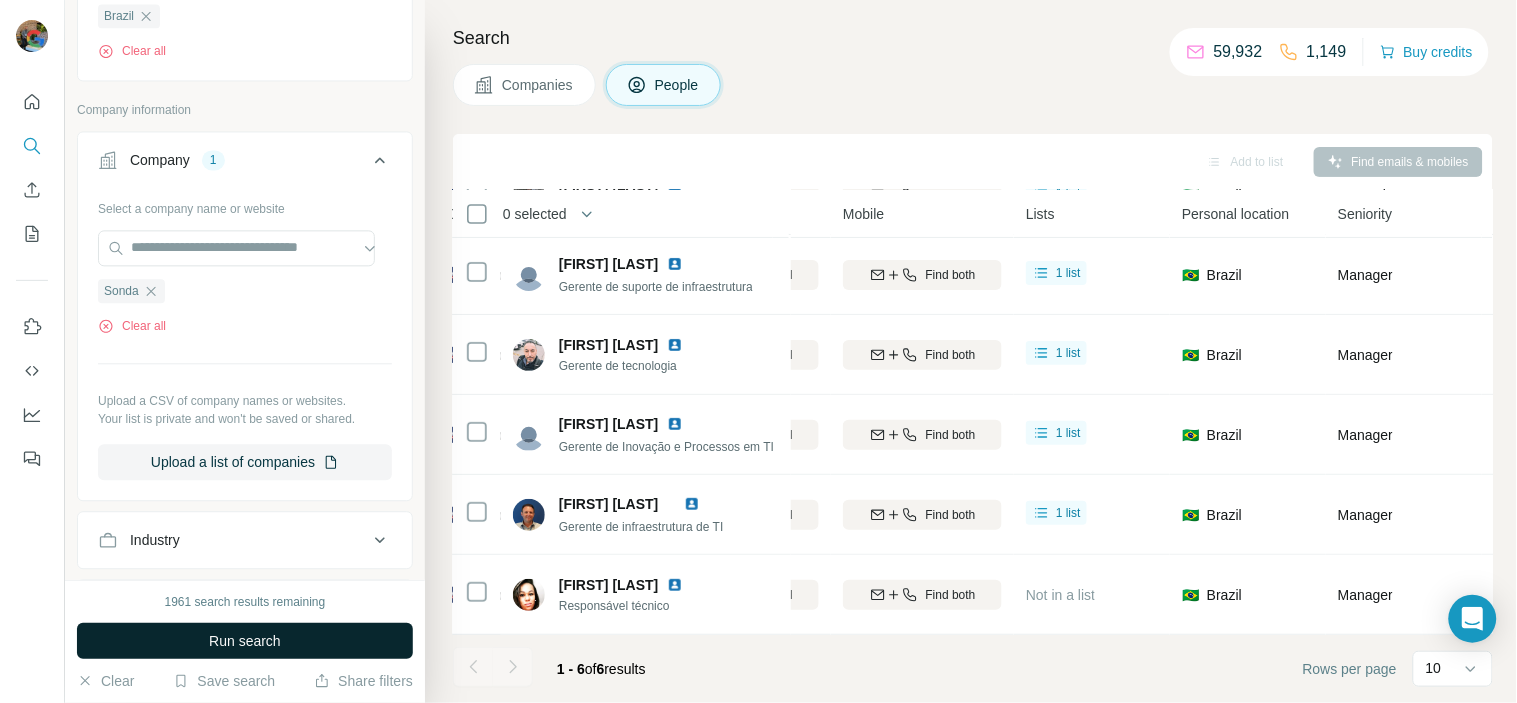 click on "Run search" at bounding box center [245, 641] 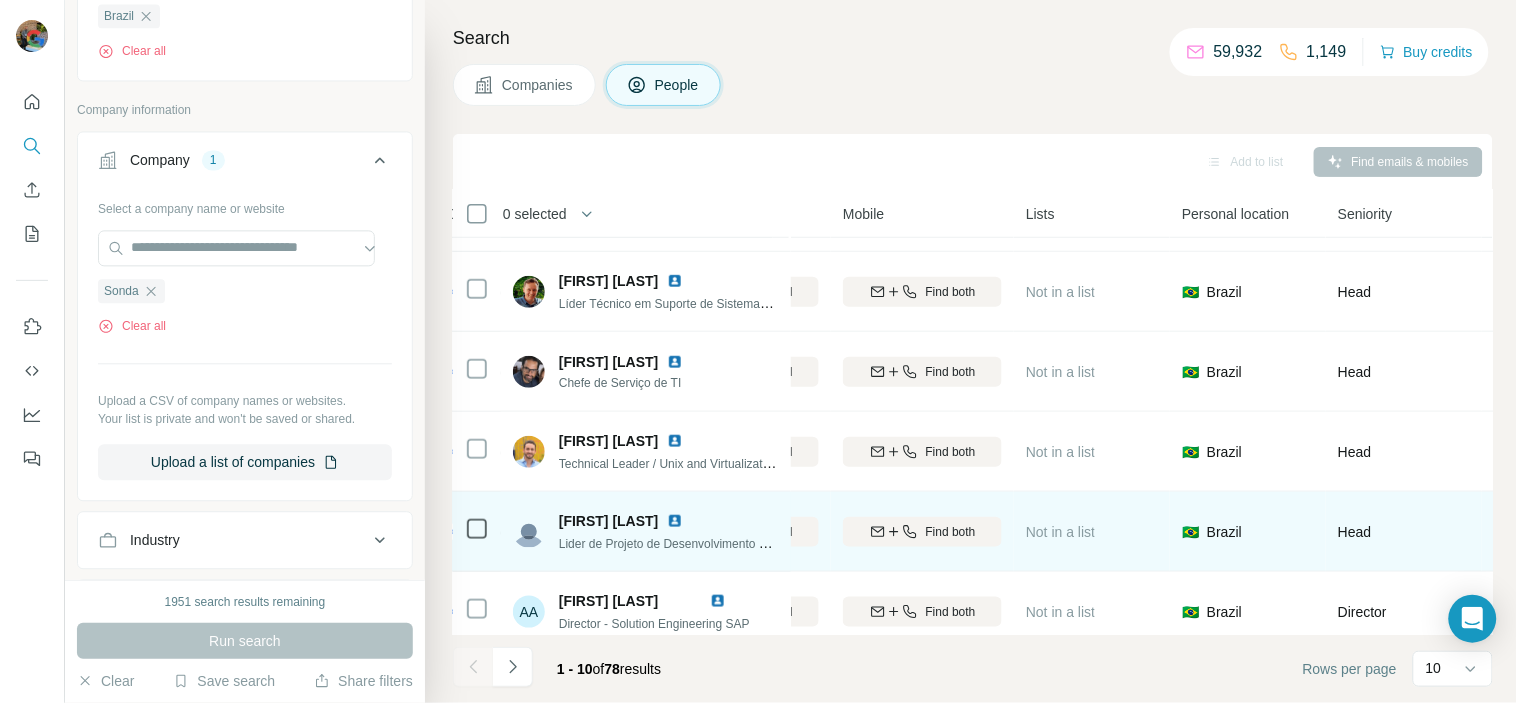 scroll, scrollTop: 413, scrollLeft: 353, axis: both 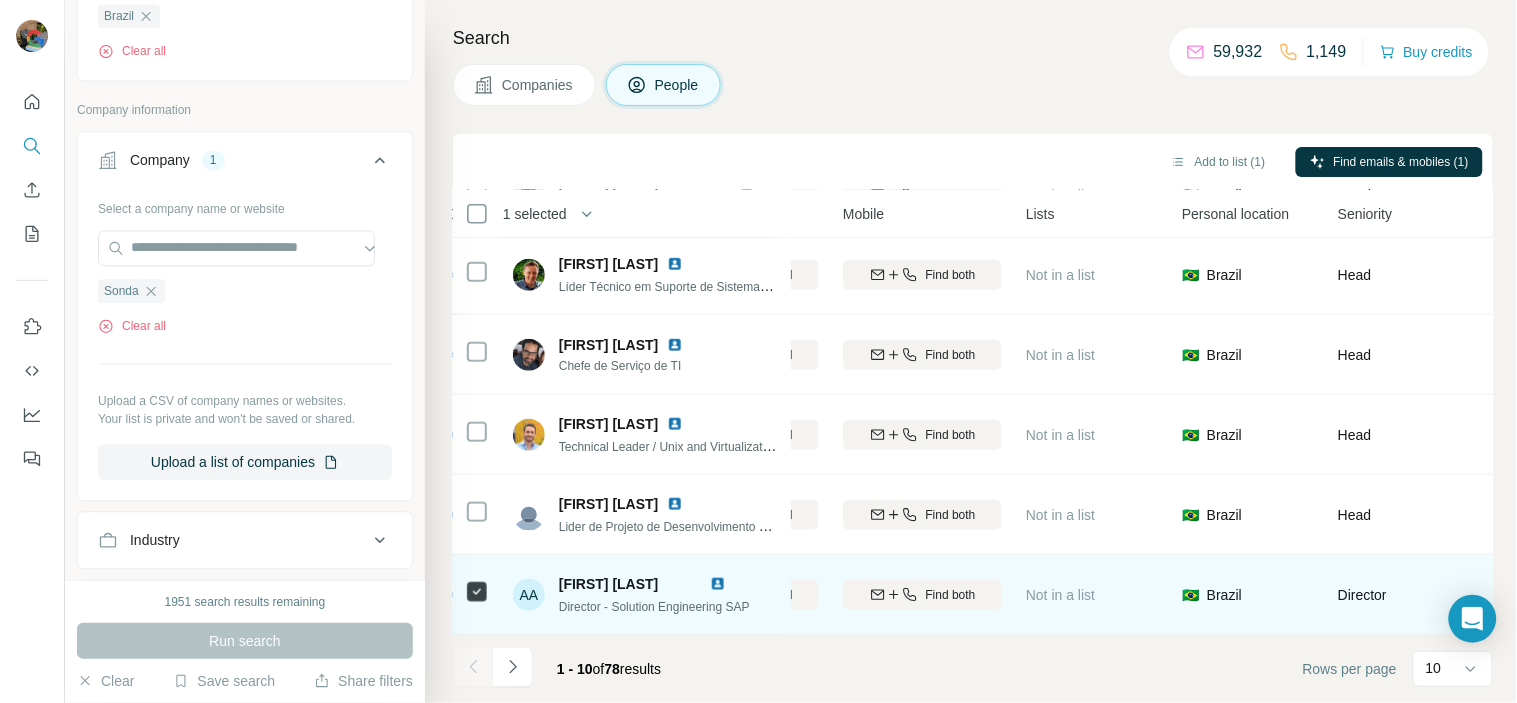 click at bounding box center (477, 595) 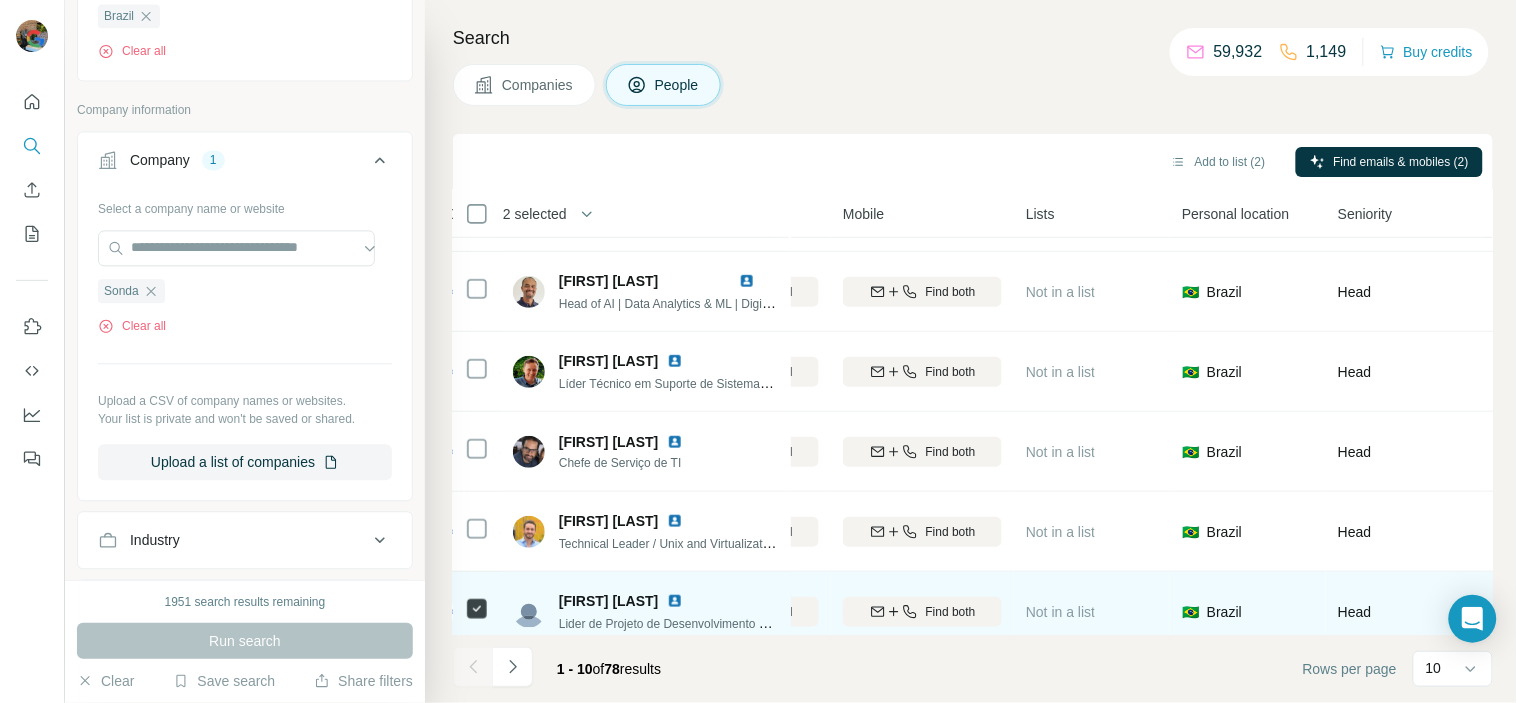 scroll, scrollTop: 305, scrollLeft: 353, axis: both 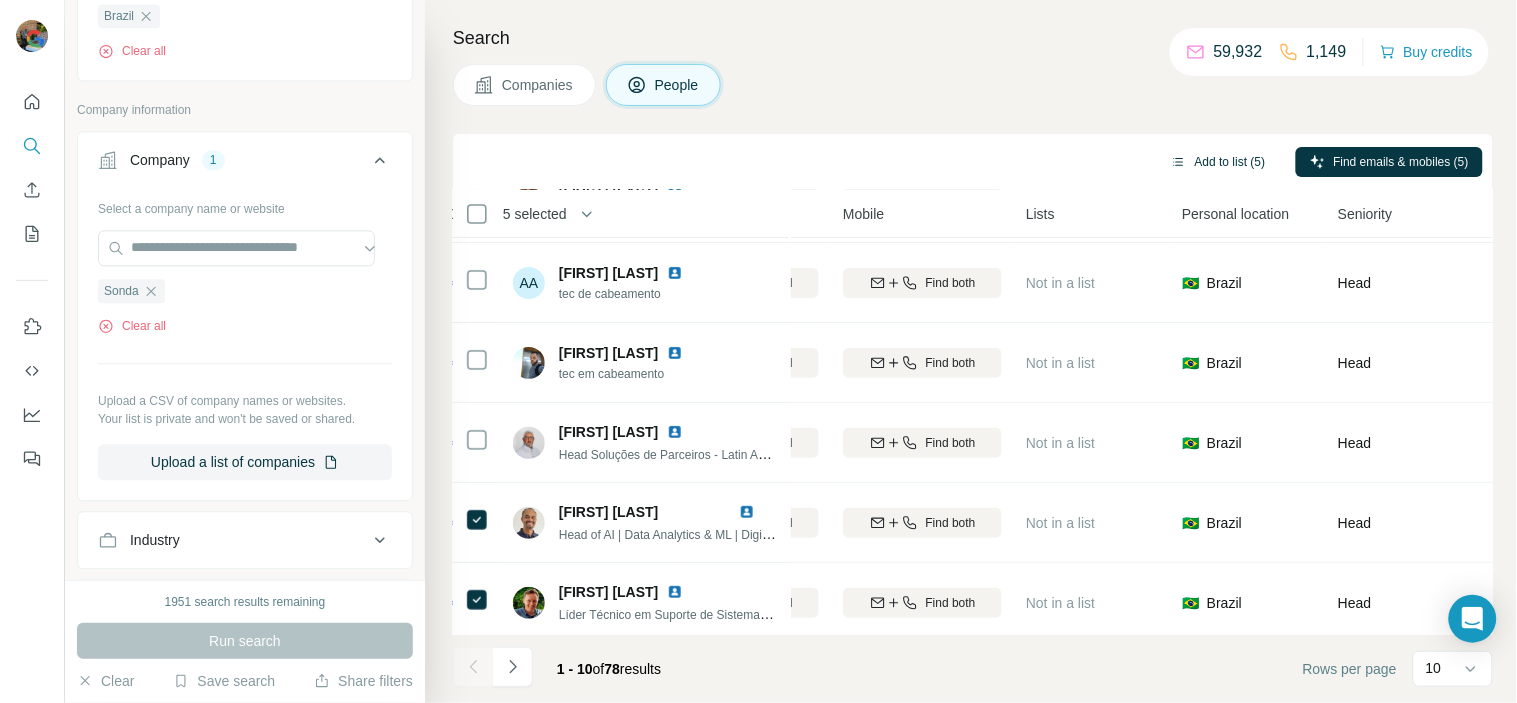 click on "Add to list (5)" at bounding box center (1218, 162) 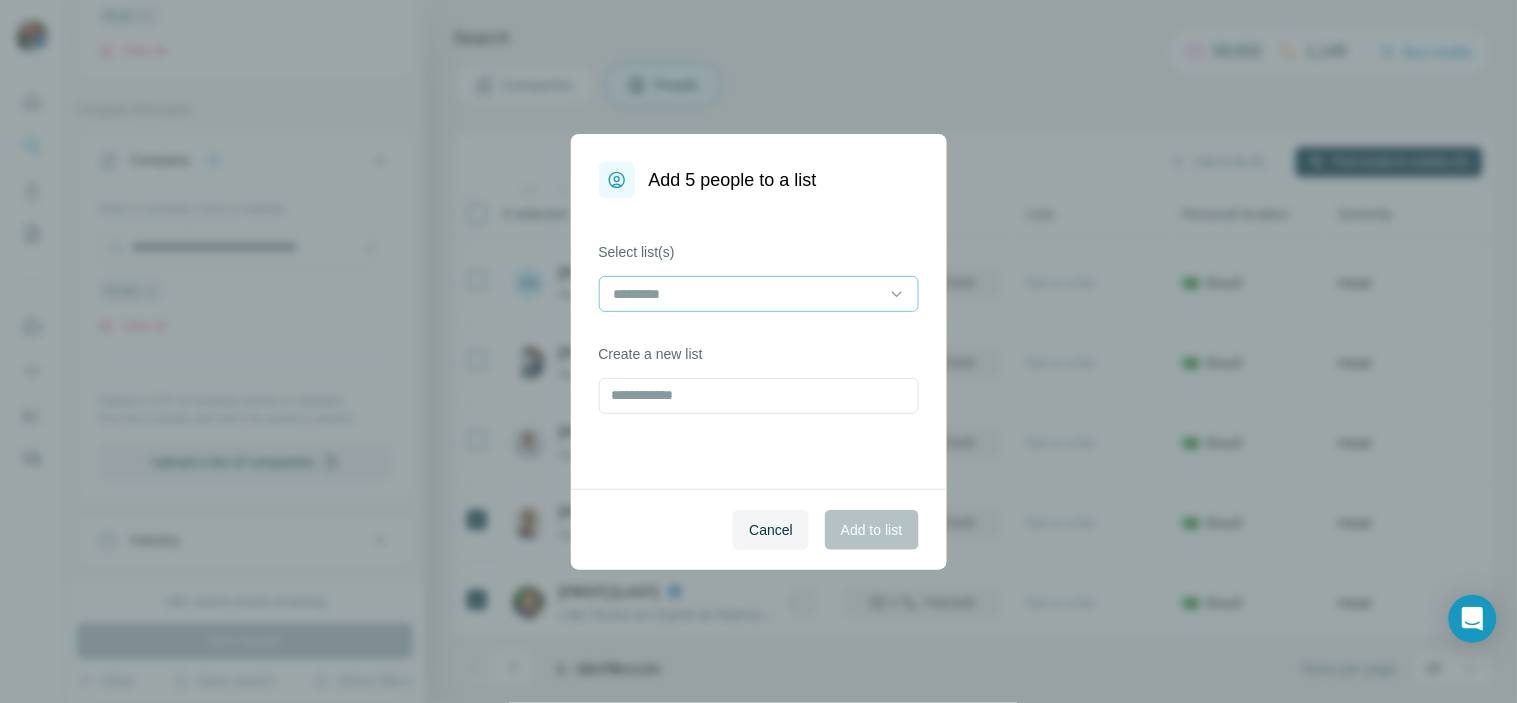 click at bounding box center (759, 294) 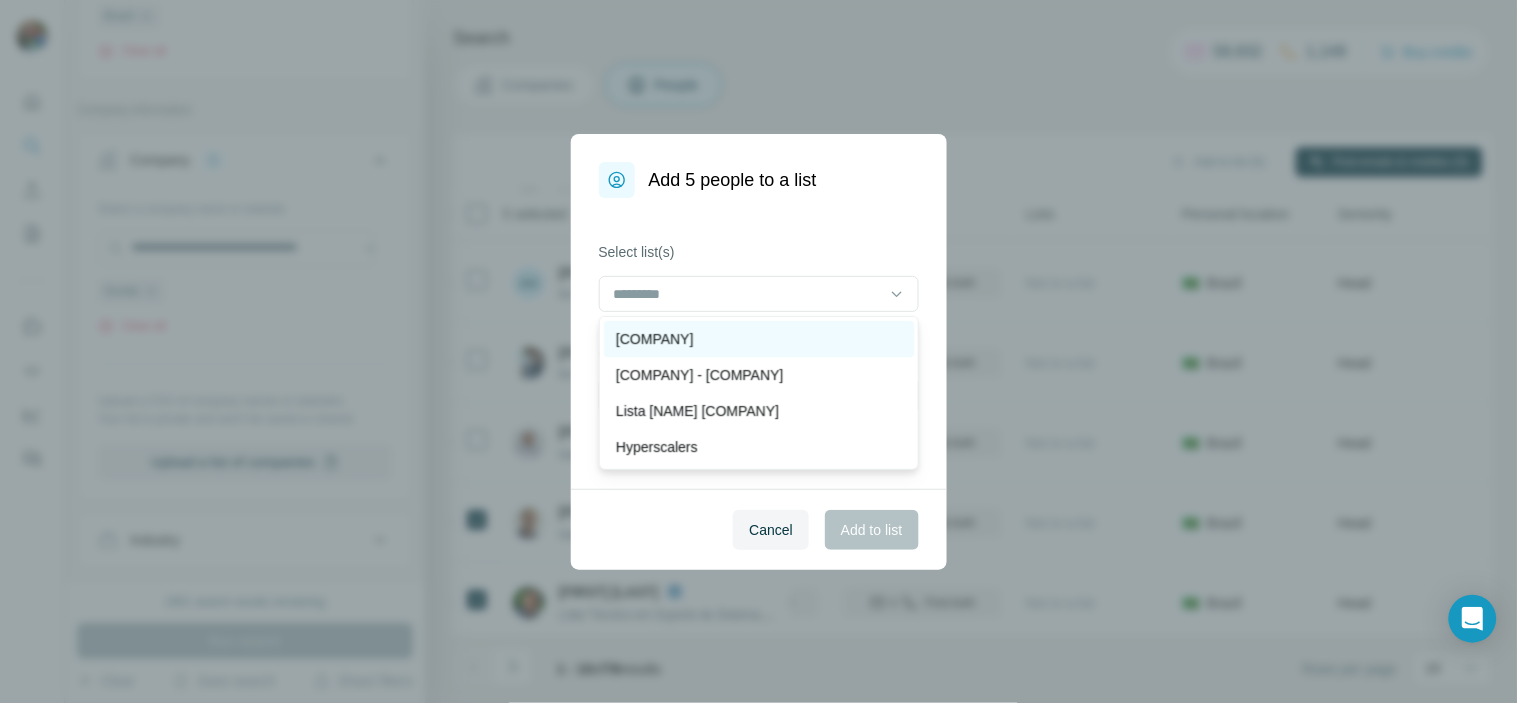 click on "[COMPANY]" at bounding box center [759, 339] 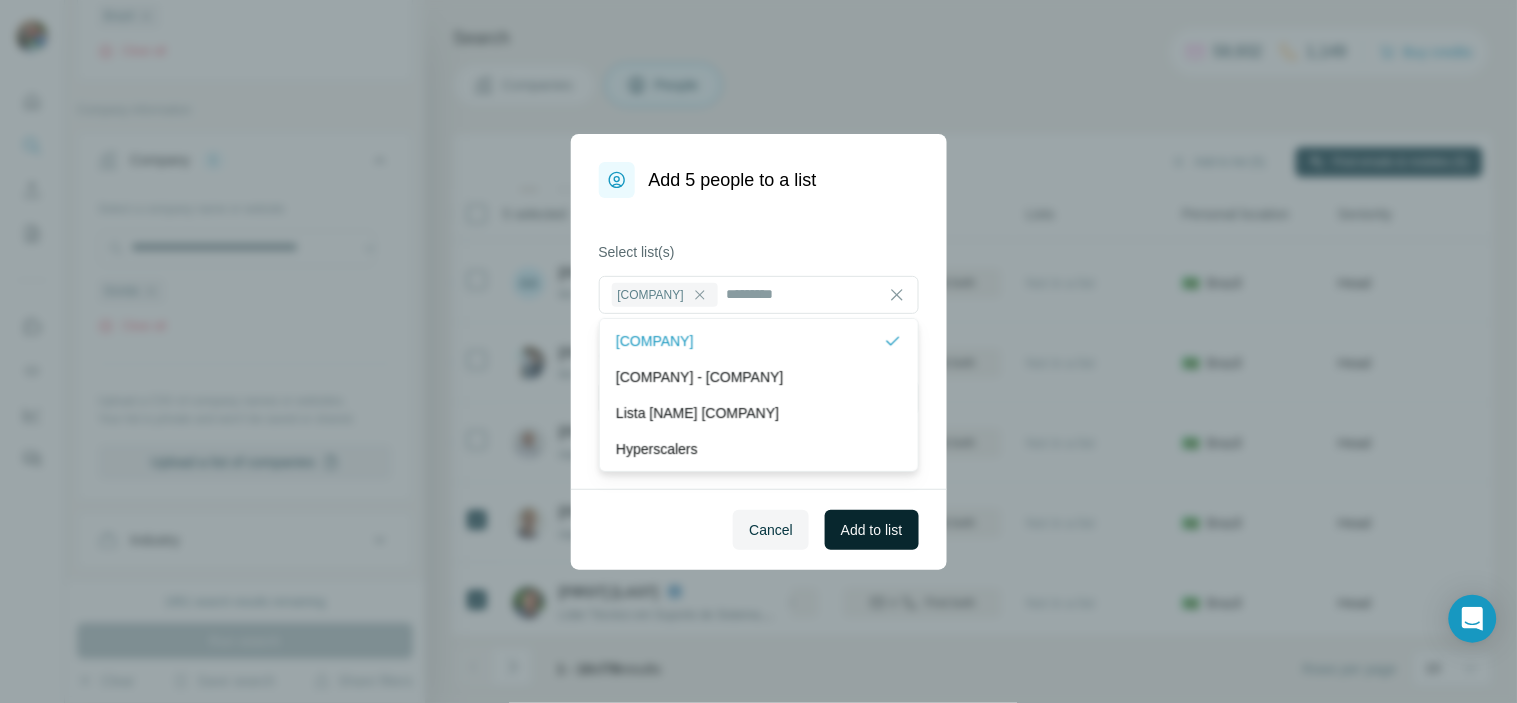 click on "Add to list" at bounding box center (871, 530) 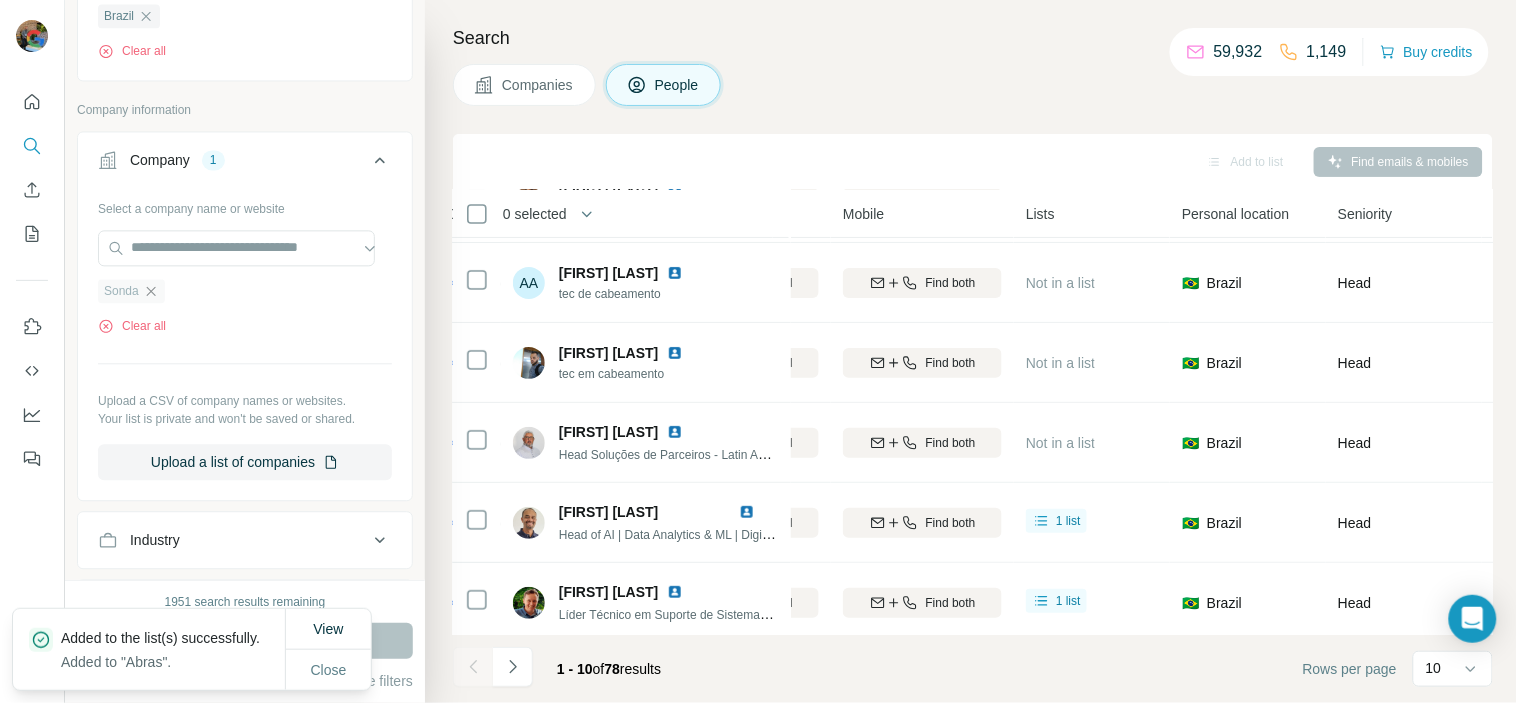 click 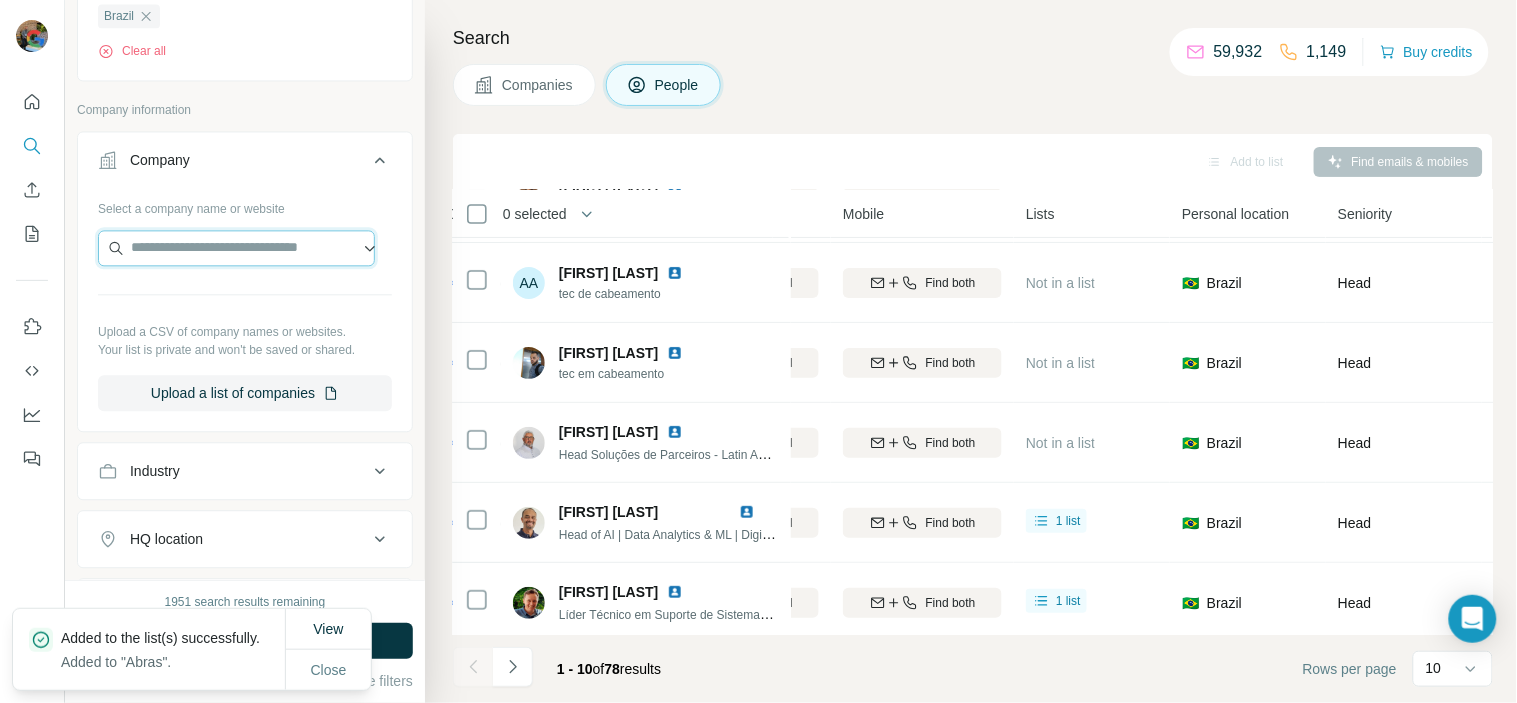 paste on "**********" 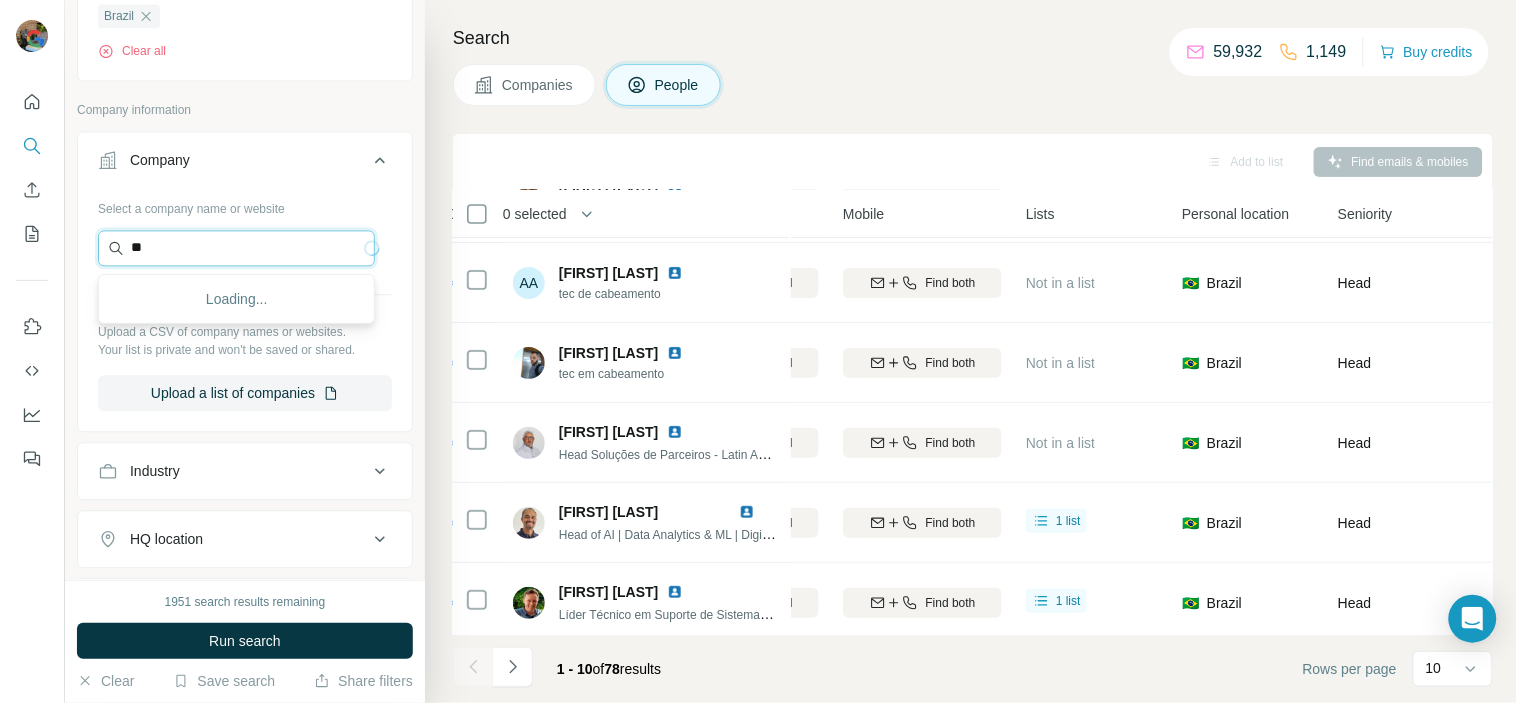 type on "*" 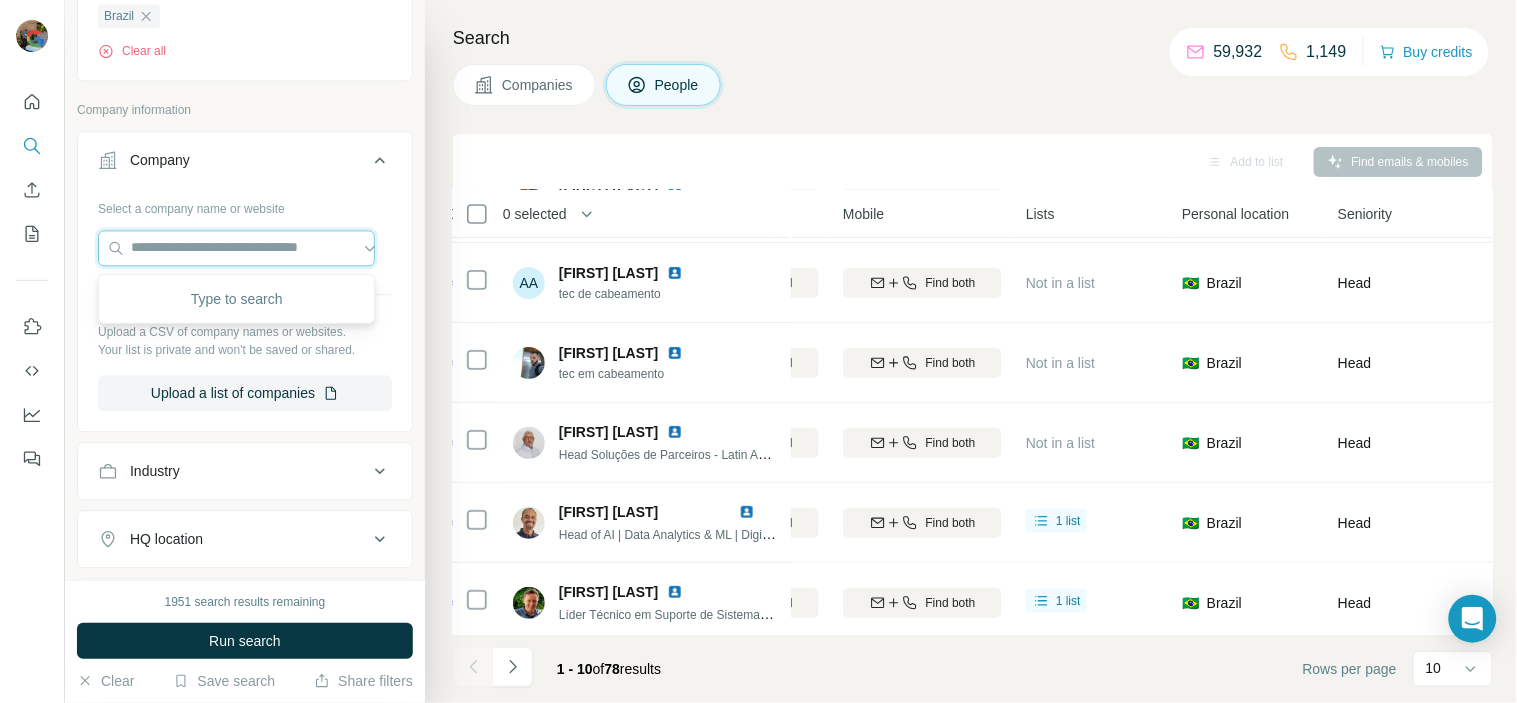 paste on "**********" 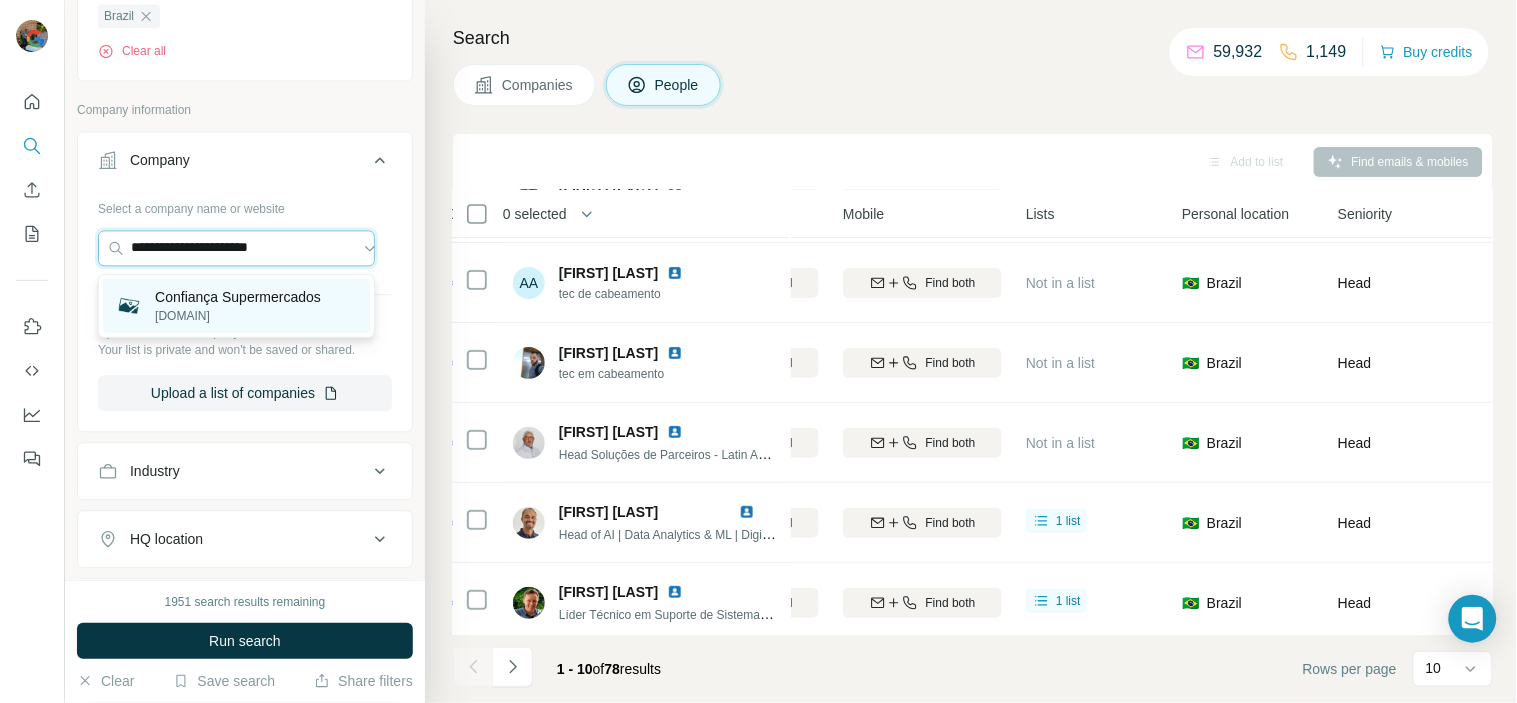 type on "**********" 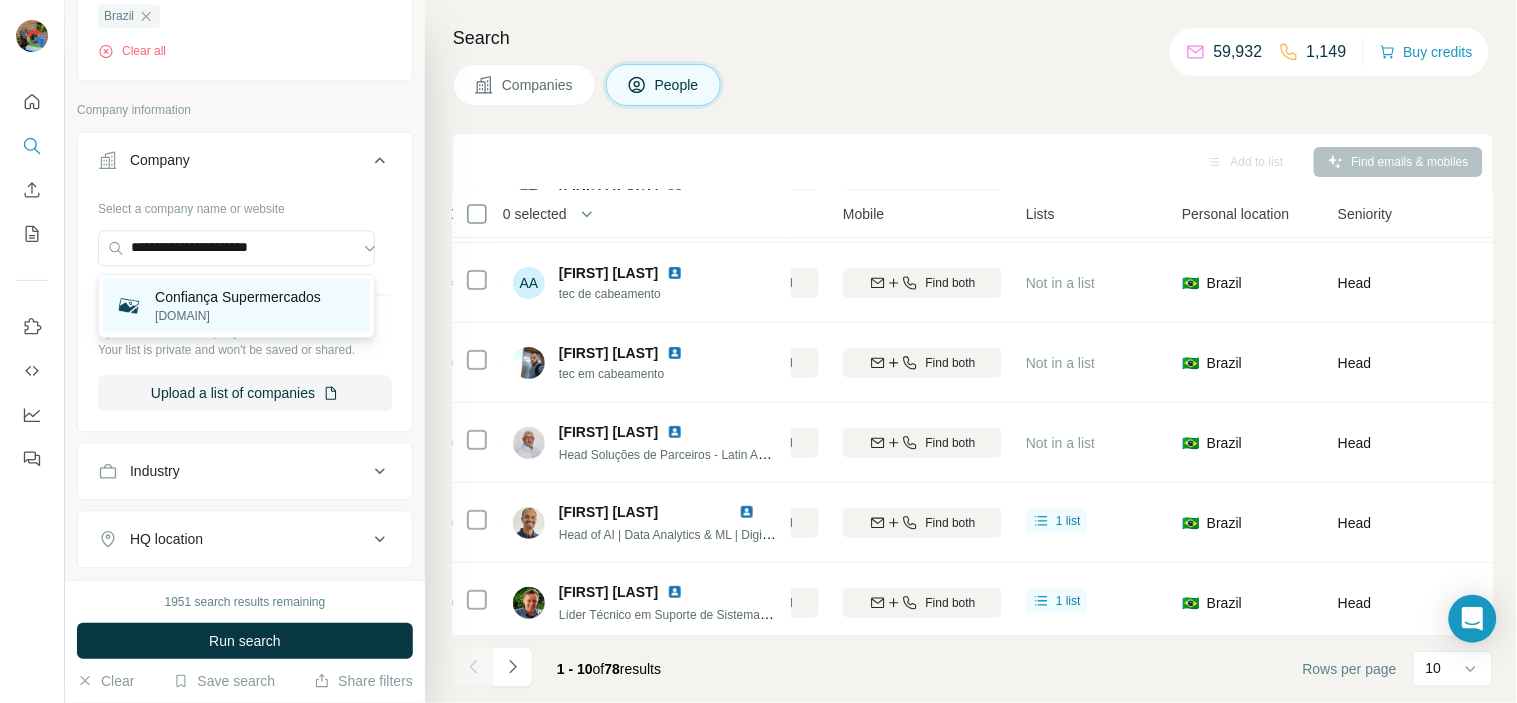 click on "[DOMAIN]" at bounding box center [238, 316] 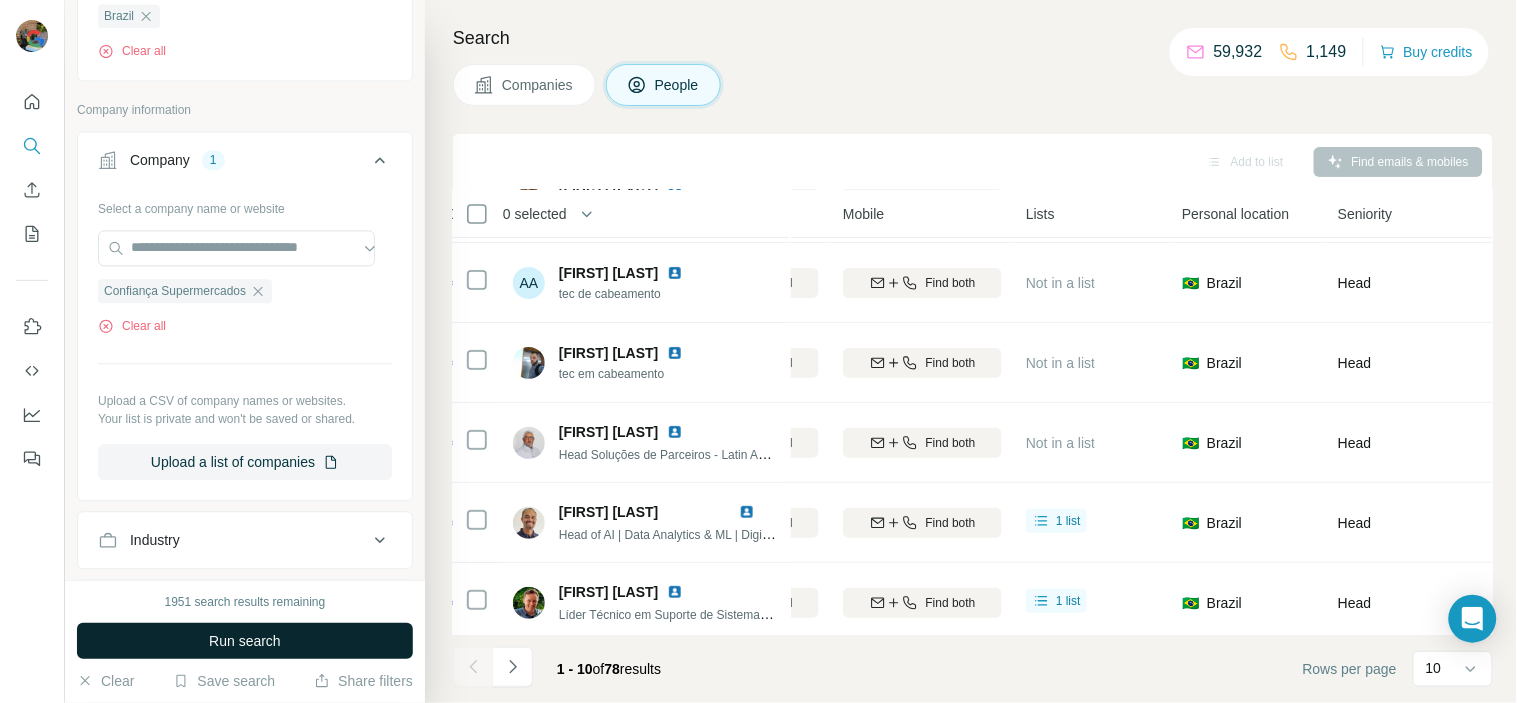 click on "Run search" at bounding box center (245, 641) 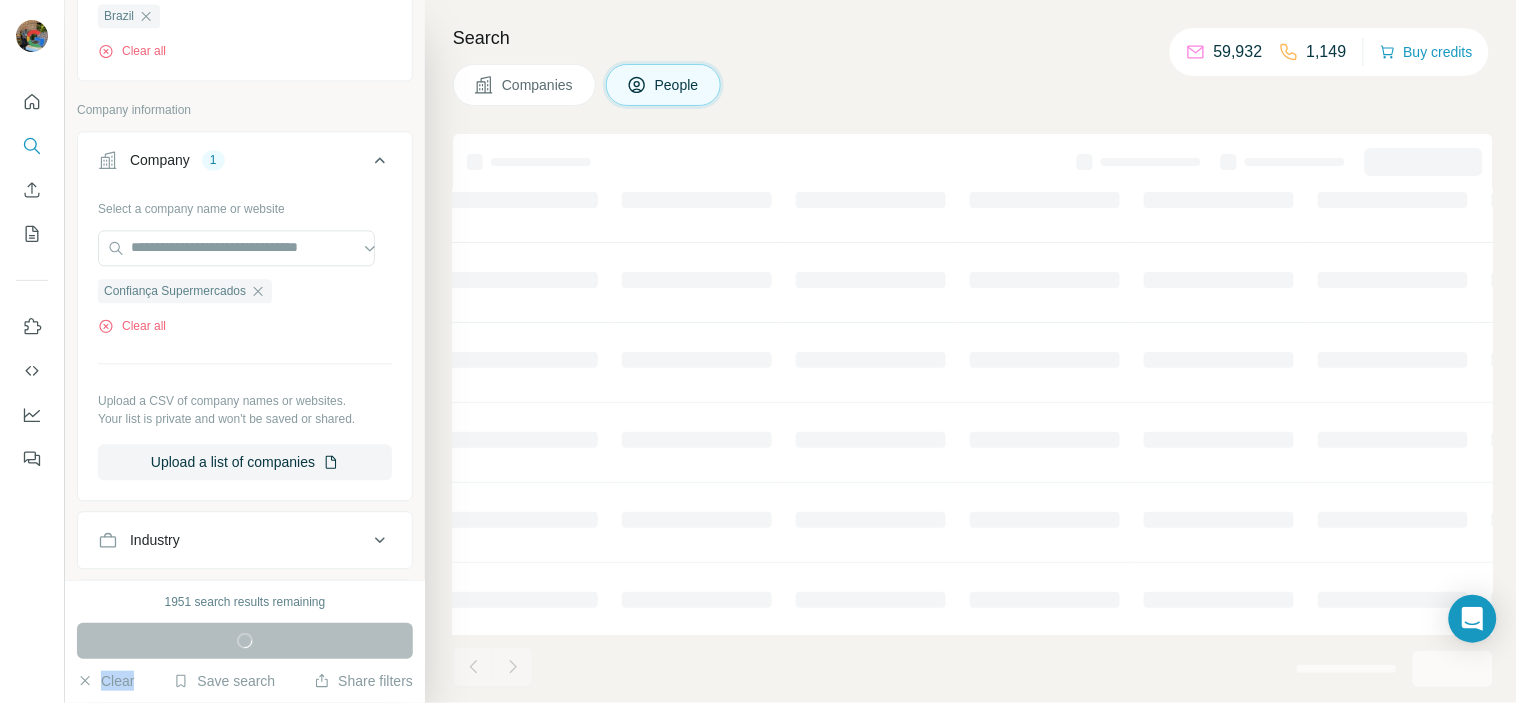 click on "Run search" at bounding box center [245, 641] 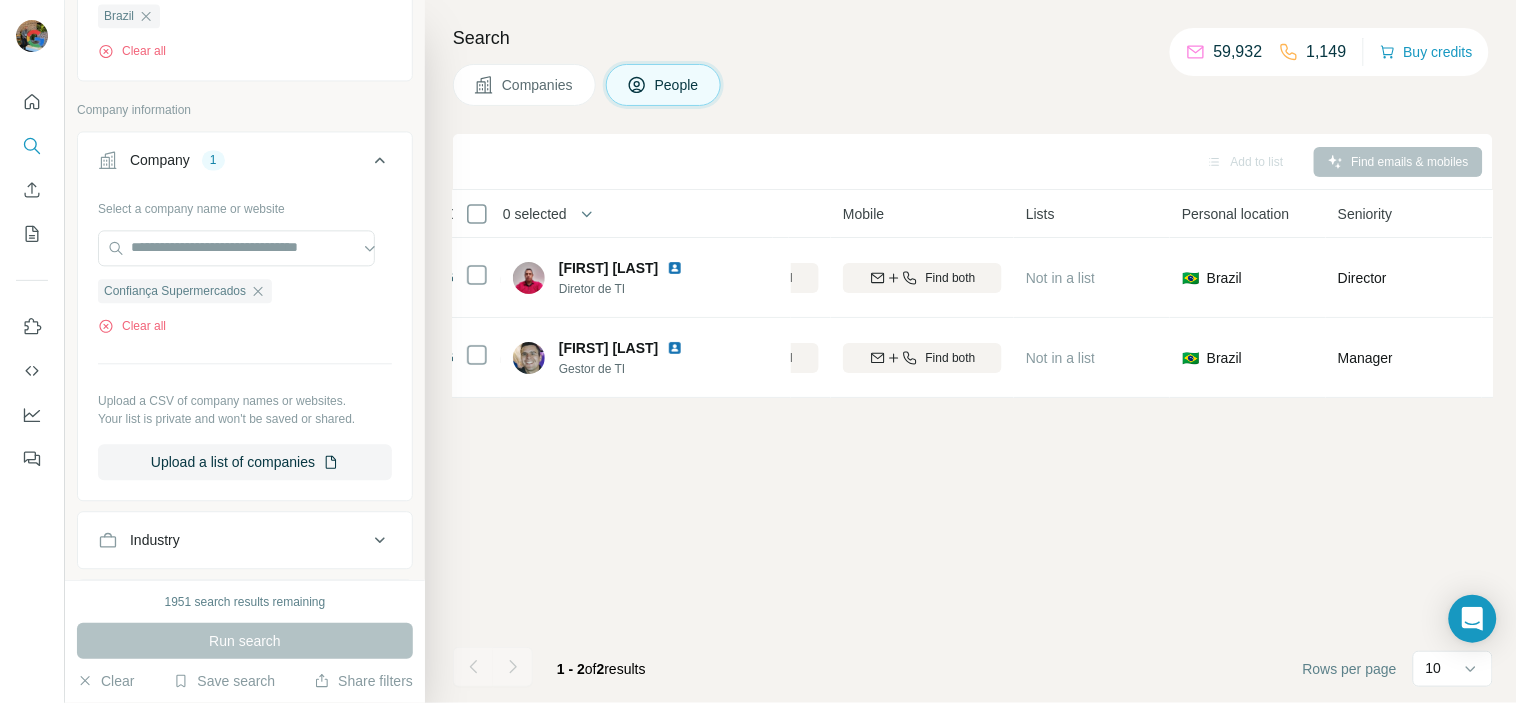 scroll, scrollTop: 0, scrollLeft: 353, axis: horizontal 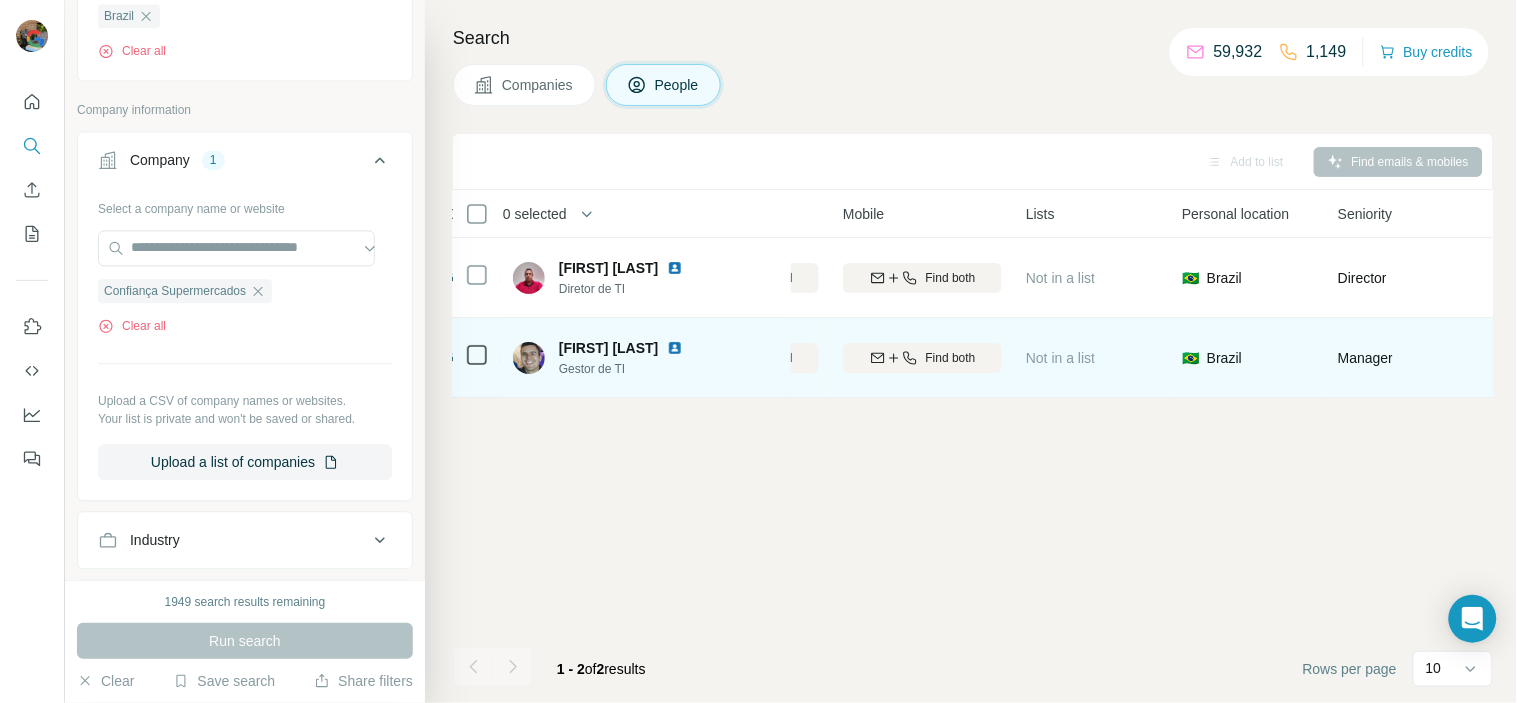click at bounding box center [477, 358] 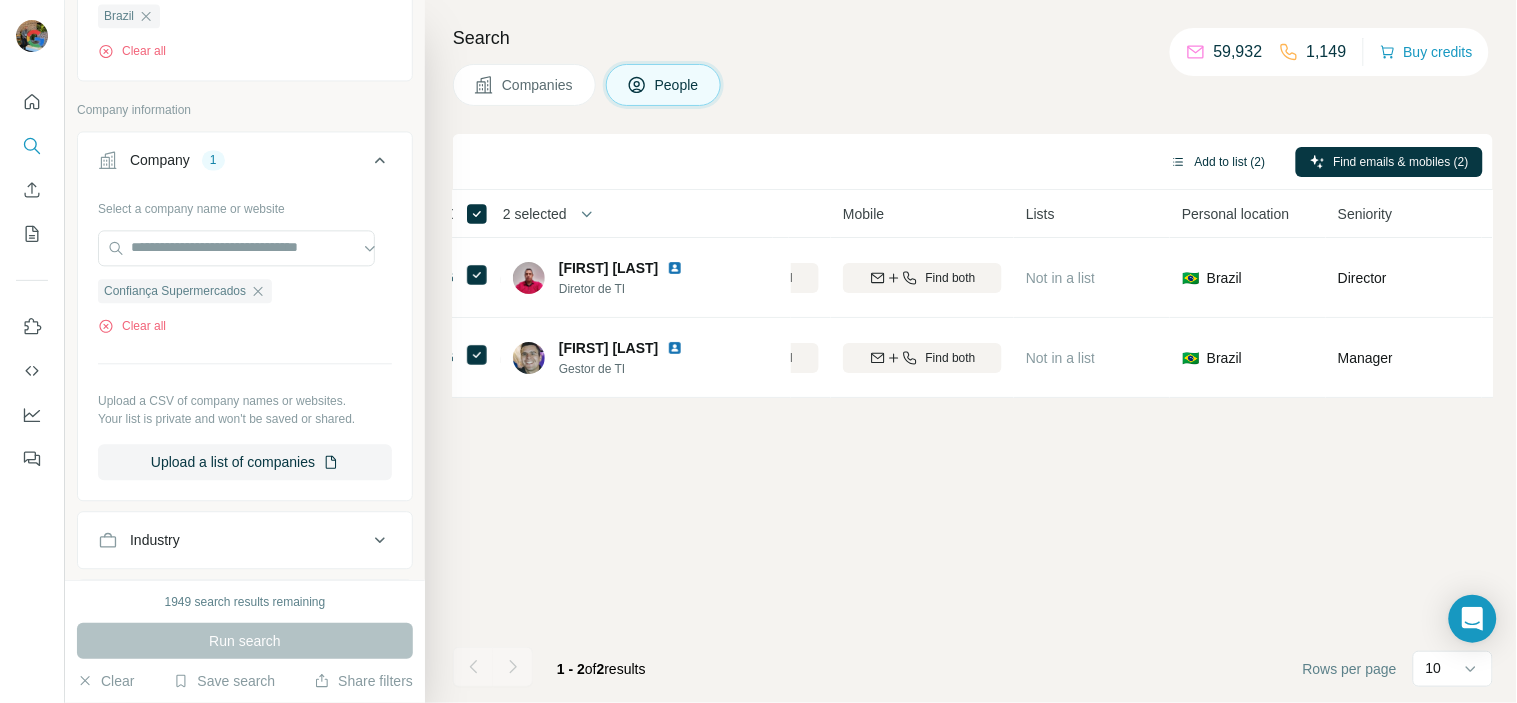 click on "Add to list (2)" at bounding box center [1218, 162] 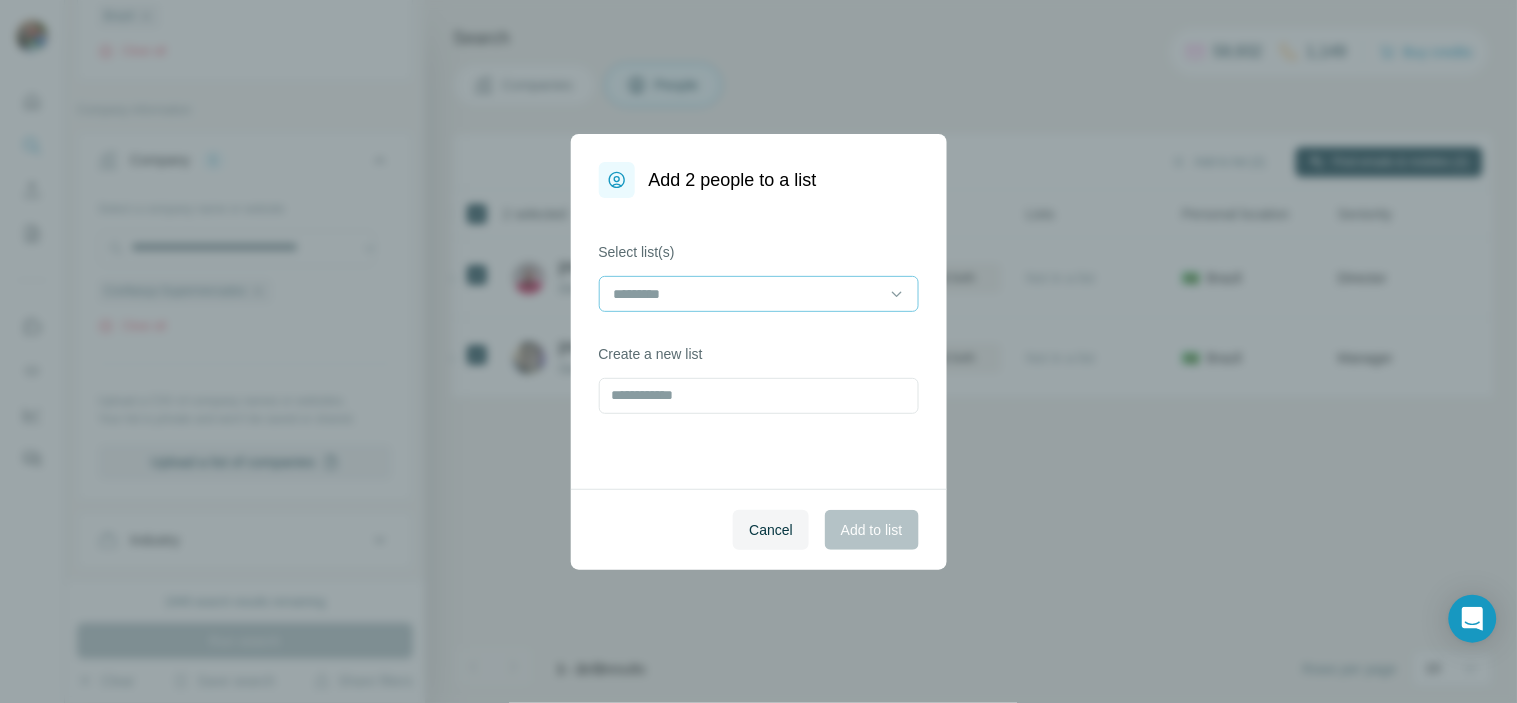 click at bounding box center [747, 294] 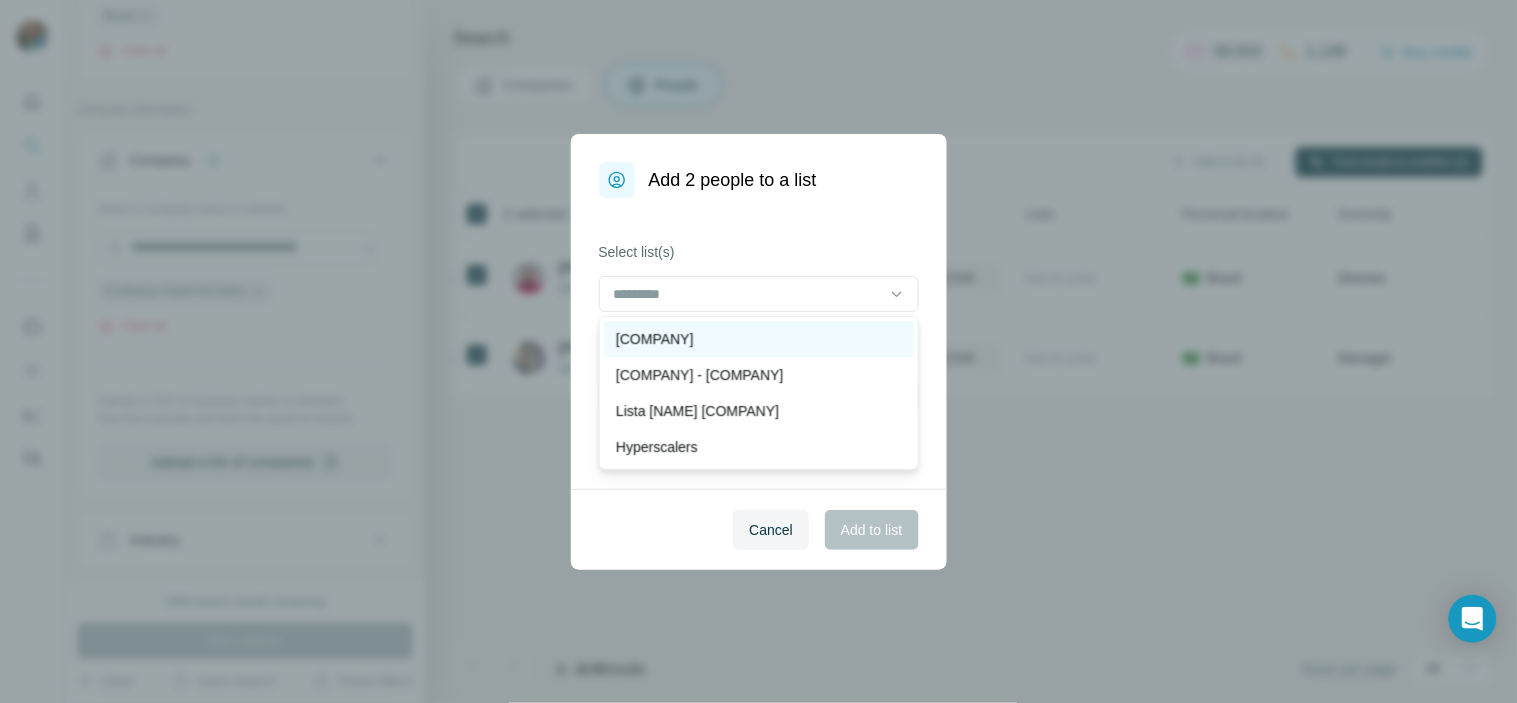 click on "[COMPANY]" at bounding box center (759, 339) 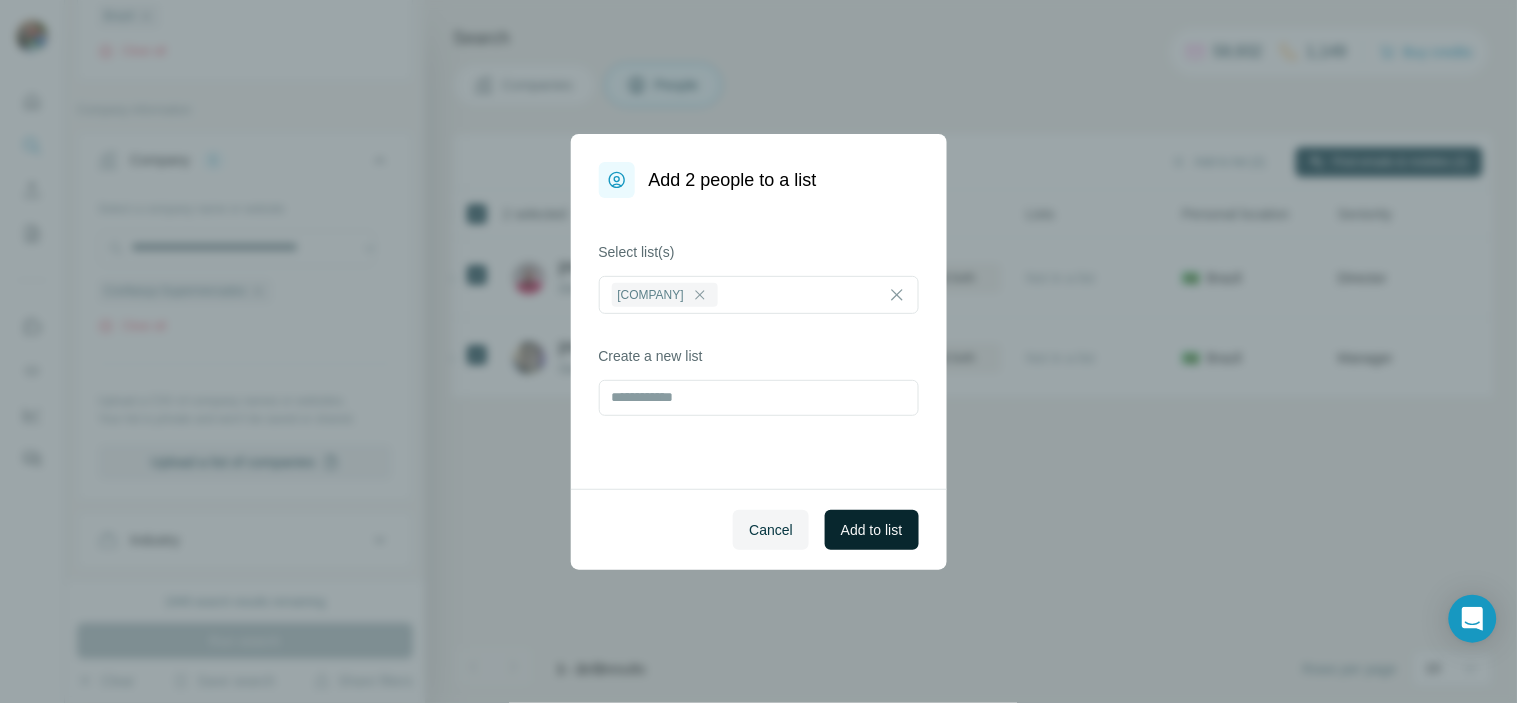 click on "Add to list" at bounding box center [871, 530] 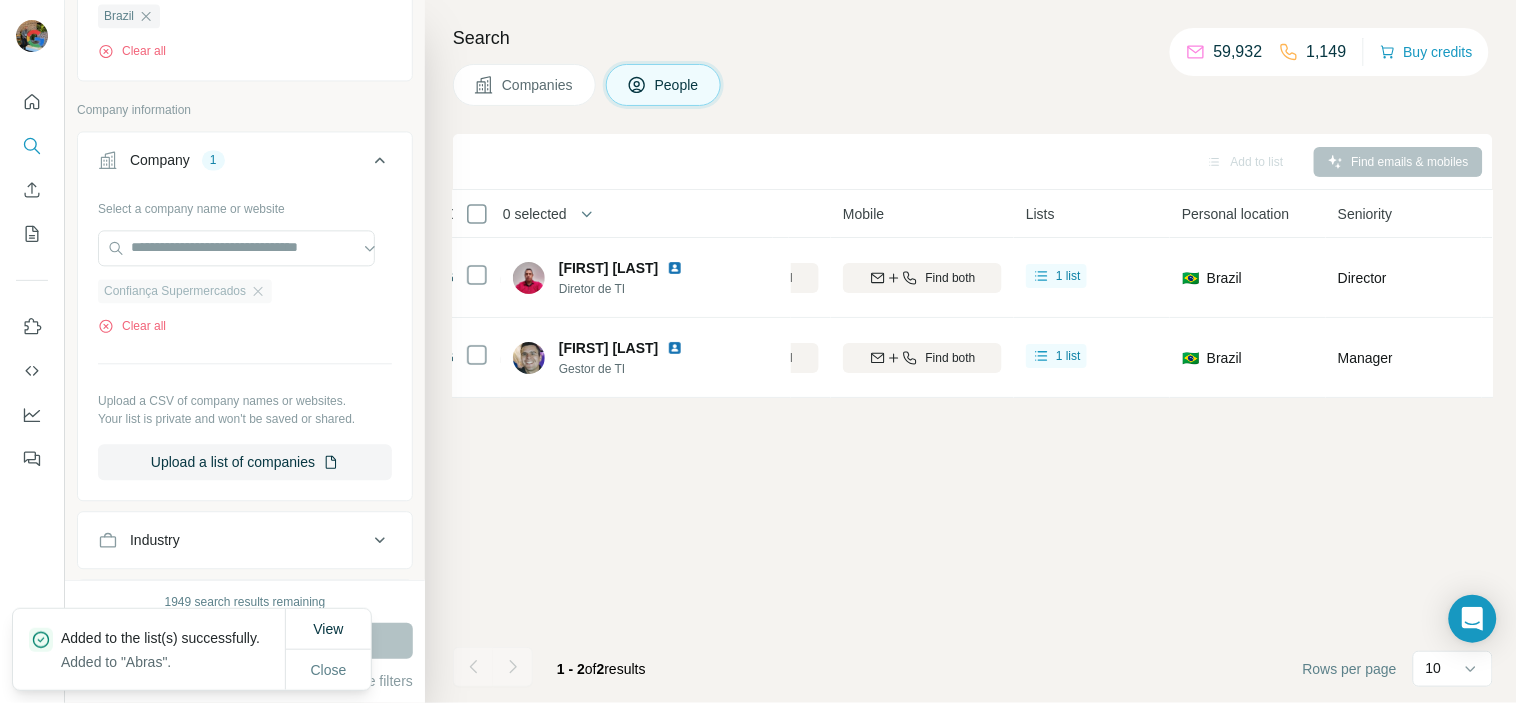 click on "Confiança Supermercados" at bounding box center [185, 291] 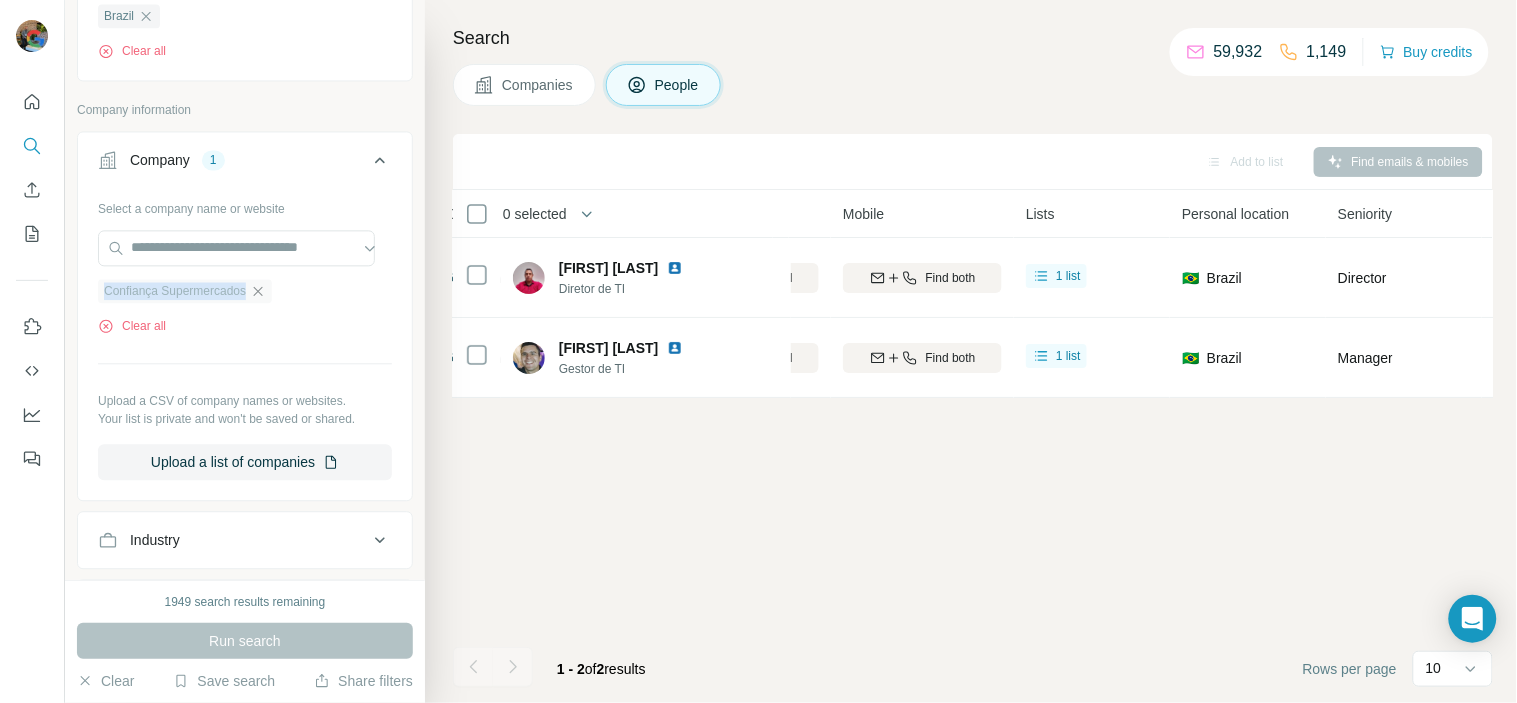 click on "Confiança Supermercados" at bounding box center (185, 290) 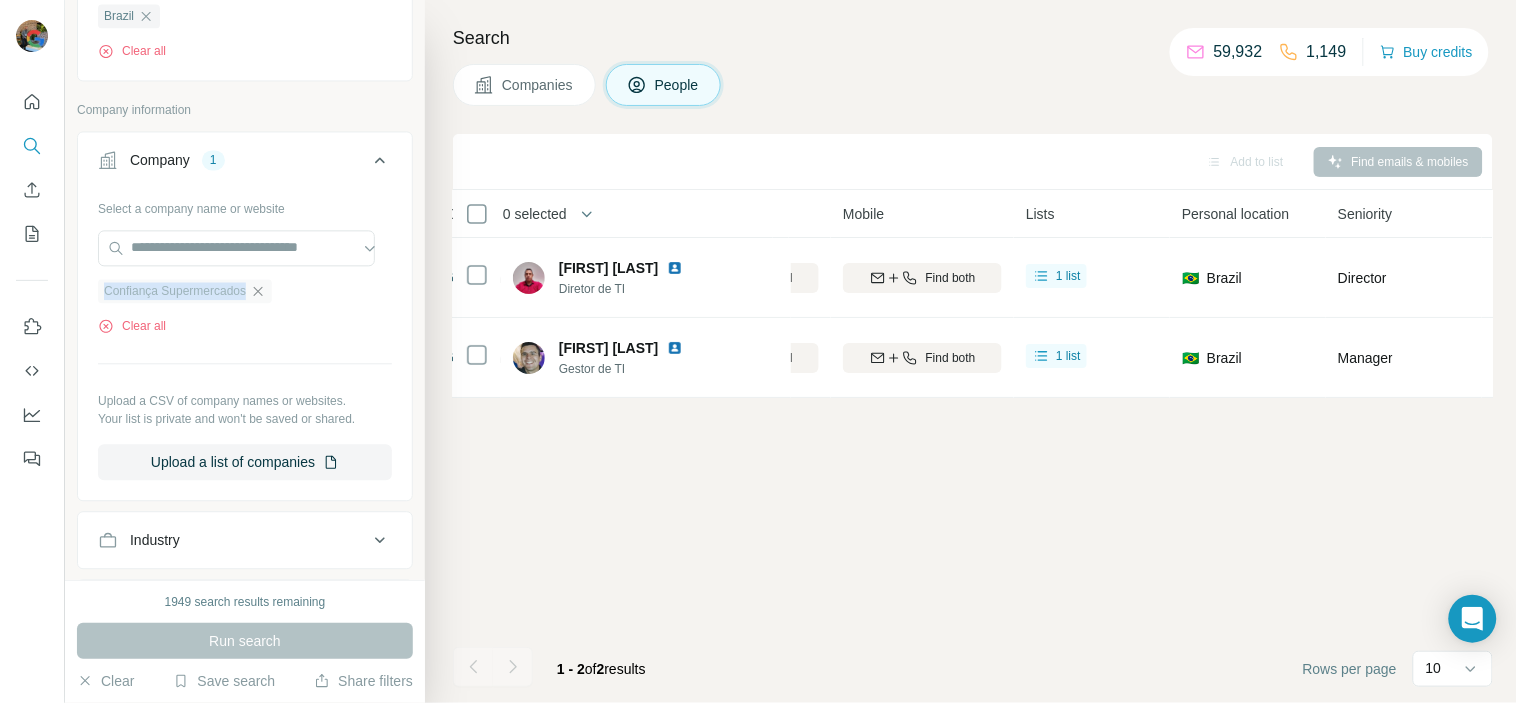 click 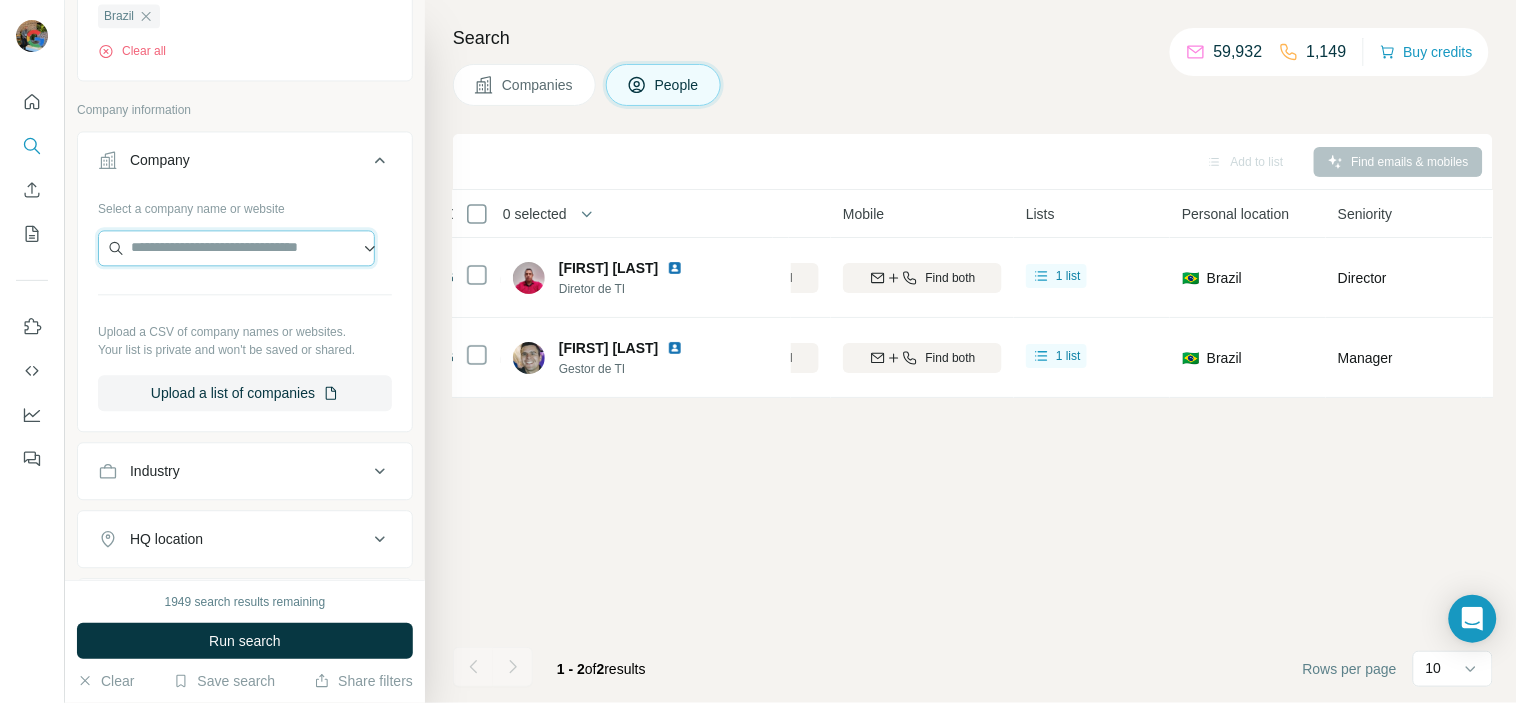 click at bounding box center [236, 248] 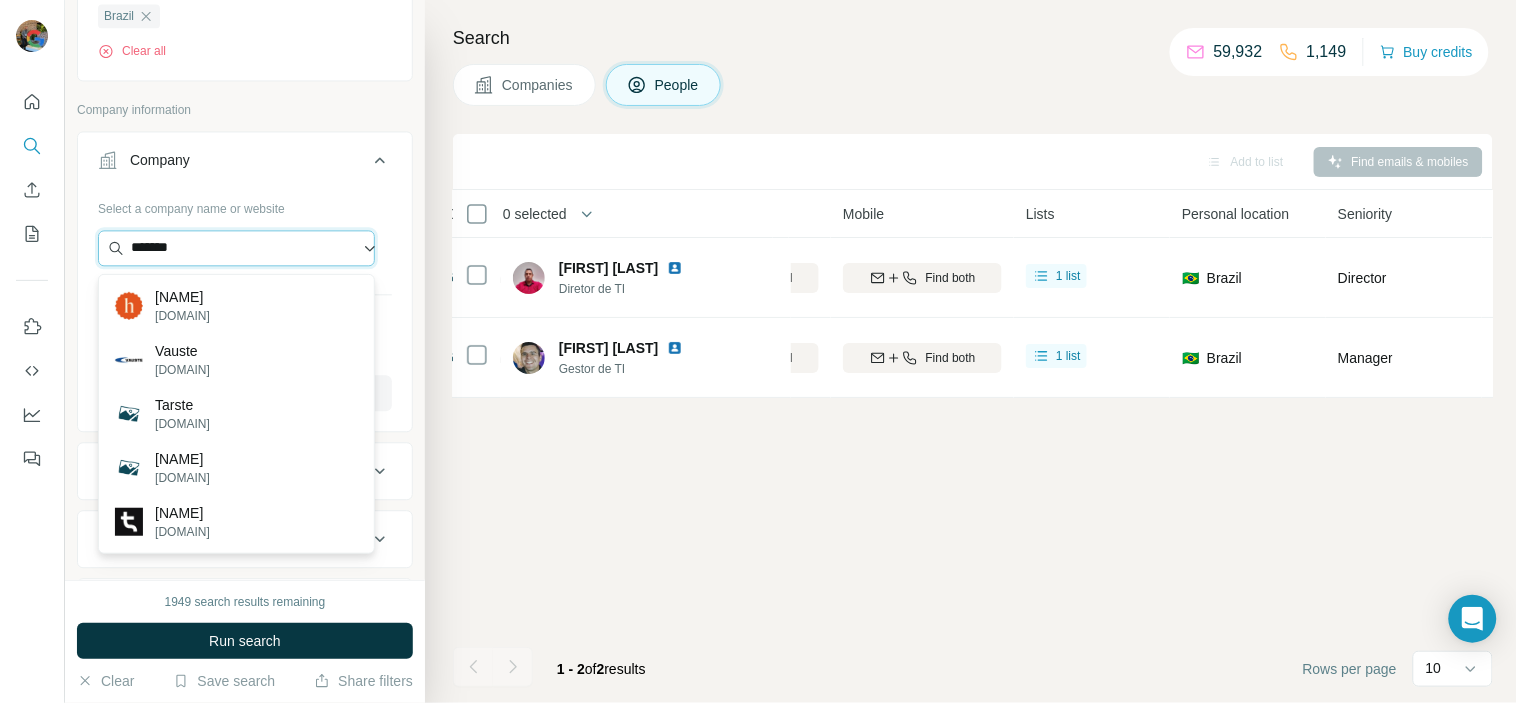 click on "******" at bounding box center [236, 248] 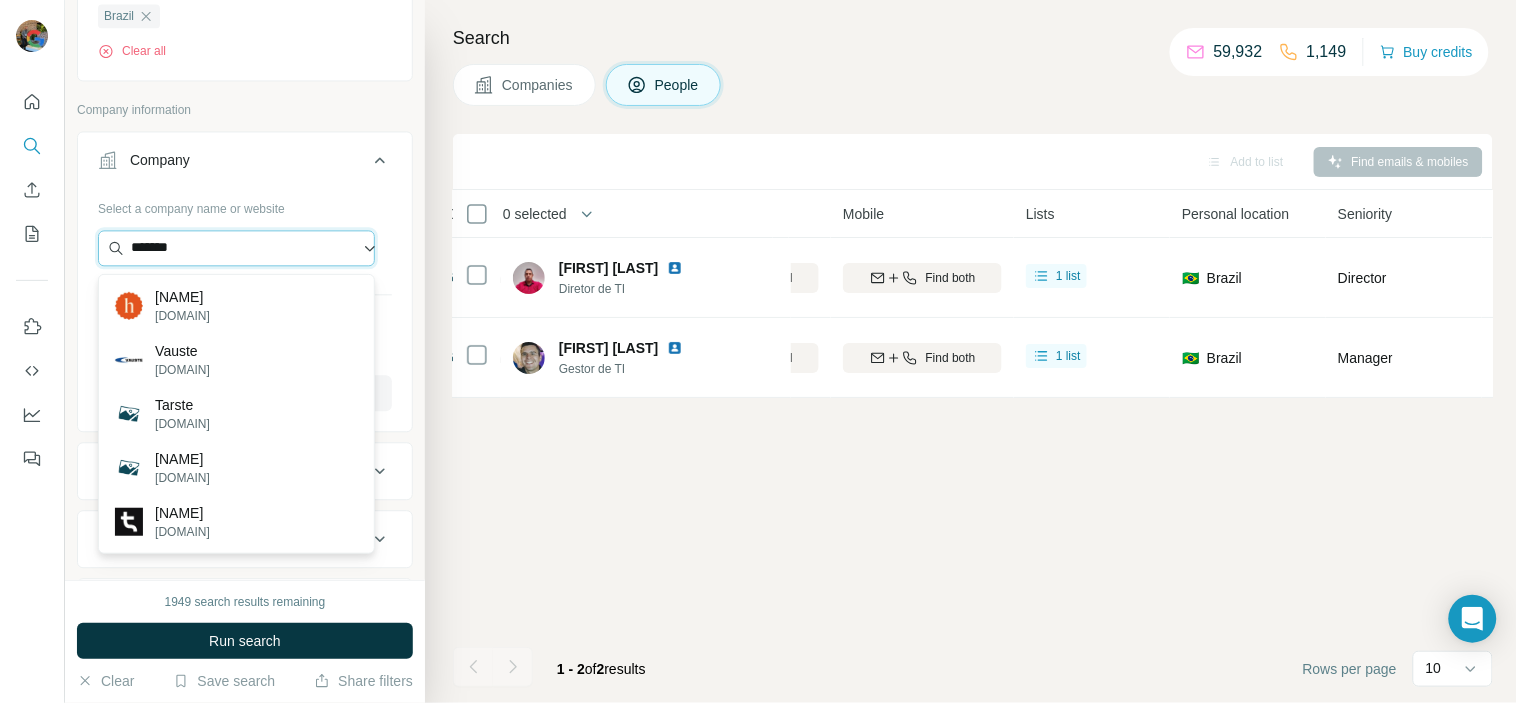 click on "******" at bounding box center [236, 248] 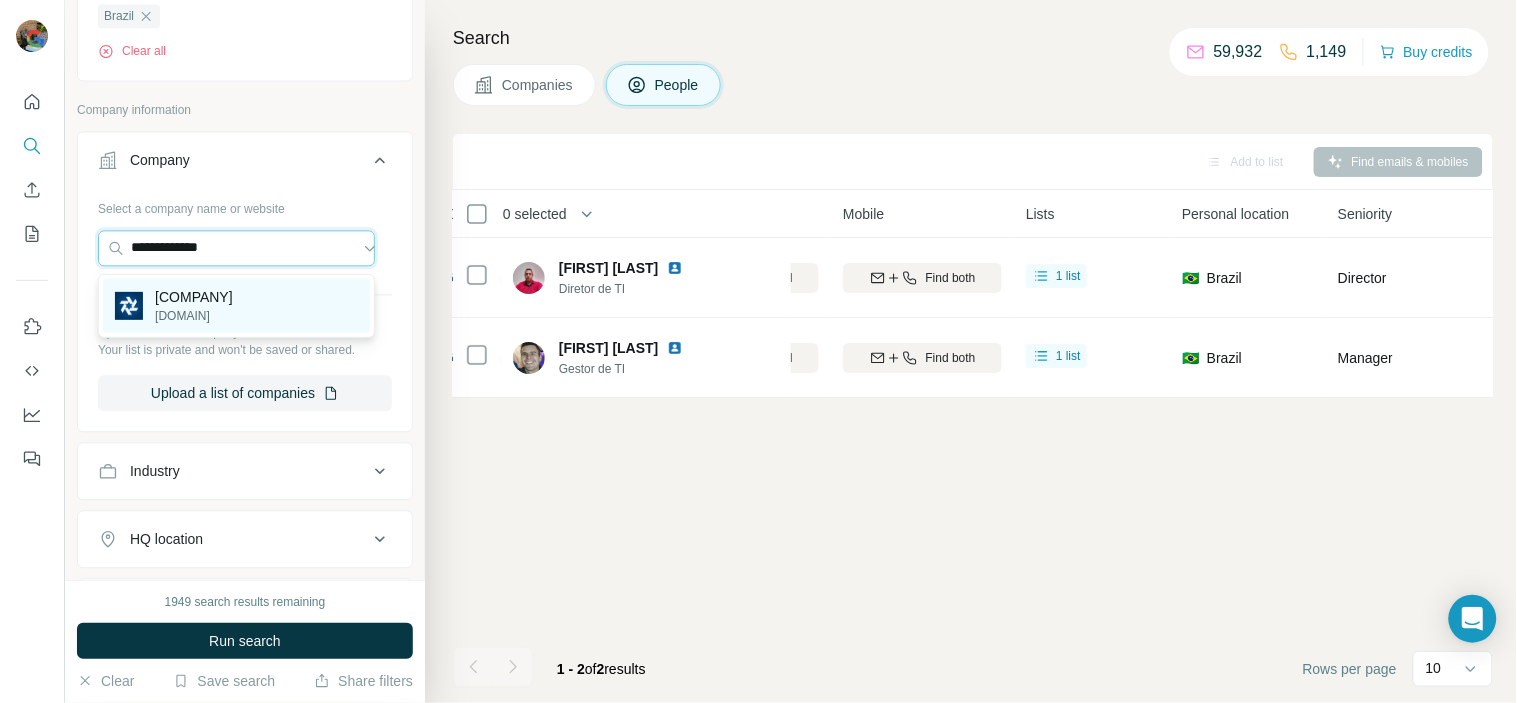 type on "**********" 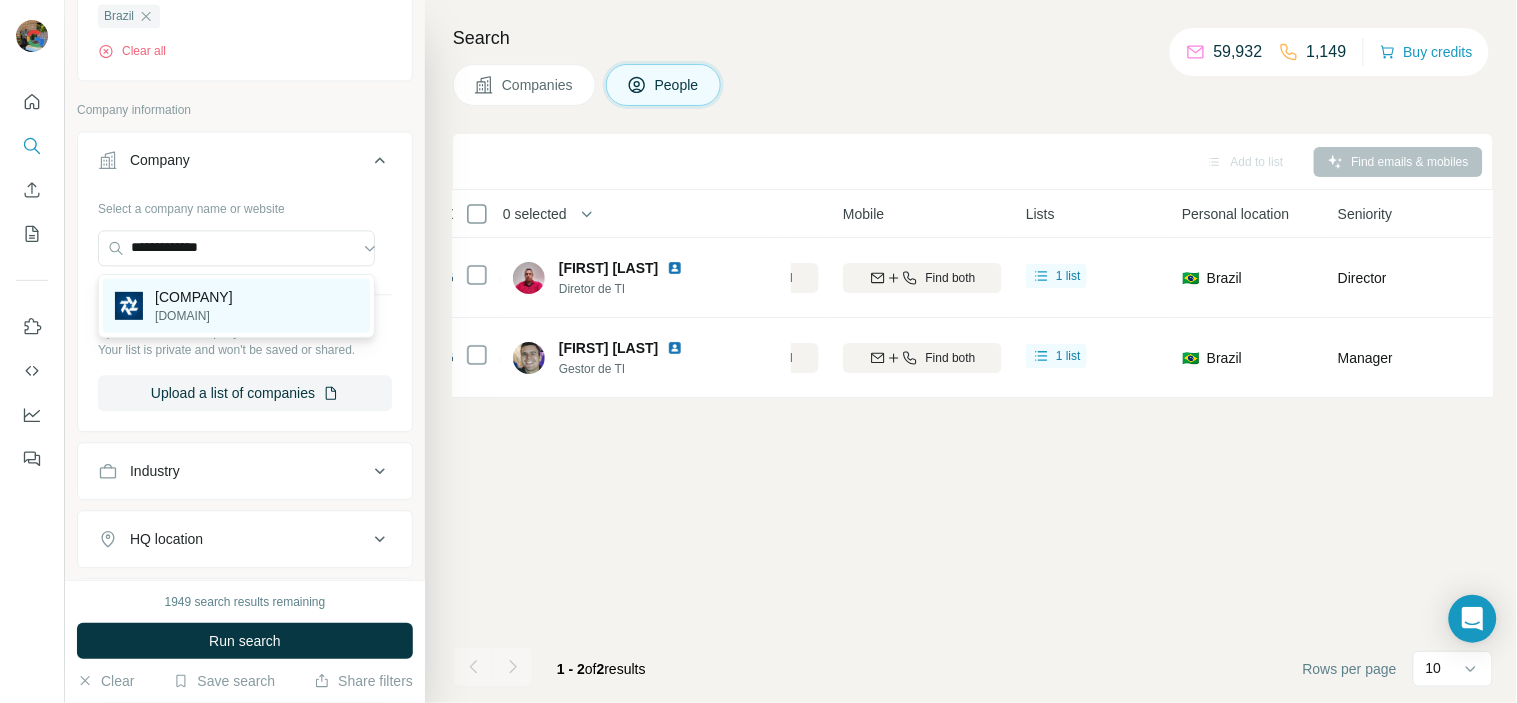 click on "[COMPANY]" at bounding box center (194, 297) 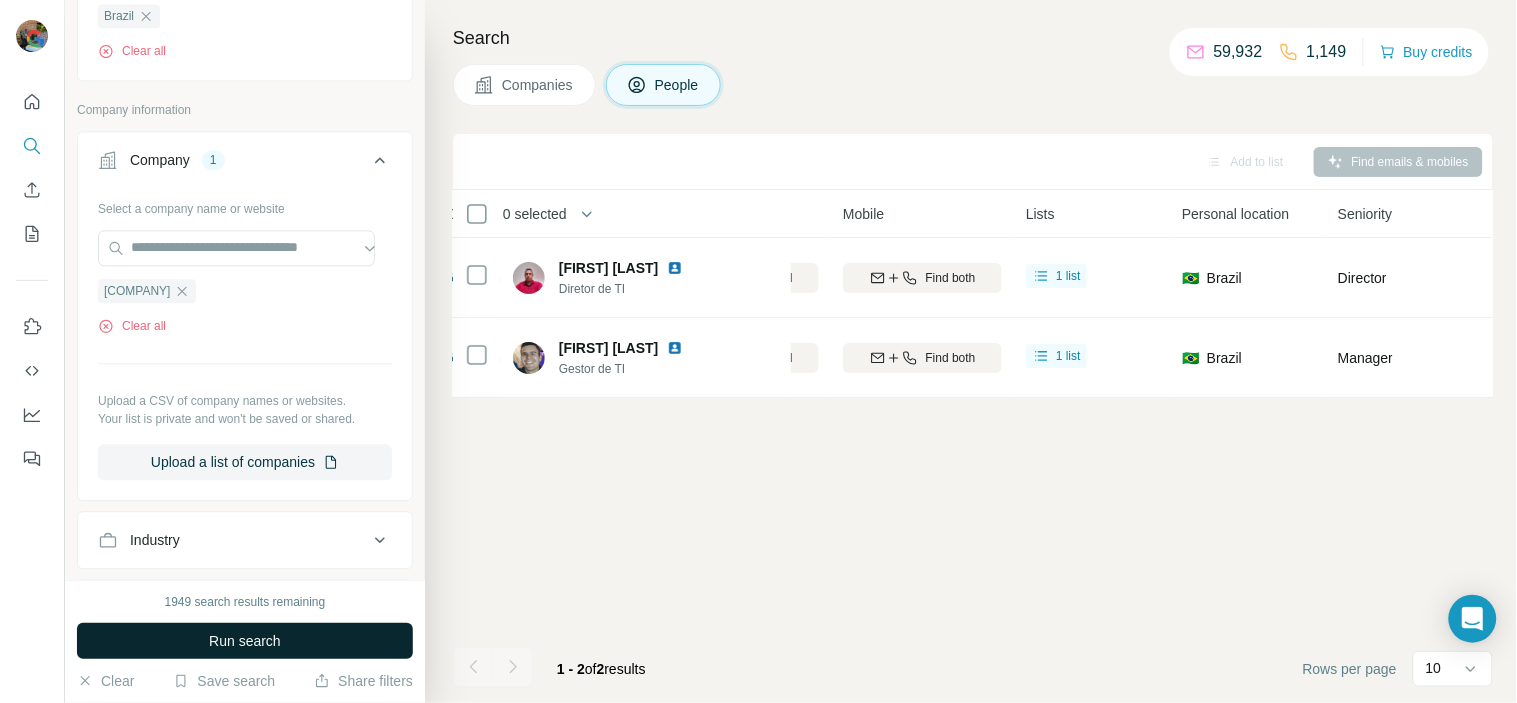 click on "Run search" at bounding box center (245, 641) 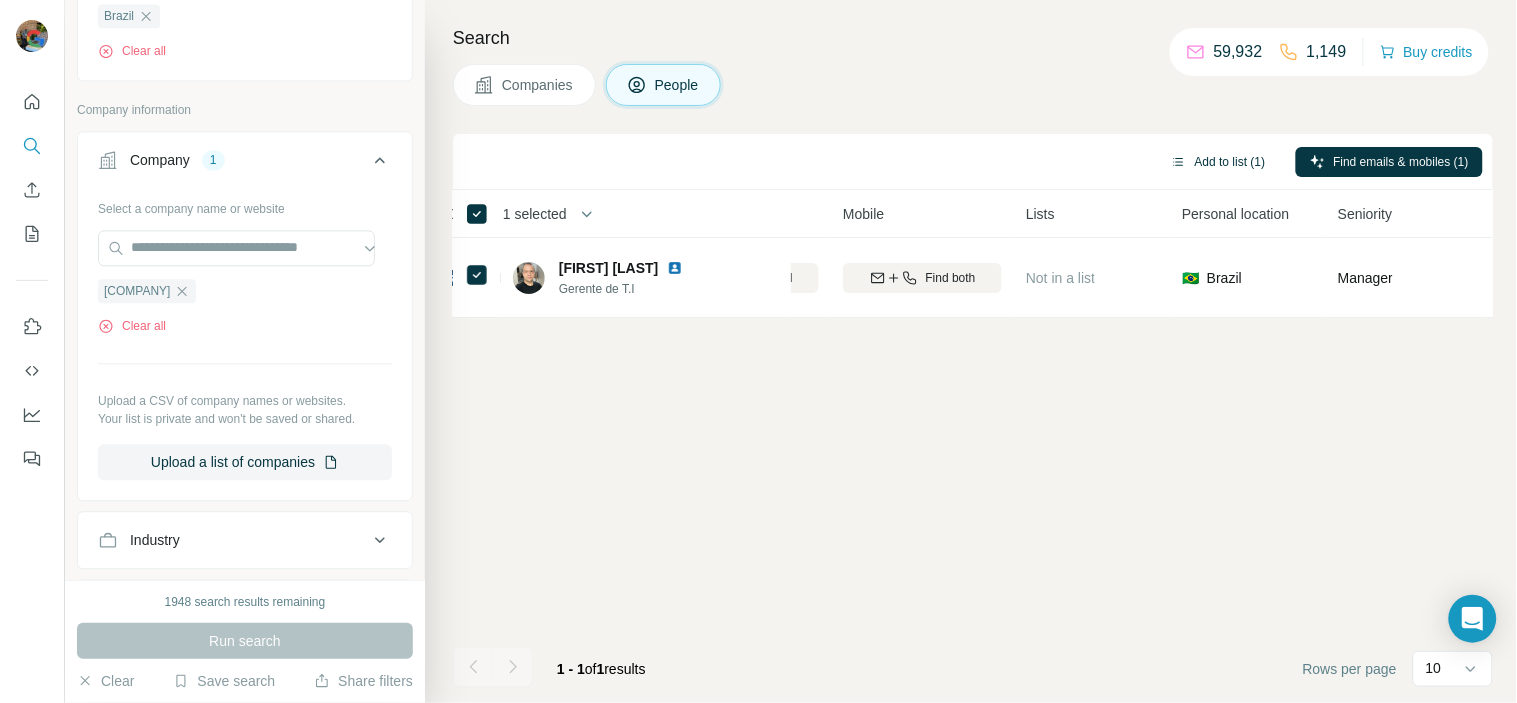 drag, startPoint x: 1186, startPoint y: 144, endPoint x: 1204, endPoint y: 152, distance: 19.697716 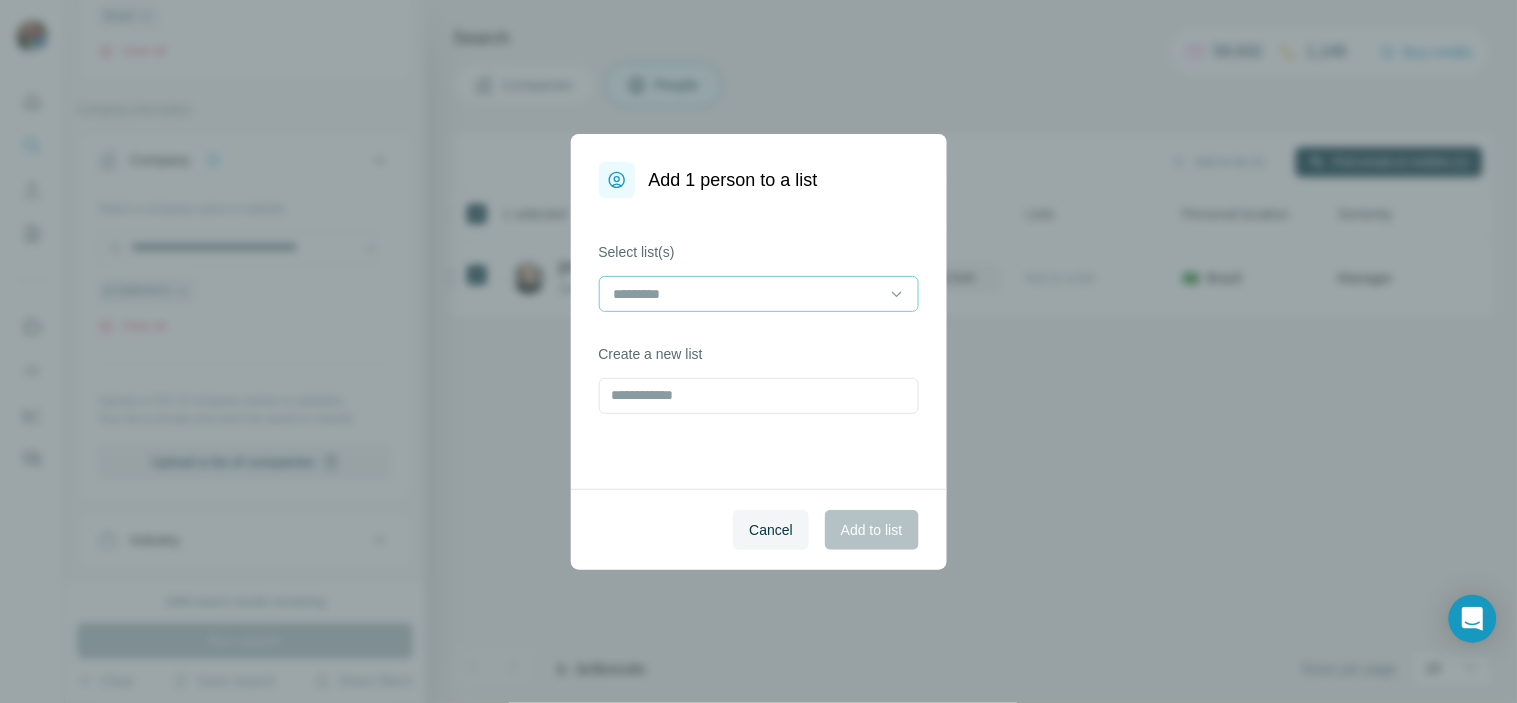 click at bounding box center (747, 294) 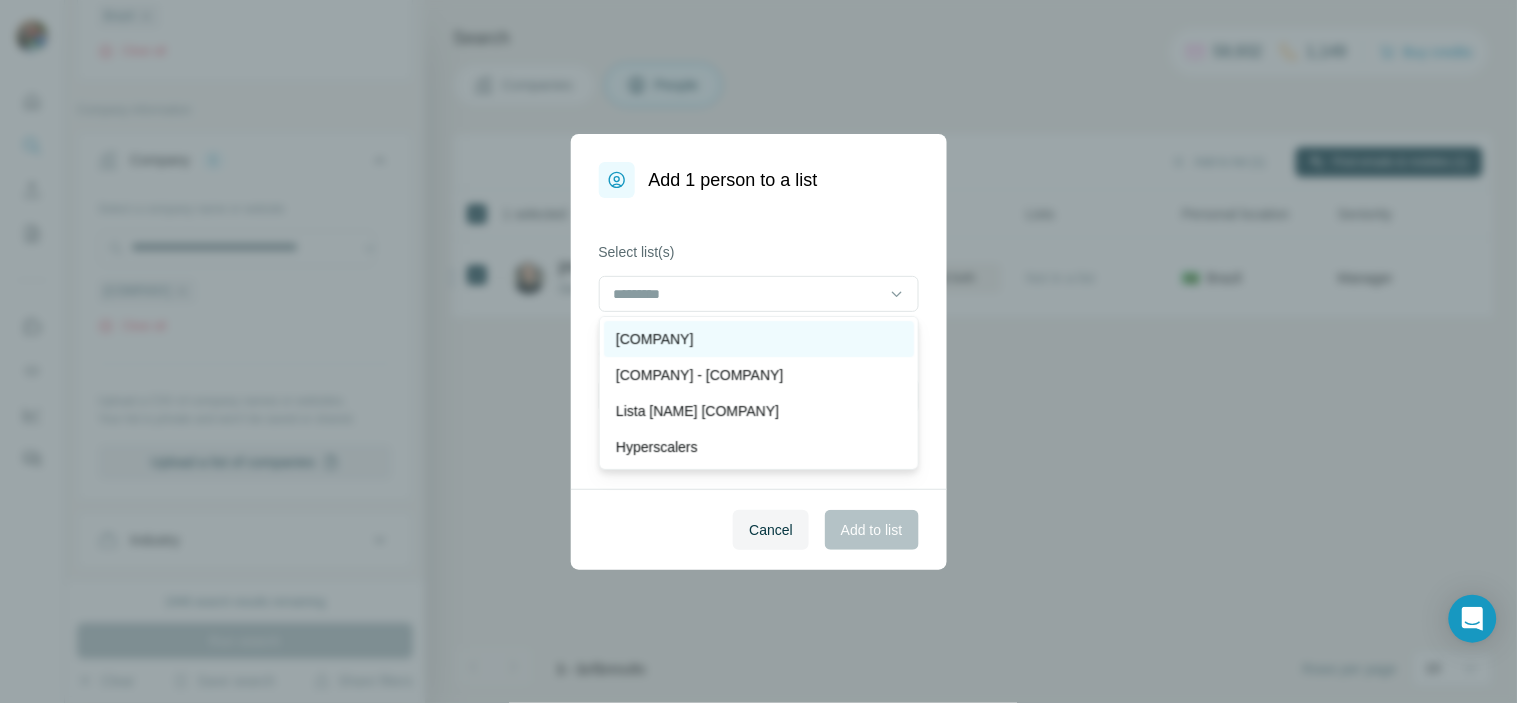 click on "[COMPANY]" at bounding box center [759, 339] 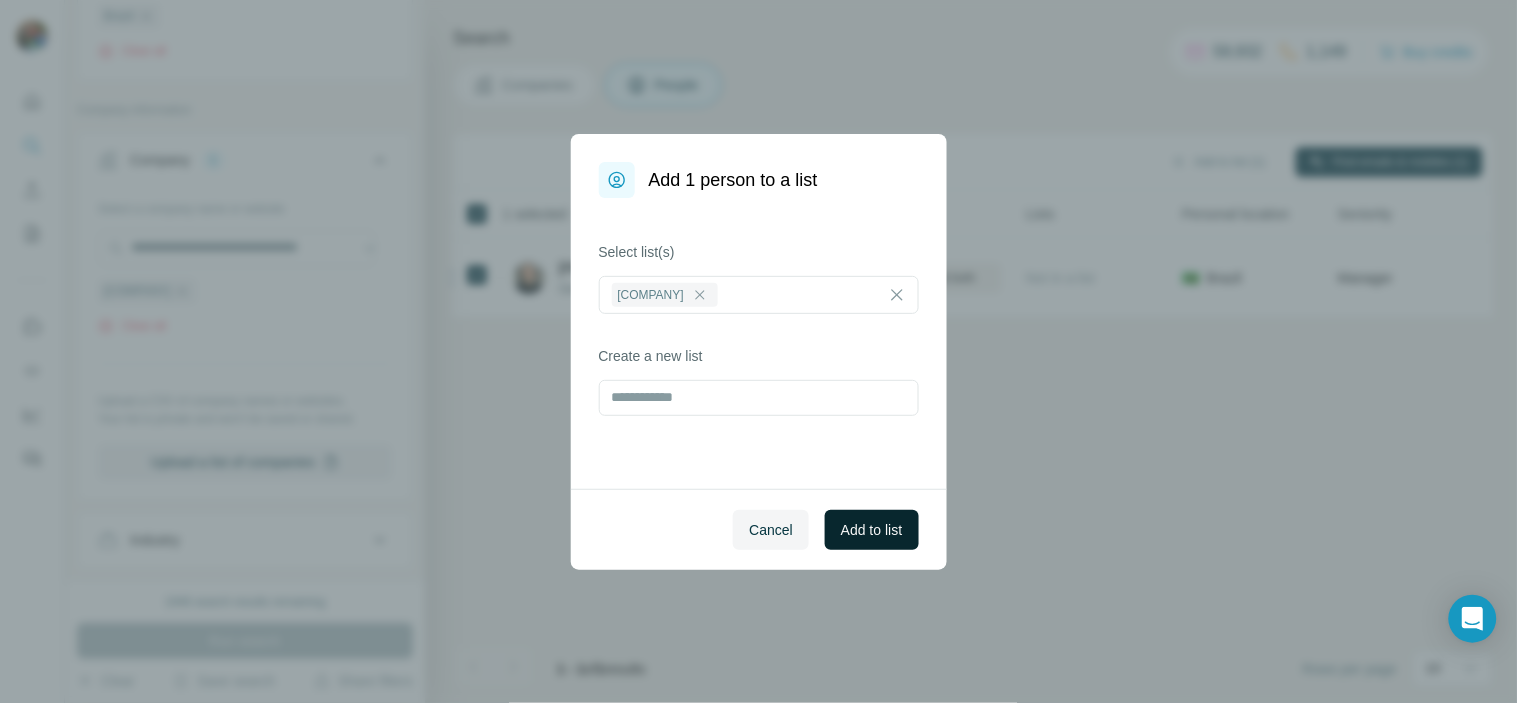 click on "Add to list" at bounding box center [871, 530] 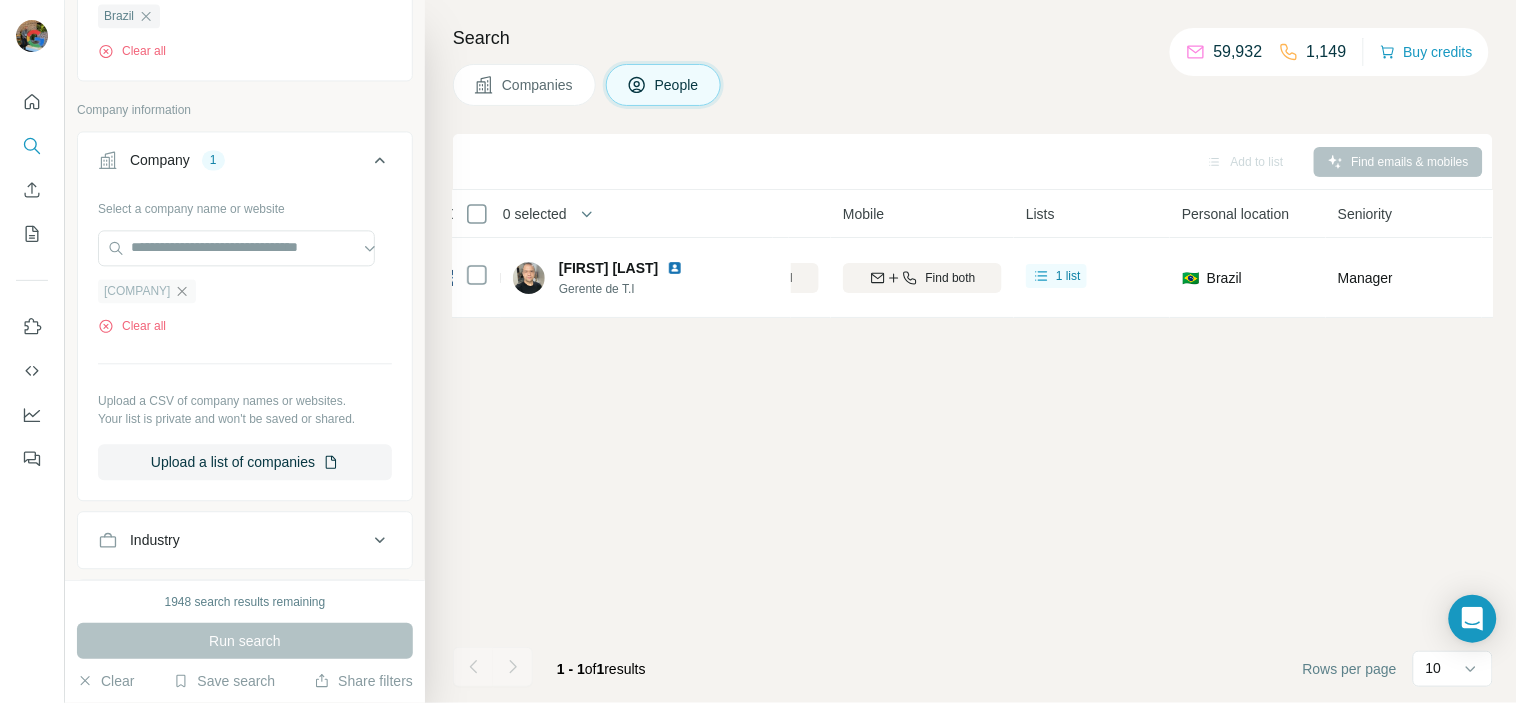 click 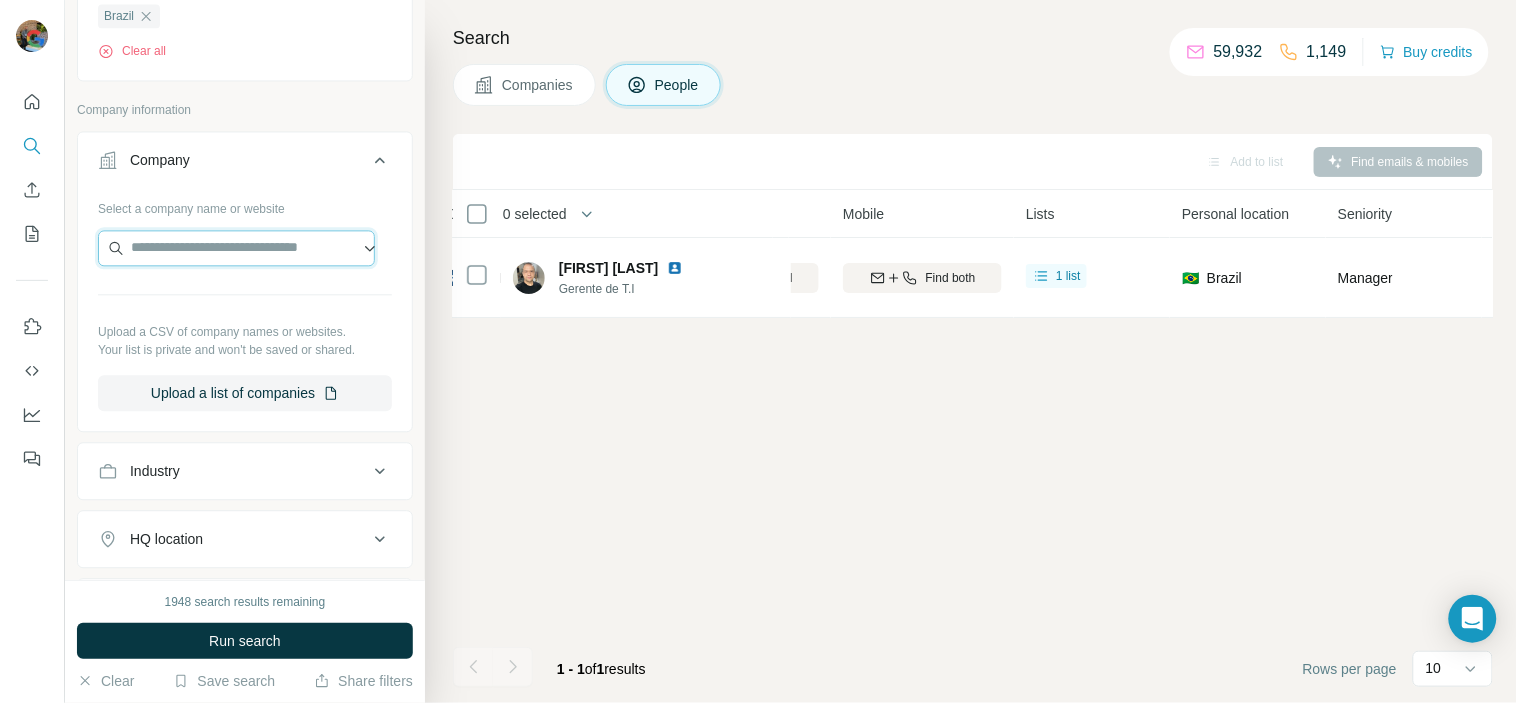 click at bounding box center [236, 248] 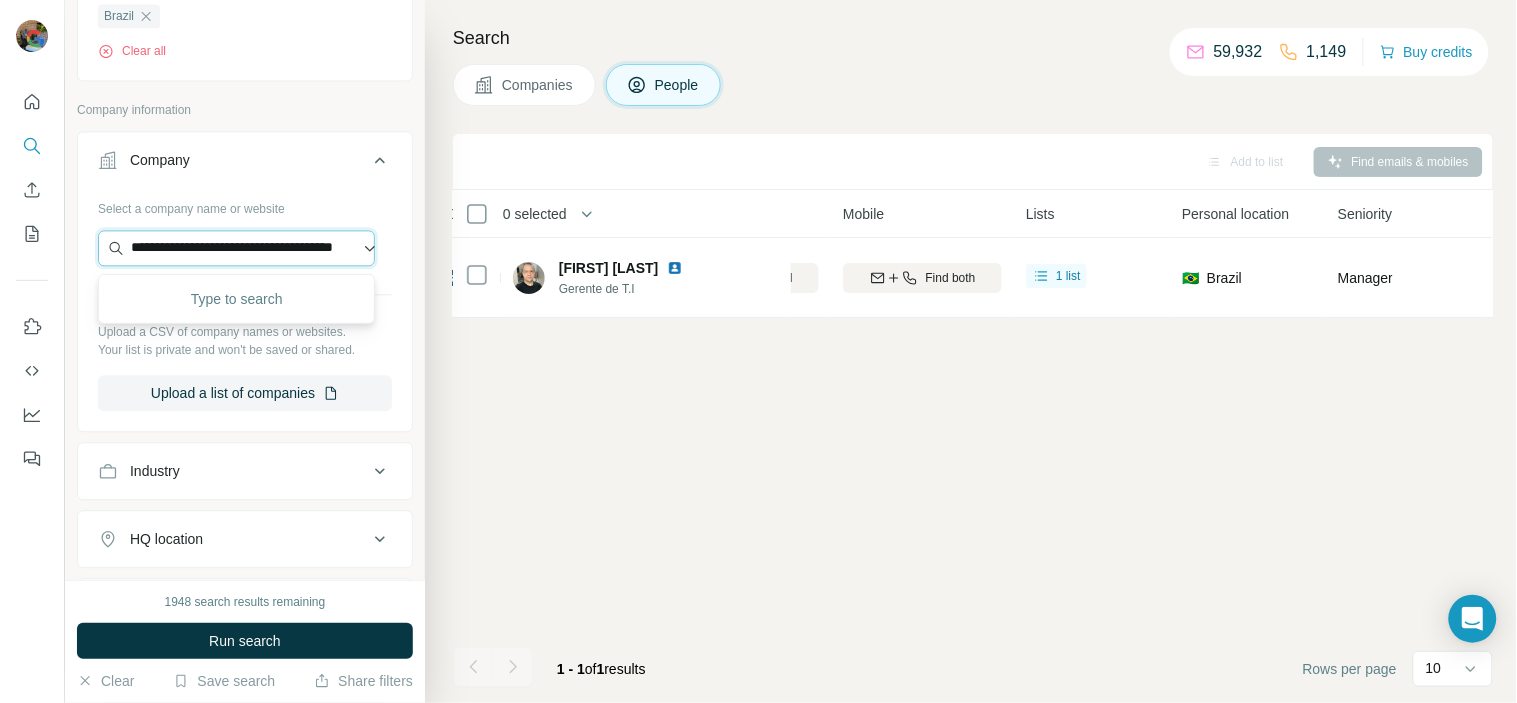 scroll, scrollTop: 0, scrollLeft: 93, axis: horizontal 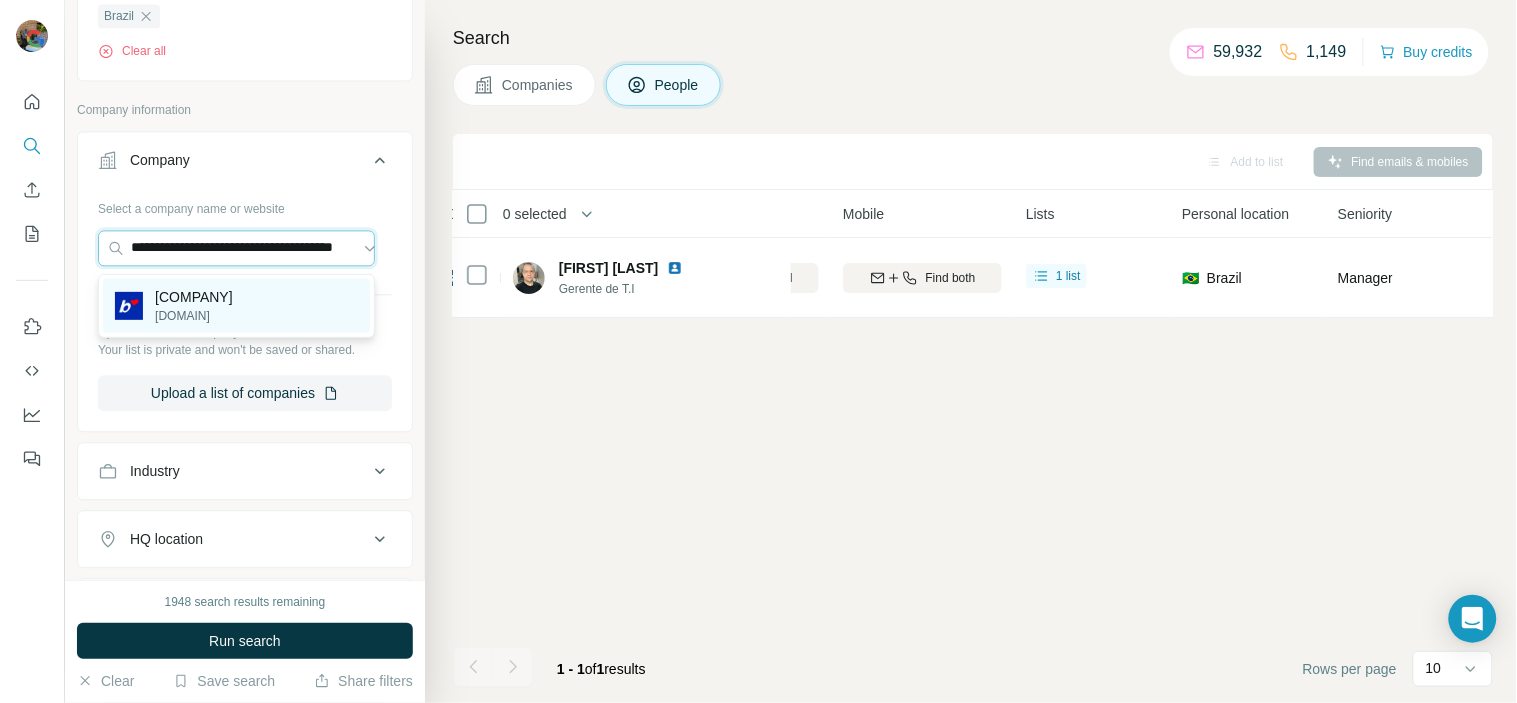 type on "**********" 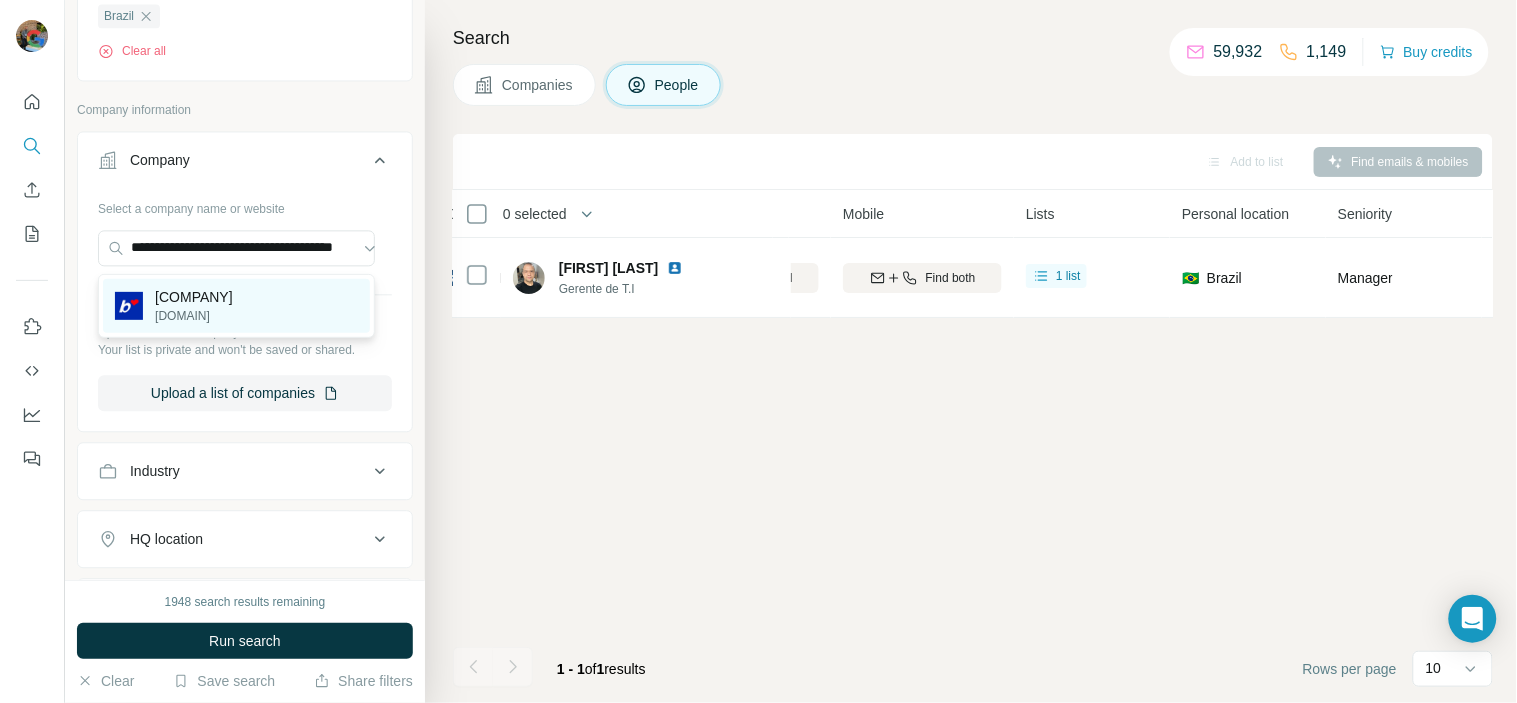 scroll, scrollTop: 0, scrollLeft: 0, axis: both 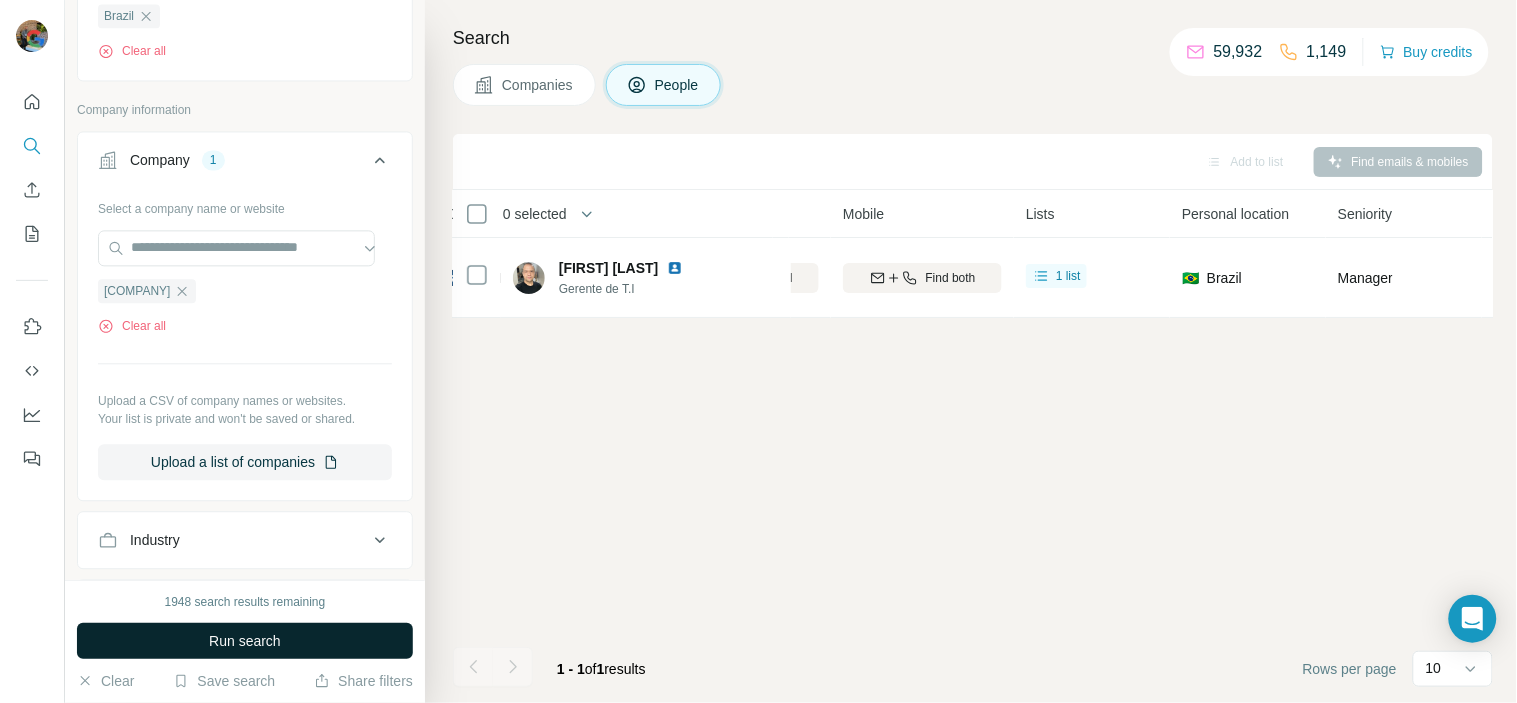 click on "Run search" at bounding box center (245, 641) 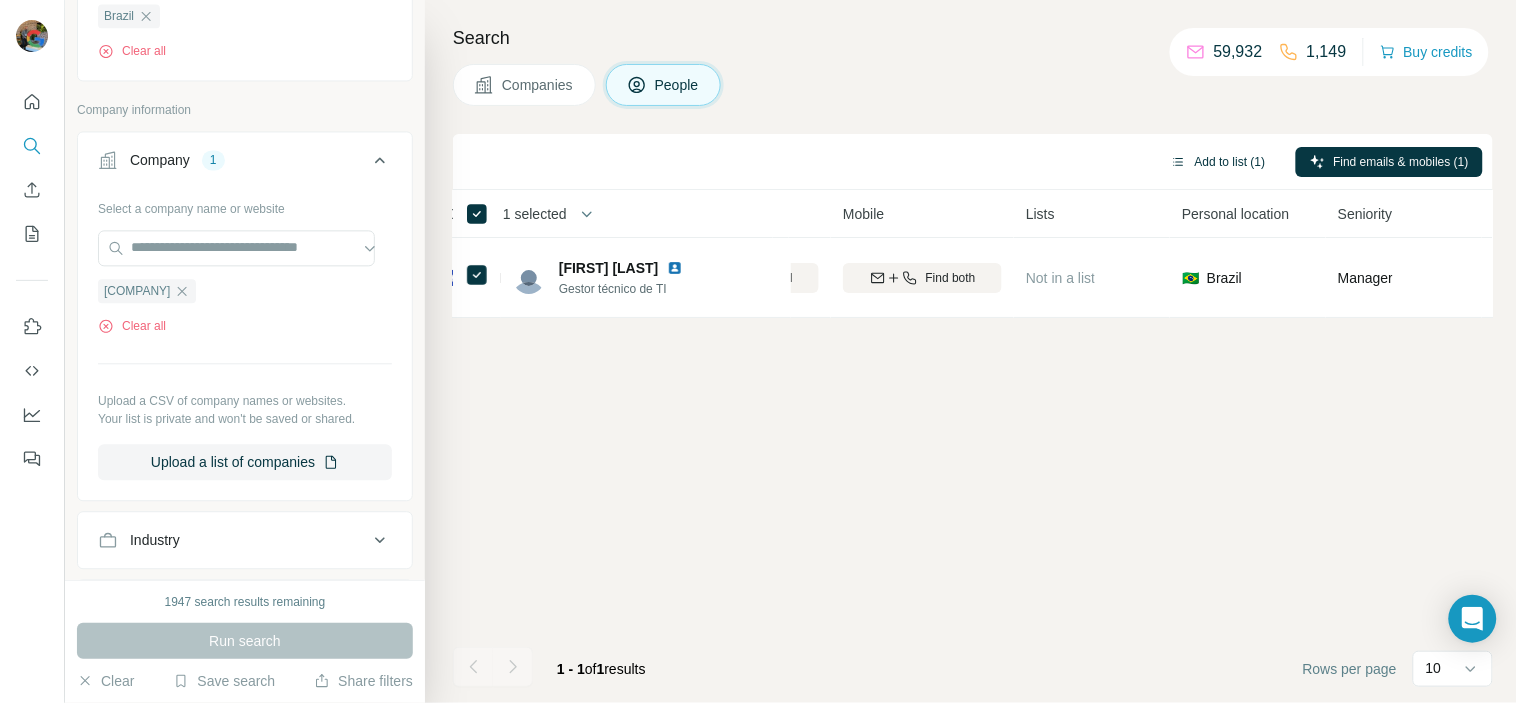 click on "Add to list (1)" at bounding box center (1218, 162) 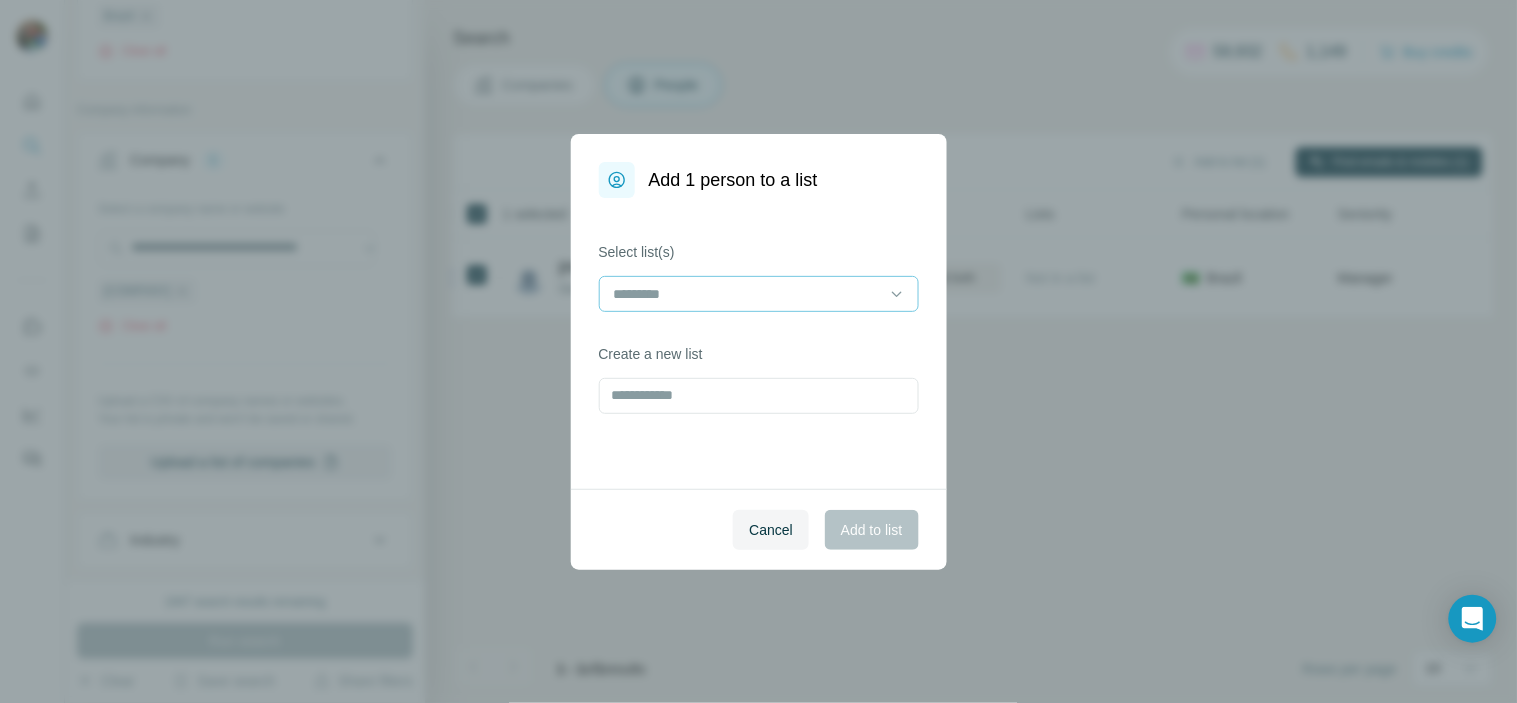 click at bounding box center (747, 294) 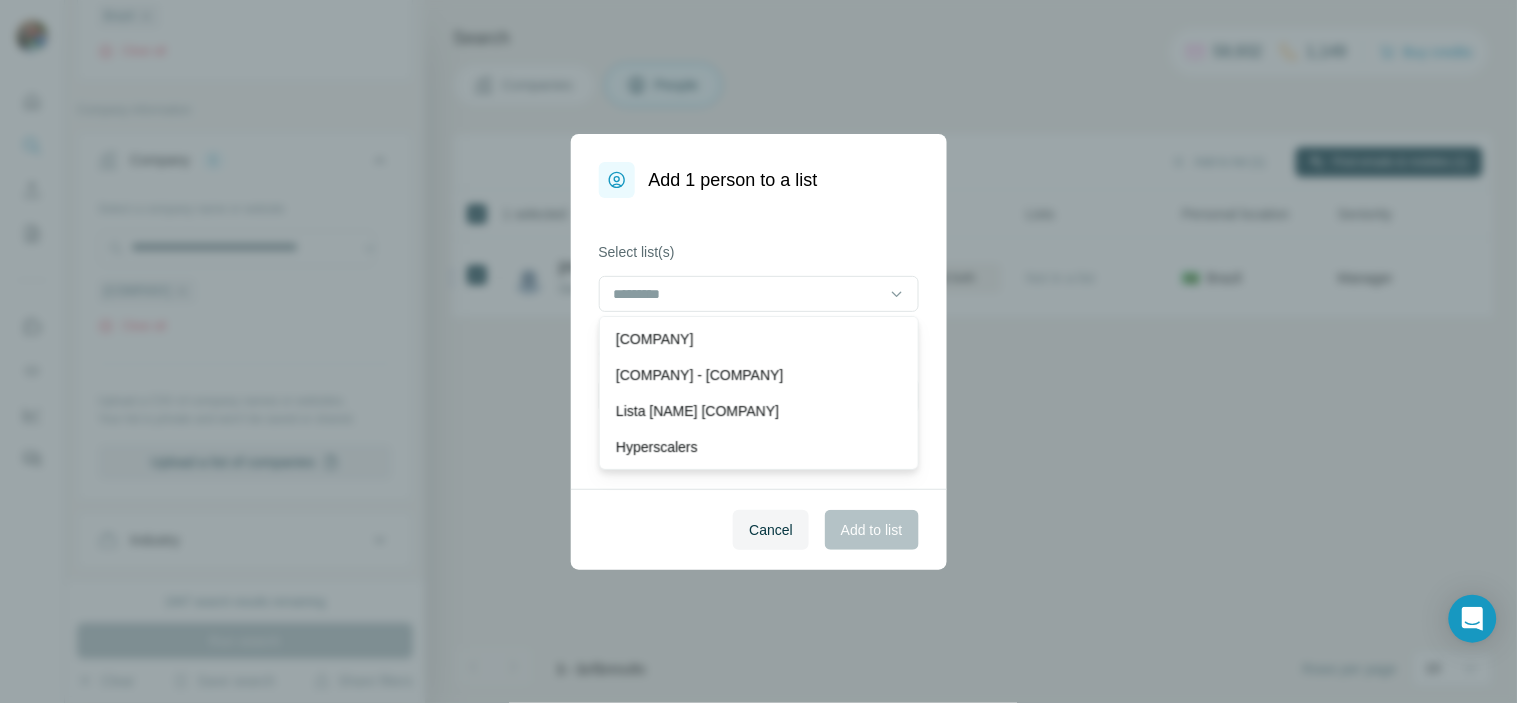 click on "[COMPANY]" at bounding box center [759, 339] 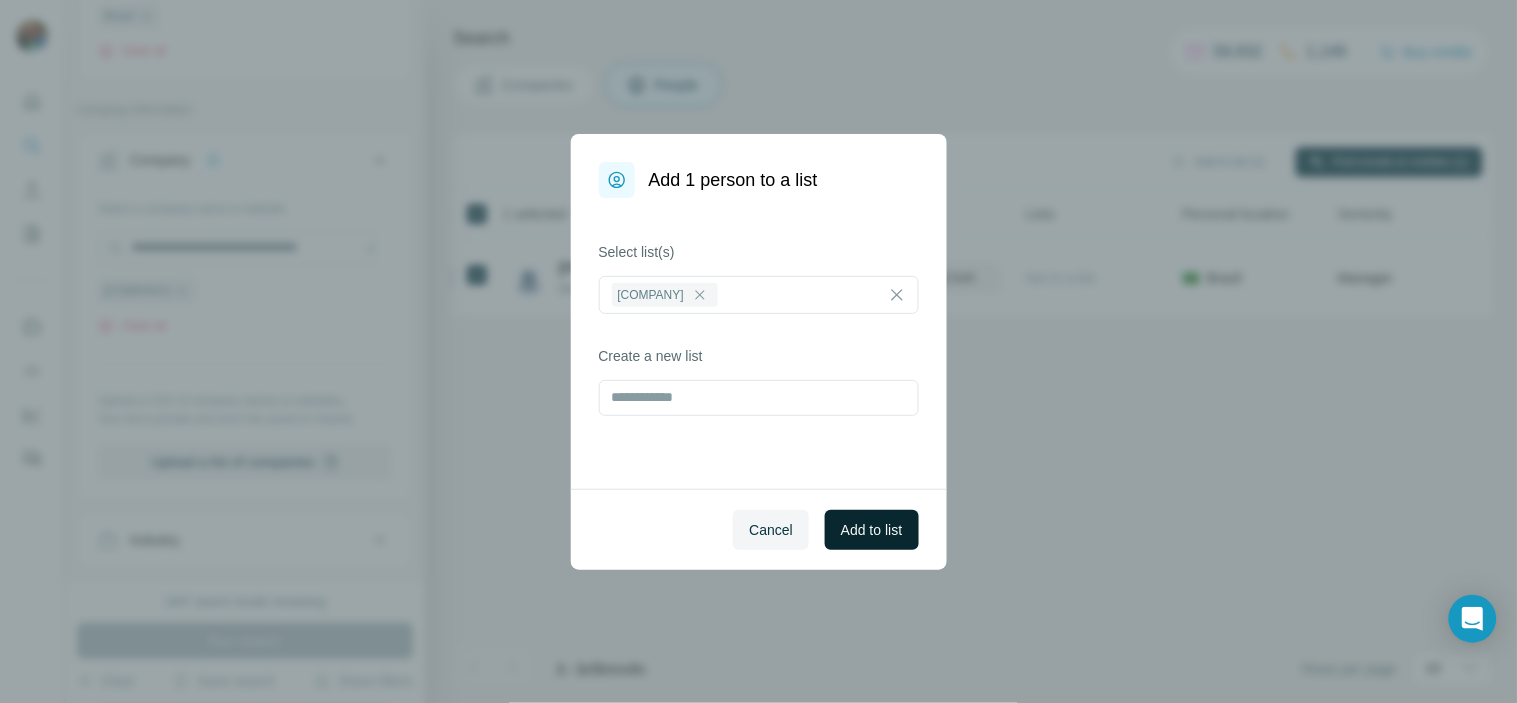 click on "Add to list" at bounding box center [871, 530] 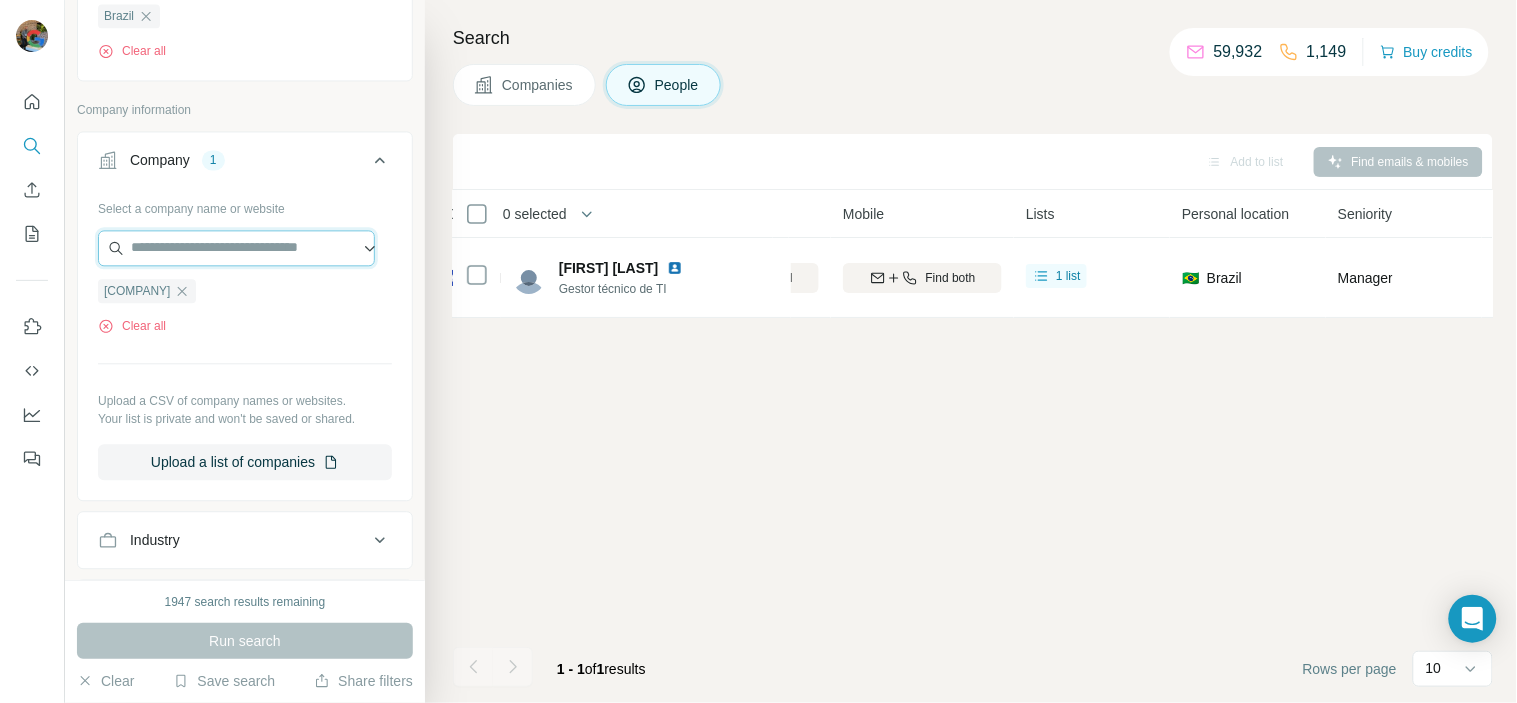 click at bounding box center [236, 248] 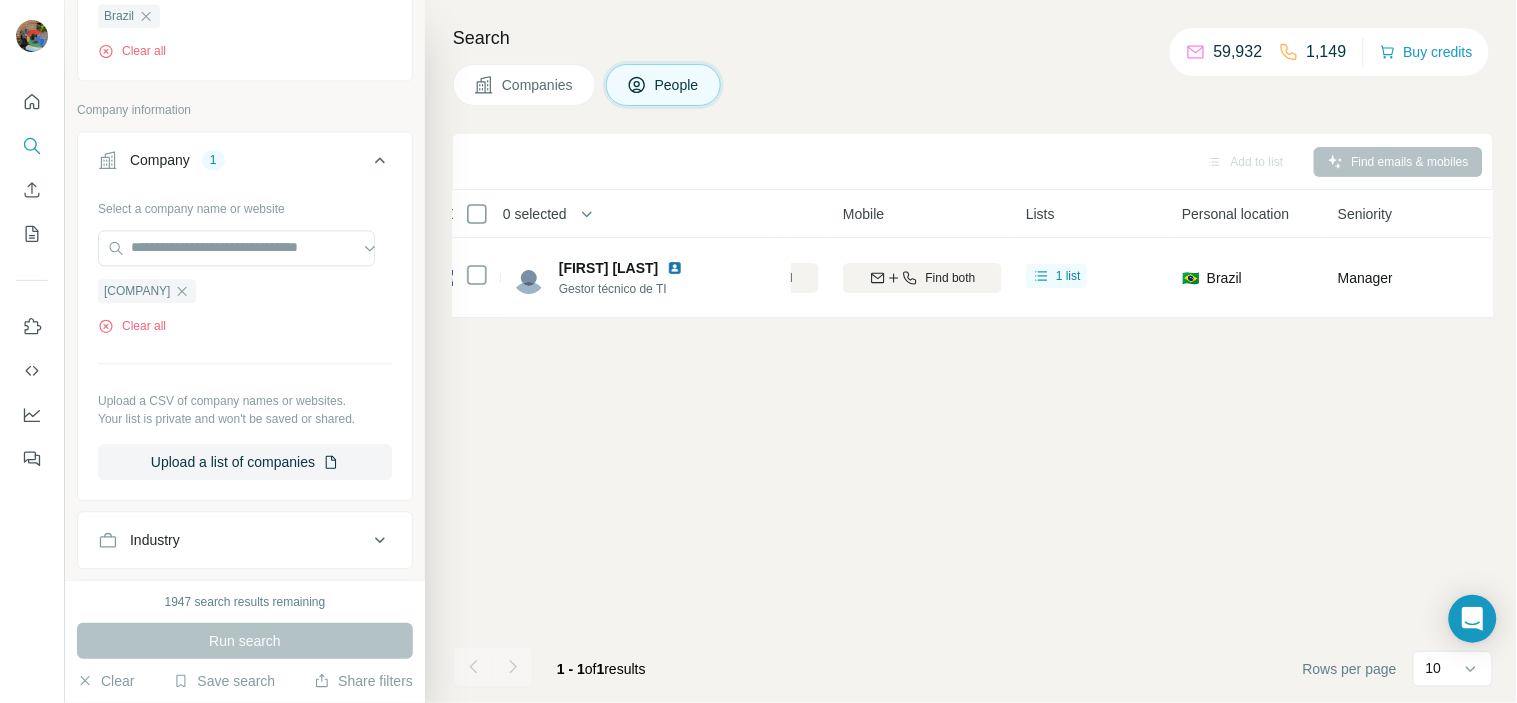 click on "[COMPANY]   Clear all Upload a CSV of company names or websites. Your list is private and won't be saved or shared. Upload a list of companies" at bounding box center [245, 336] 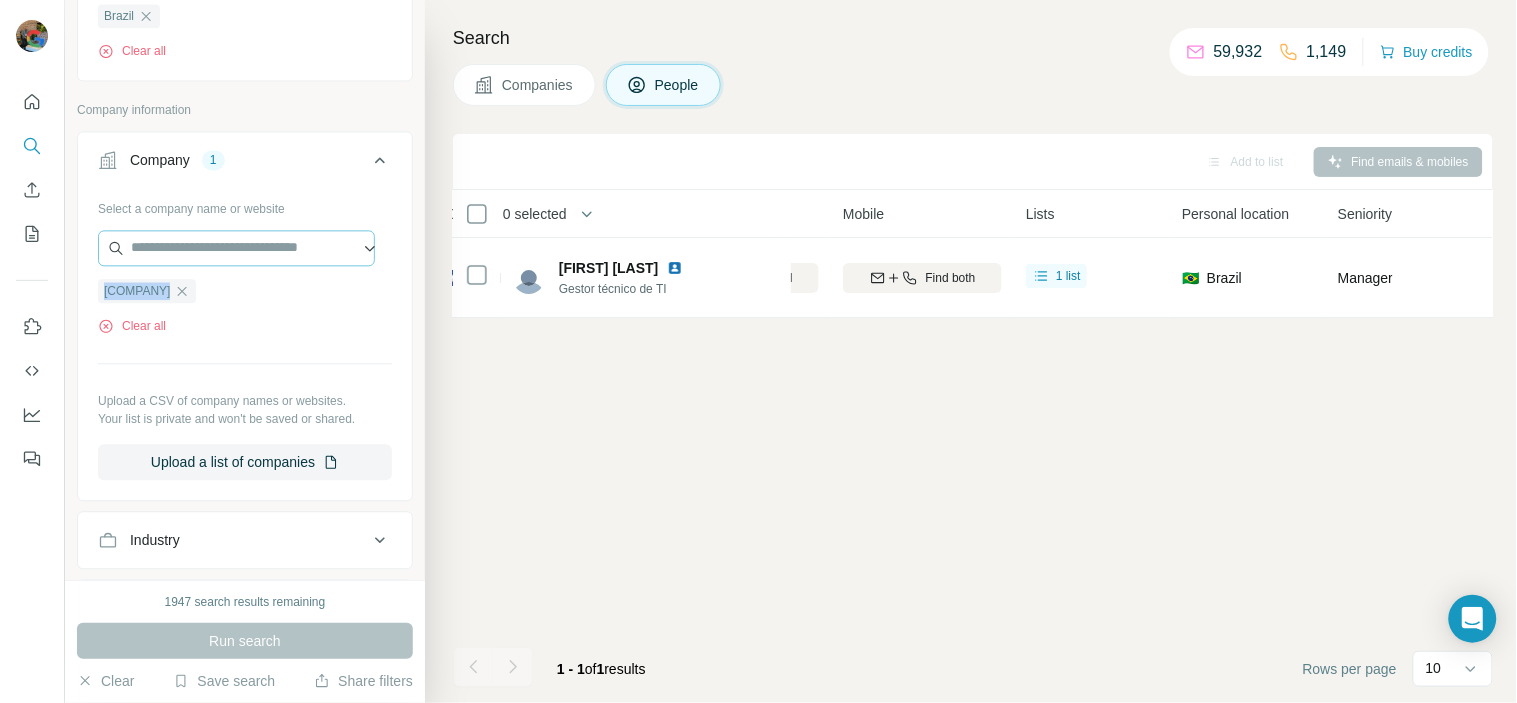 drag, startPoint x: 253, startPoint y: 304, endPoint x: 240, endPoint y: 251, distance: 54.571056 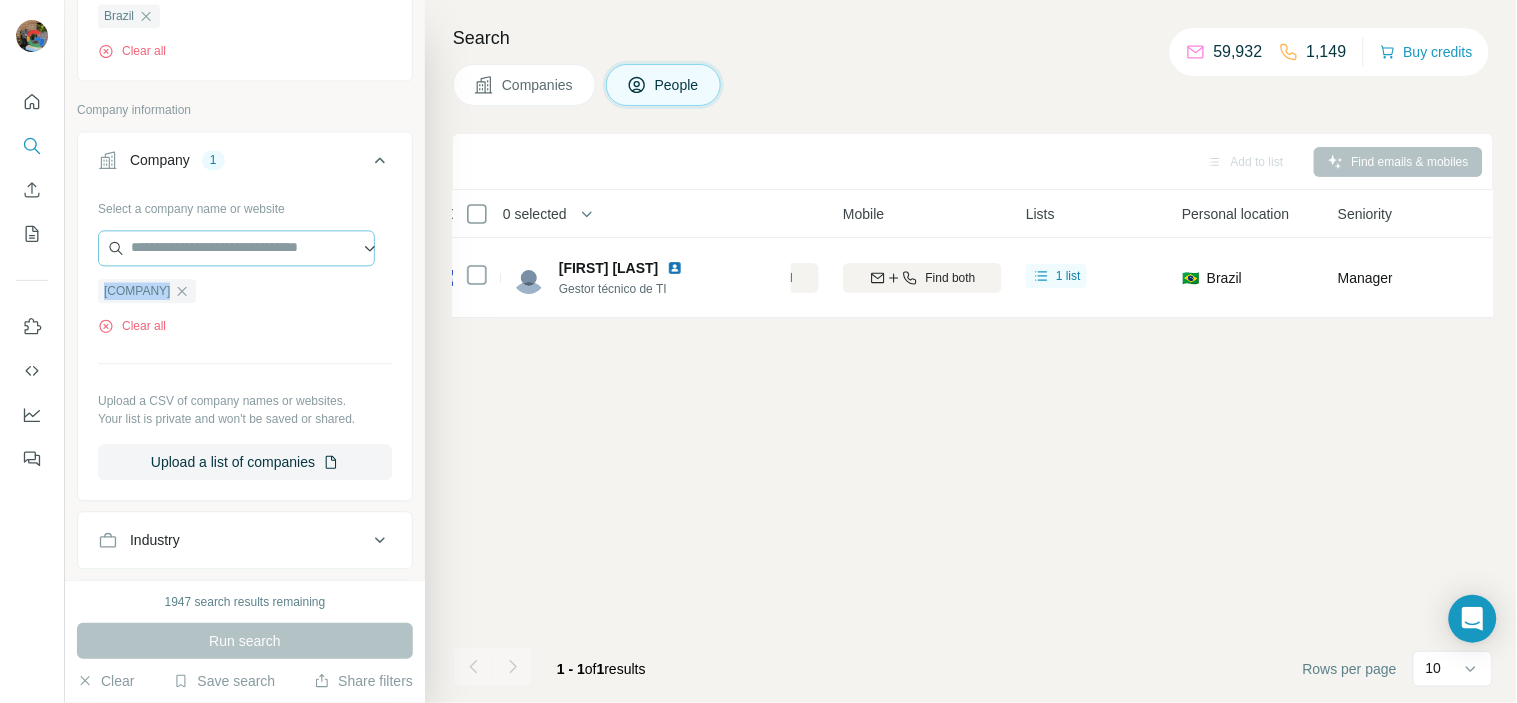 click on "[COMPANY]   Clear all Upload a CSV of company names or websites. Your list is private and won't be saved or shared. Upload a list of companies" at bounding box center [245, 336] 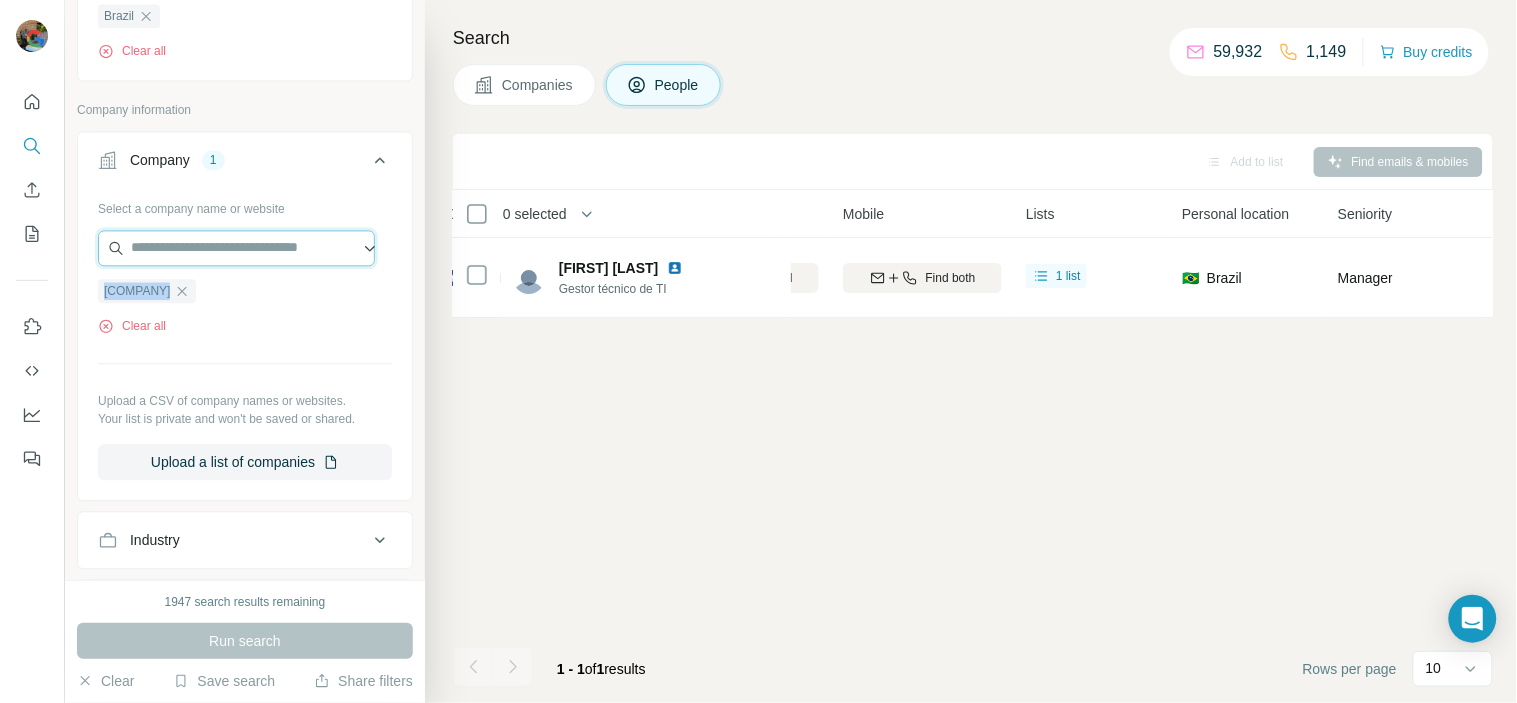 click at bounding box center (236, 248) 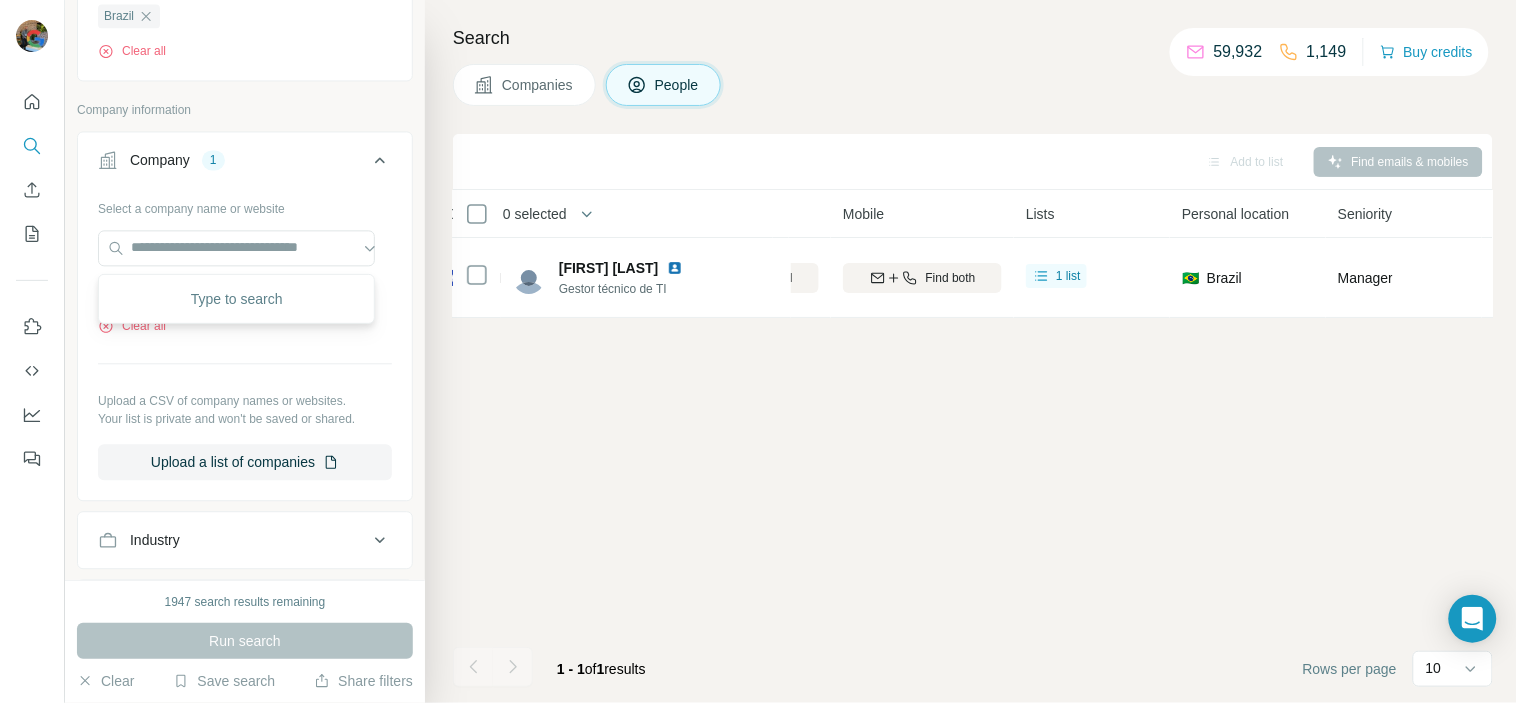 click on "Type to search" at bounding box center [236, 299] 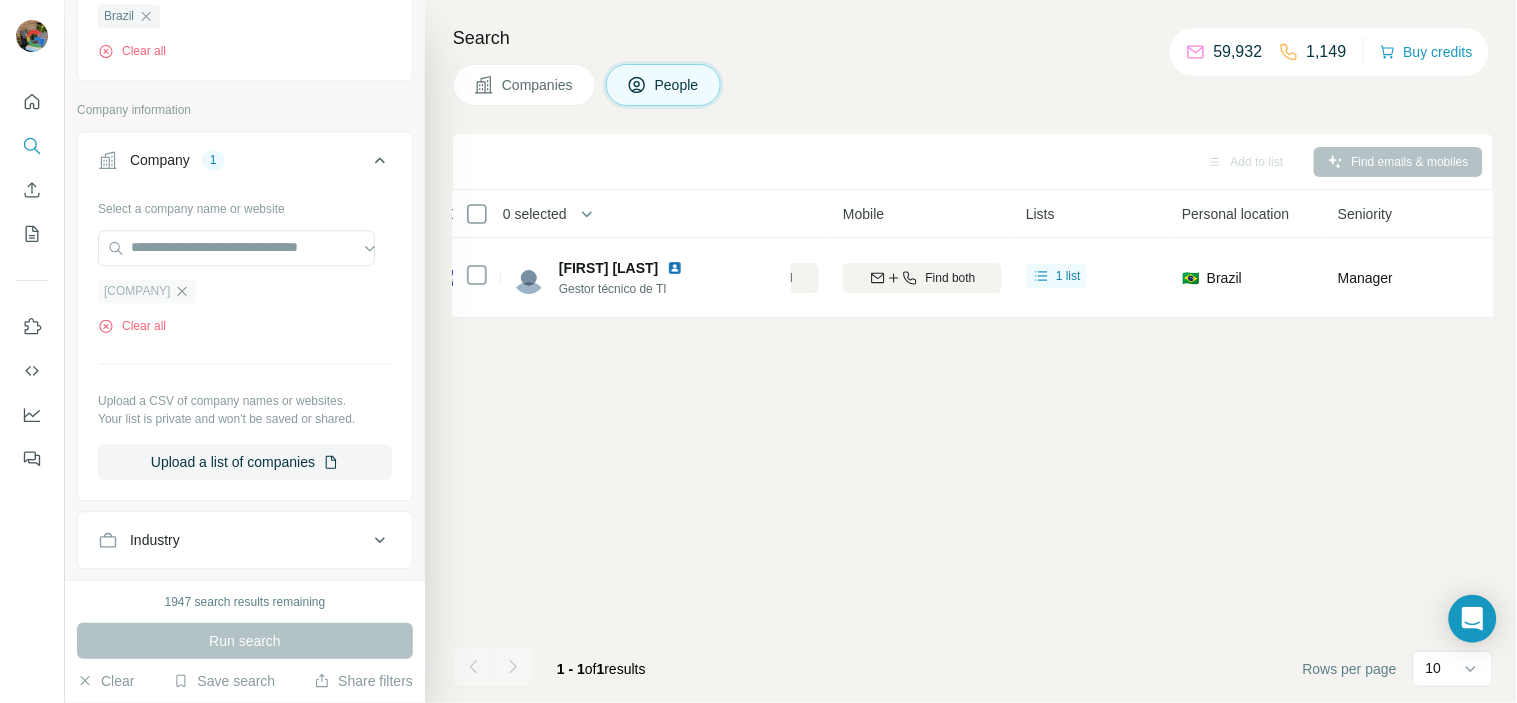 click 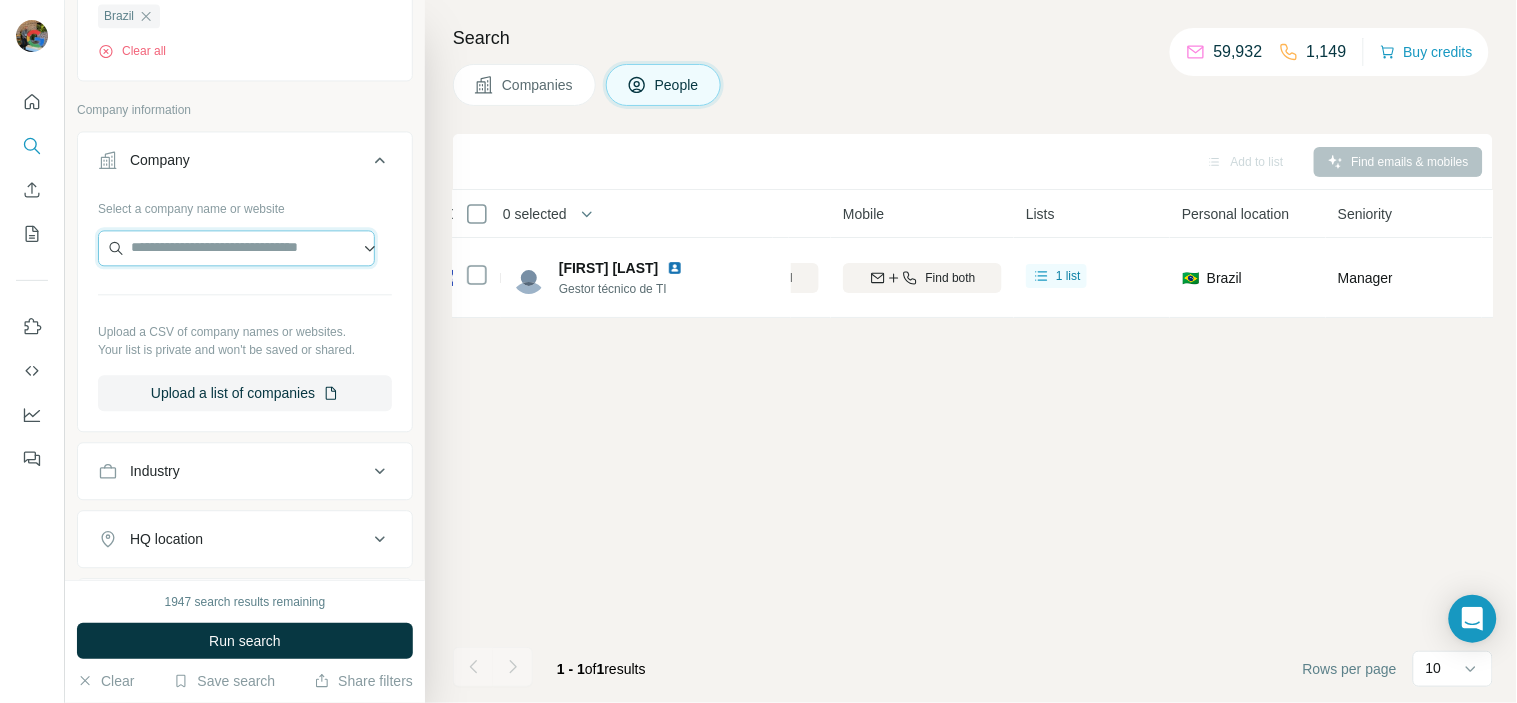 click at bounding box center [236, 248] 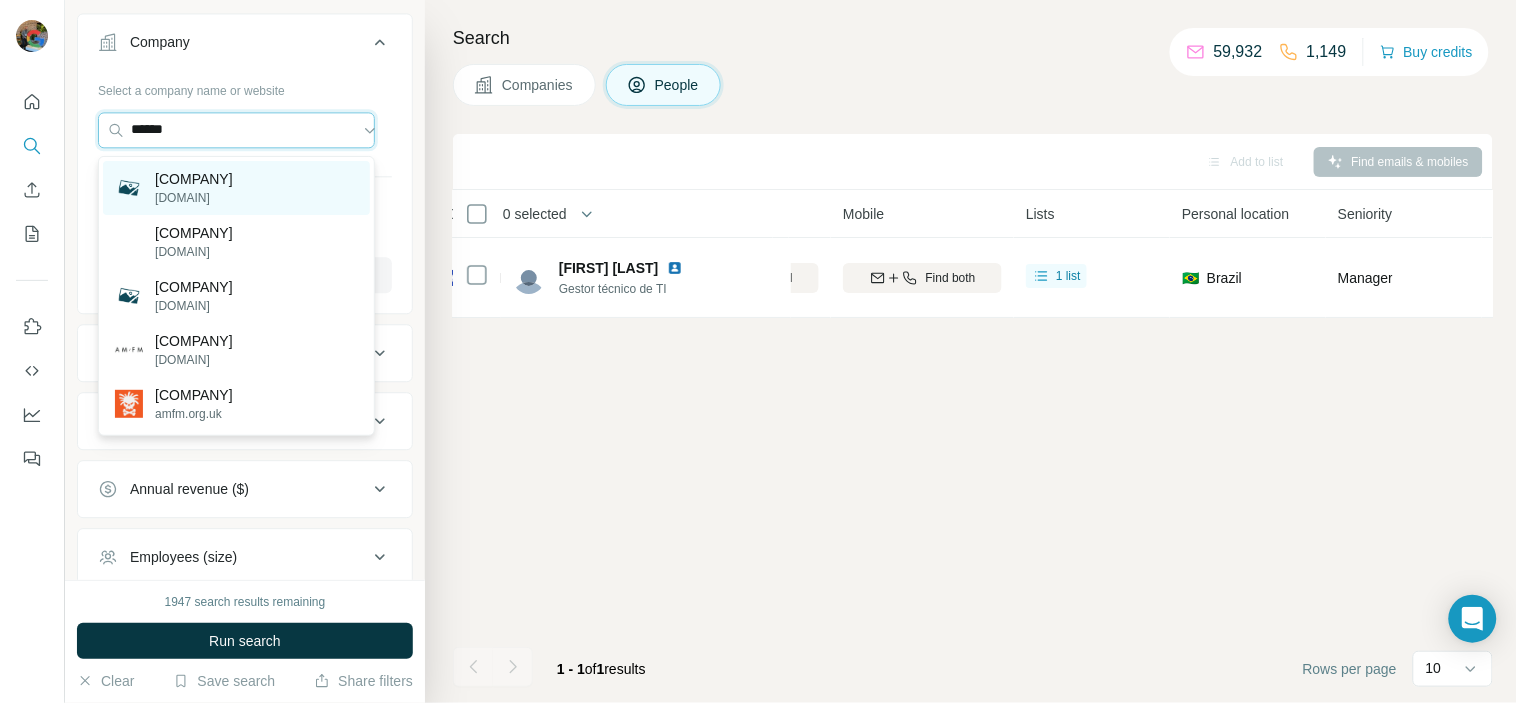 scroll, scrollTop: 1066, scrollLeft: 0, axis: vertical 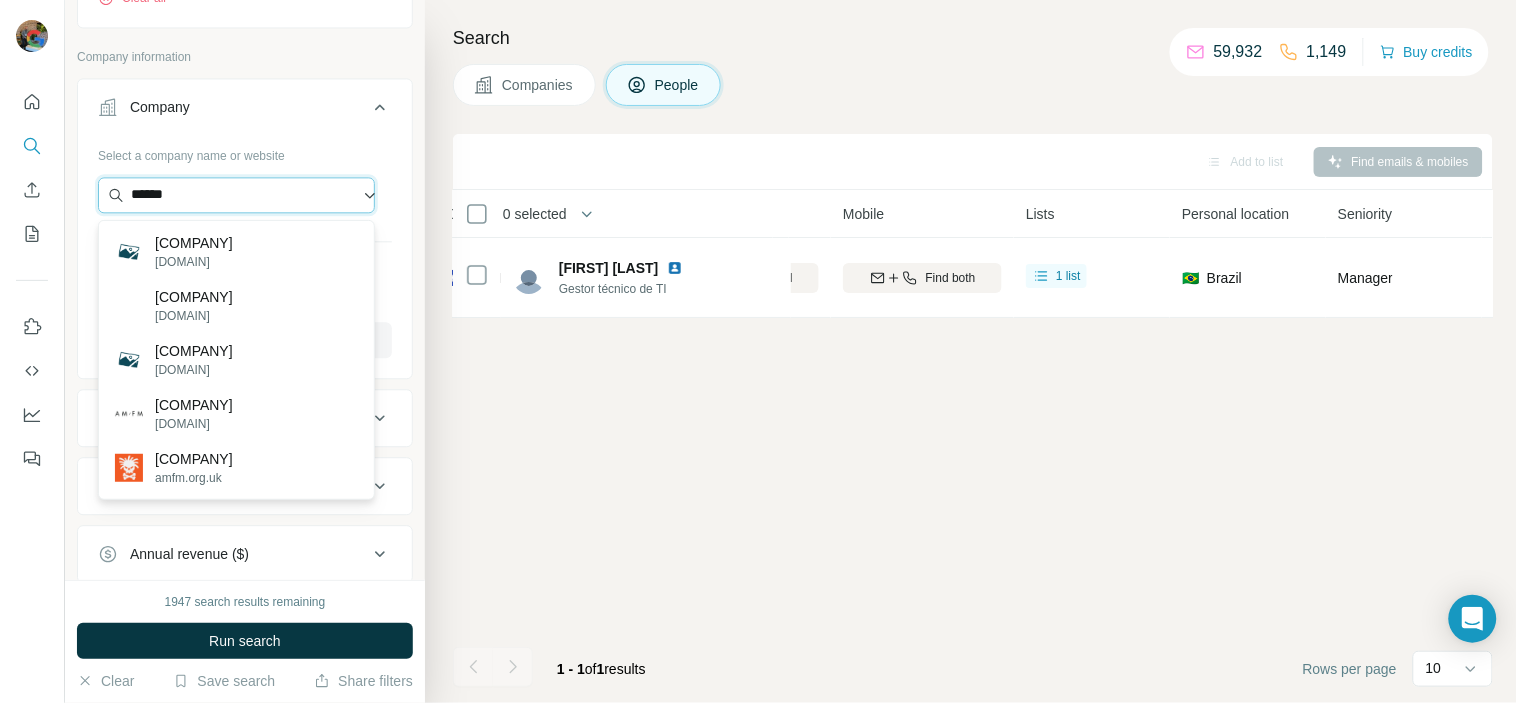 click on "*****" at bounding box center [236, 195] 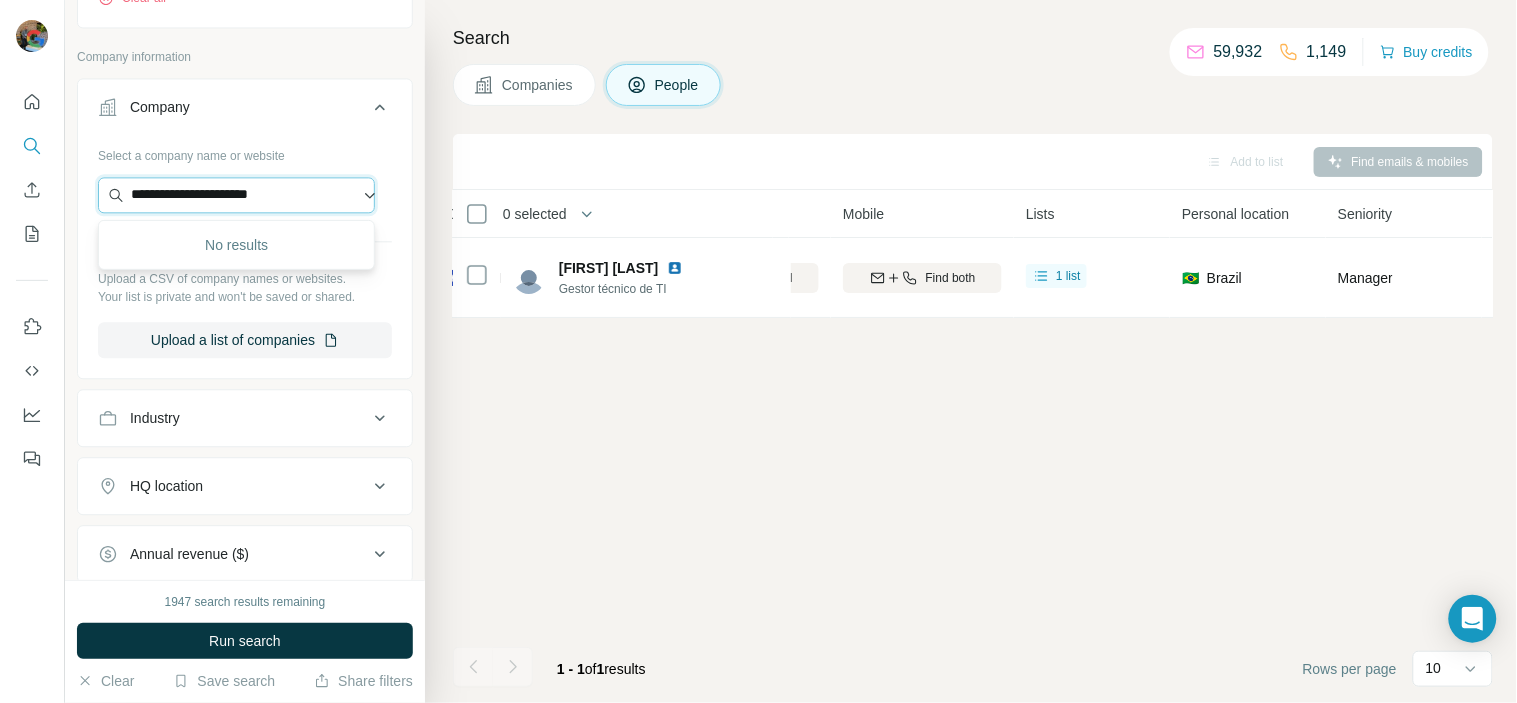 scroll, scrollTop: 0, scrollLeft: 0, axis: both 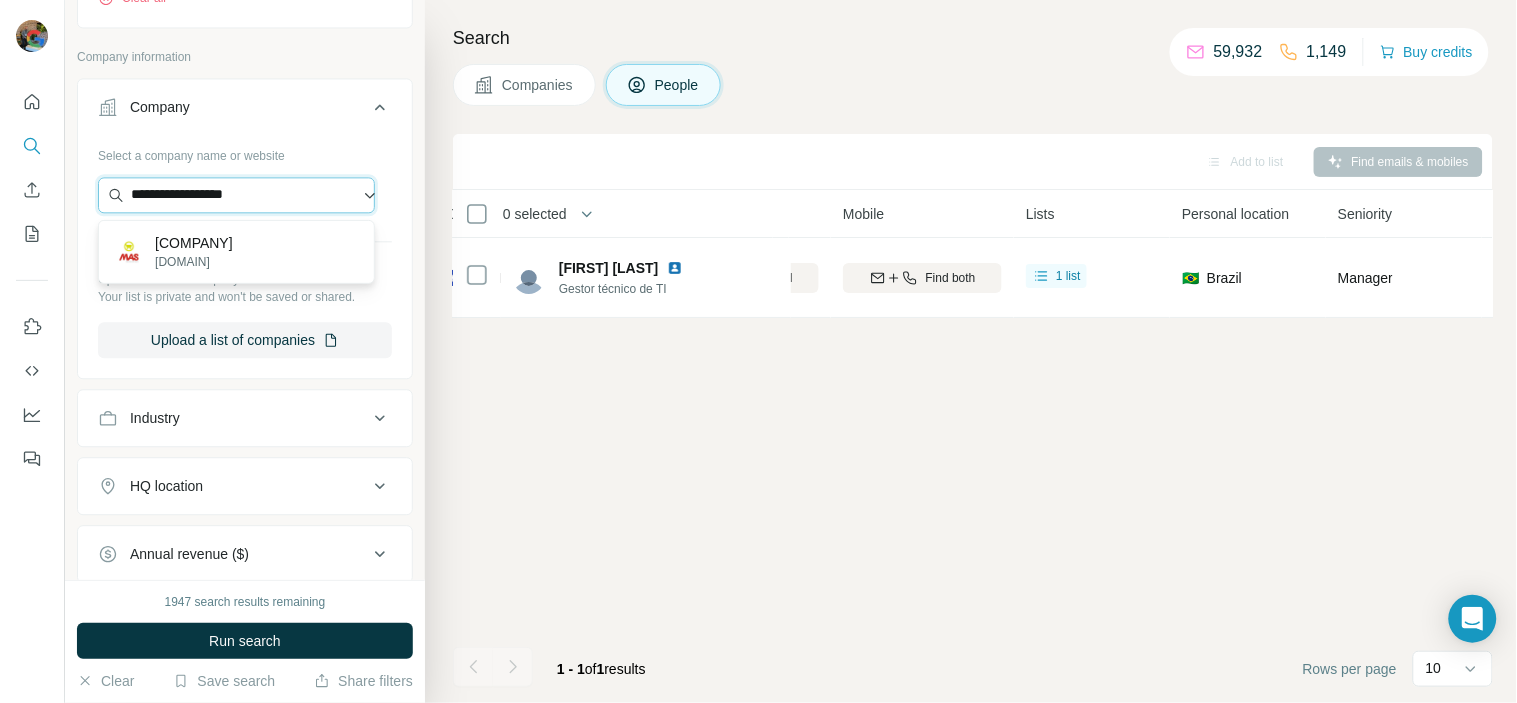 click on "**********" at bounding box center (236, 195) 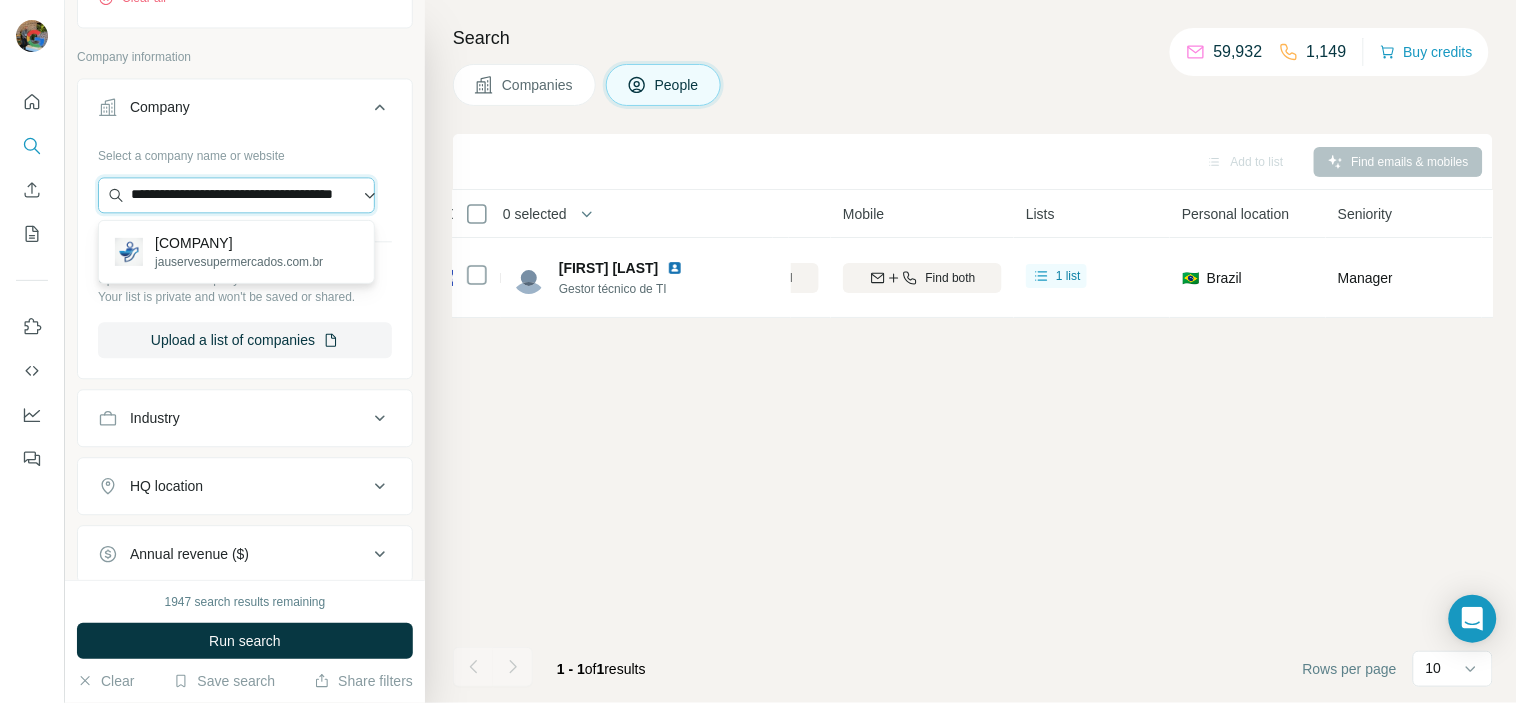 scroll, scrollTop: 0, scrollLeft: 90, axis: horizontal 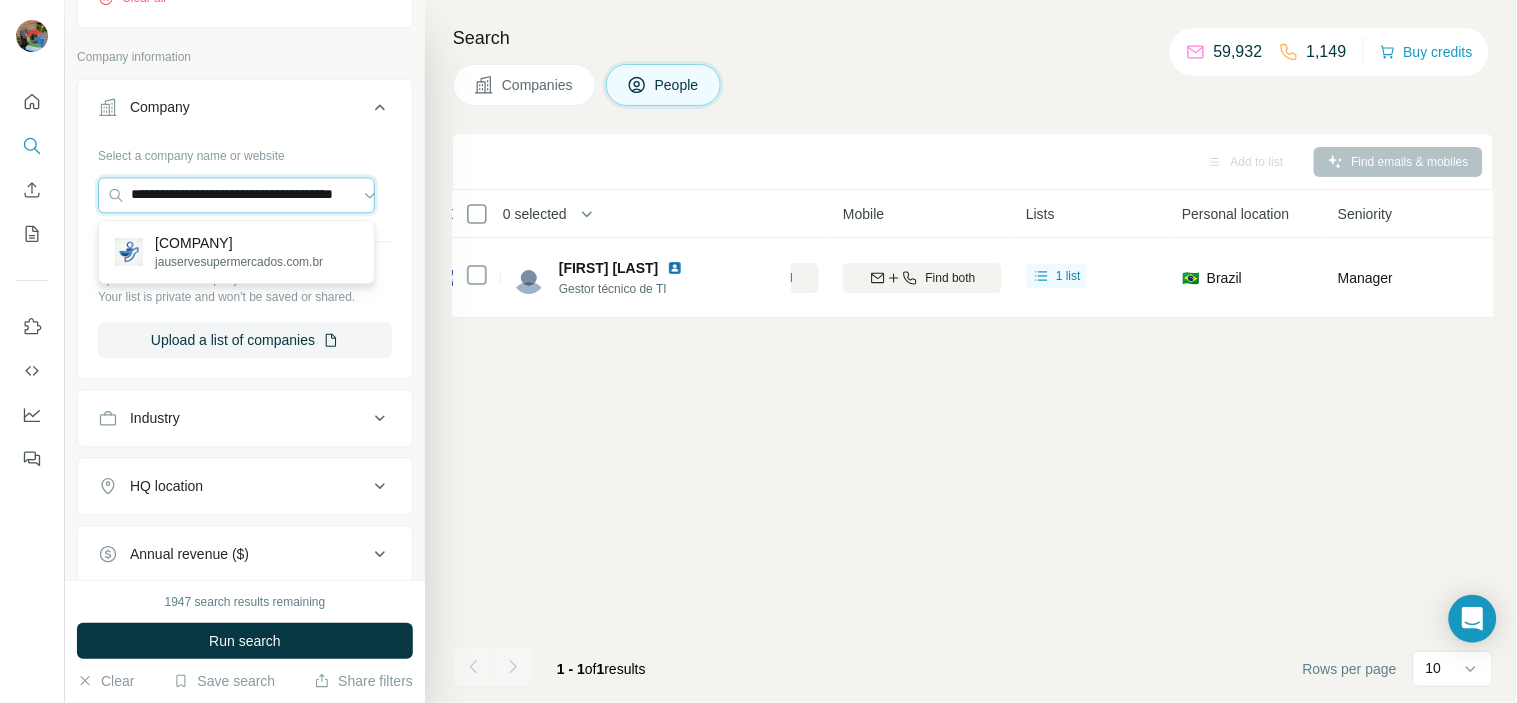 type on "**********" 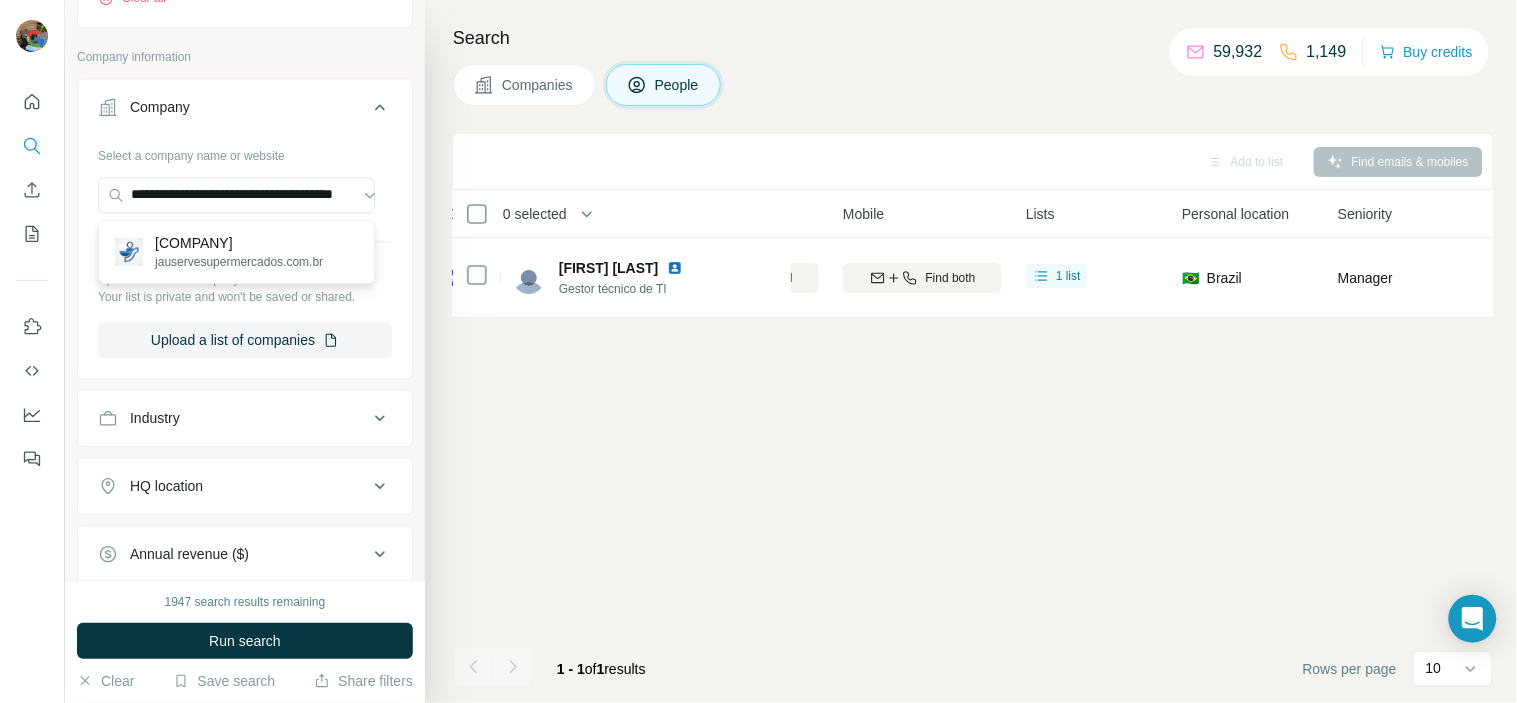 scroll, scrollTop: 0, scrollLeft: 0, axis: both 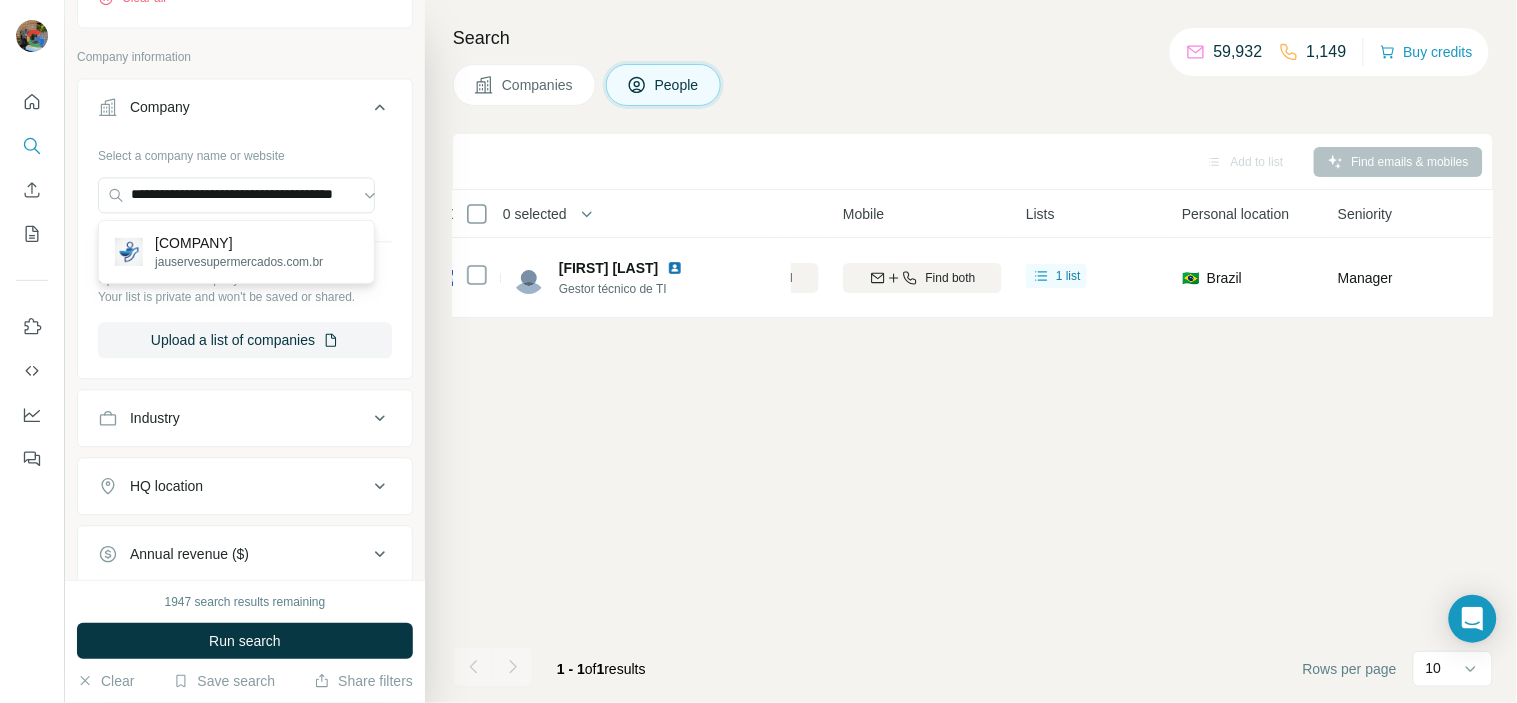 click on "[COMPANY]" at bounding box center [239, 243] 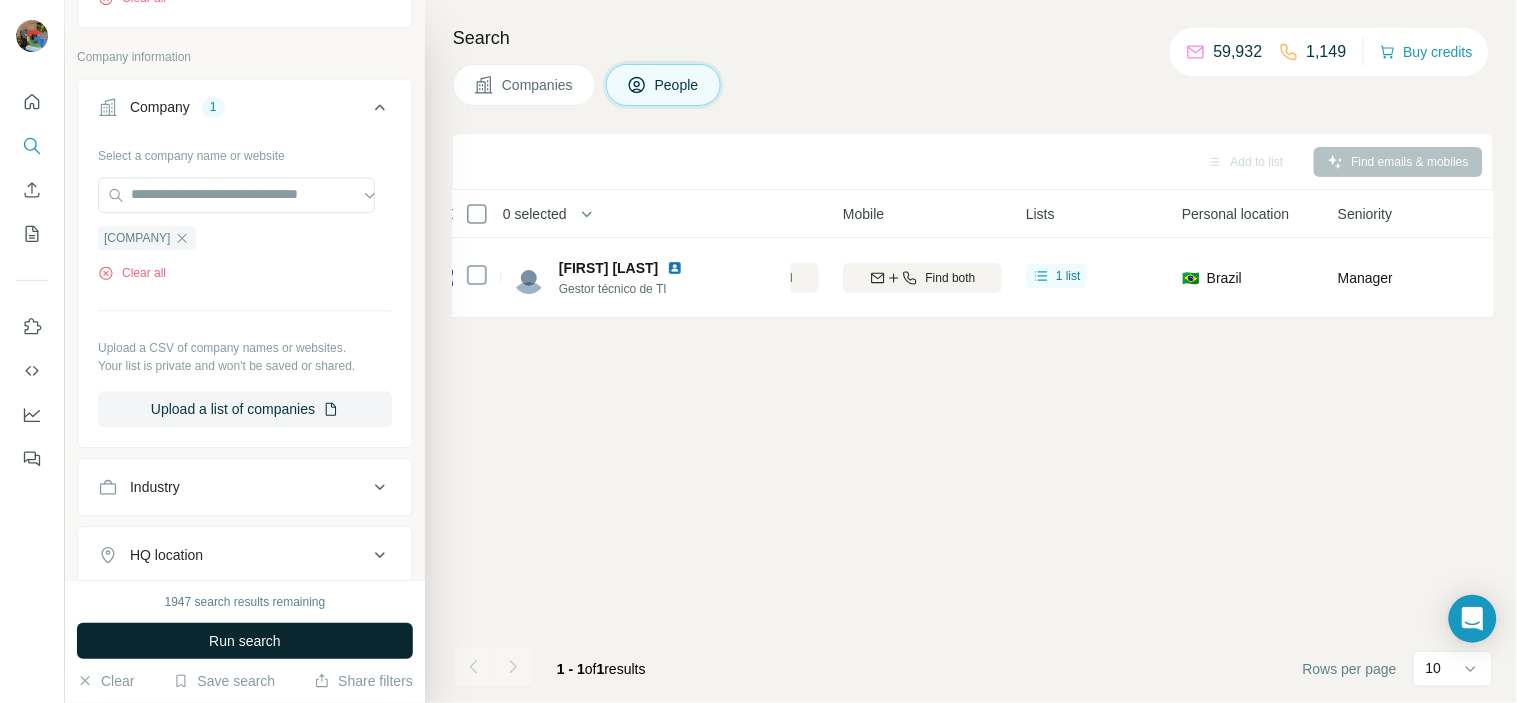 click on "Run search" at bounding box center (245, 641) 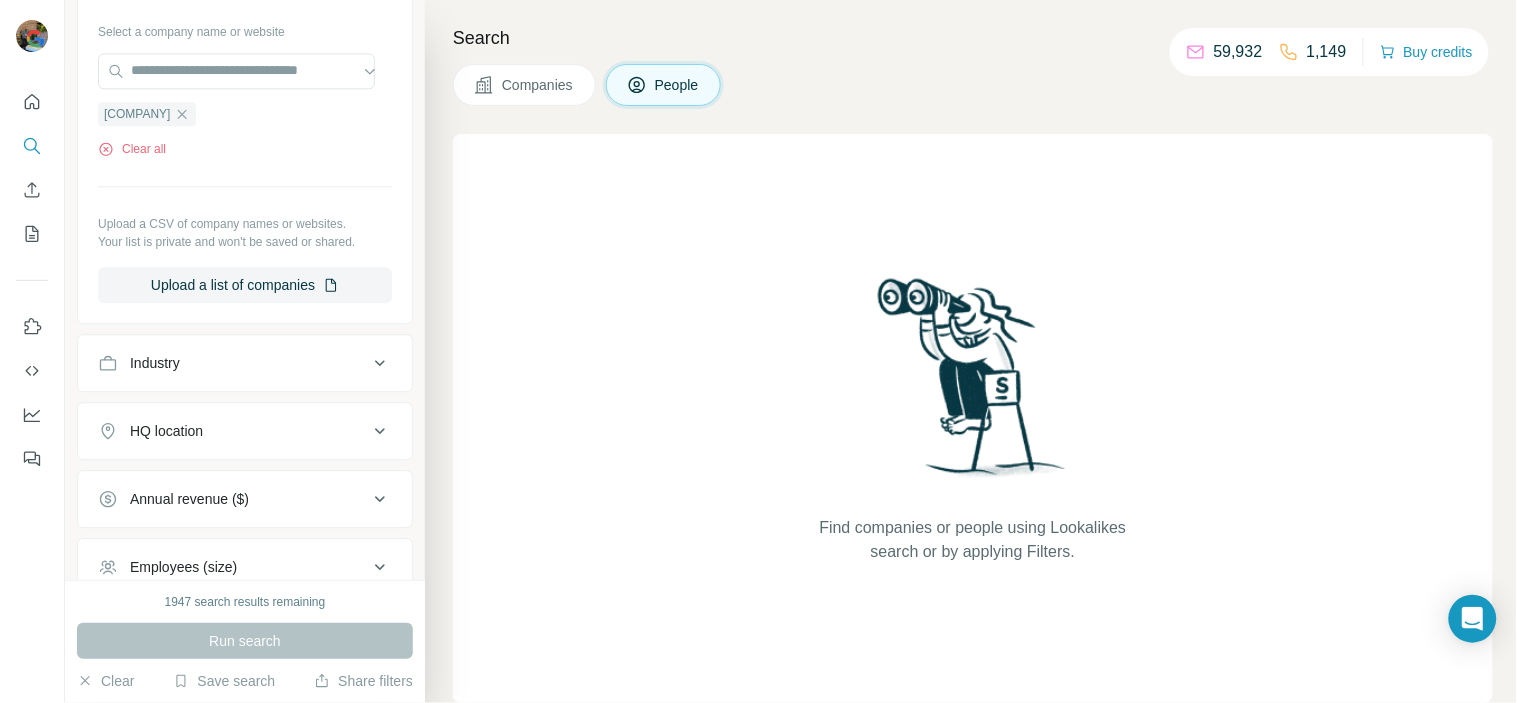 scroll, scrollTop: 1404, scrollLeft: 0, axis: vertical 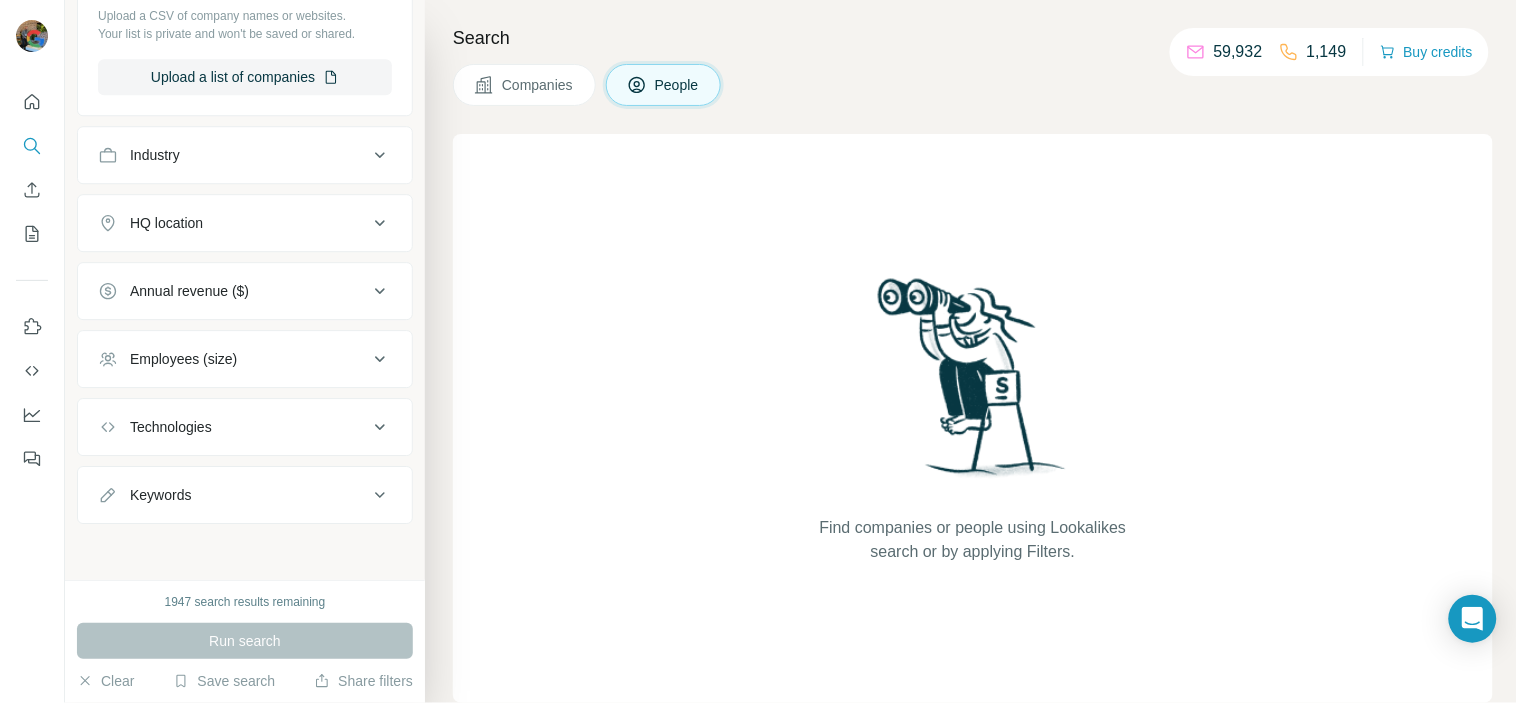 drag, startPoint x: 650, startPoint y: 223, endPoint x: 623, endPoint y: 222, distance: 27.018513 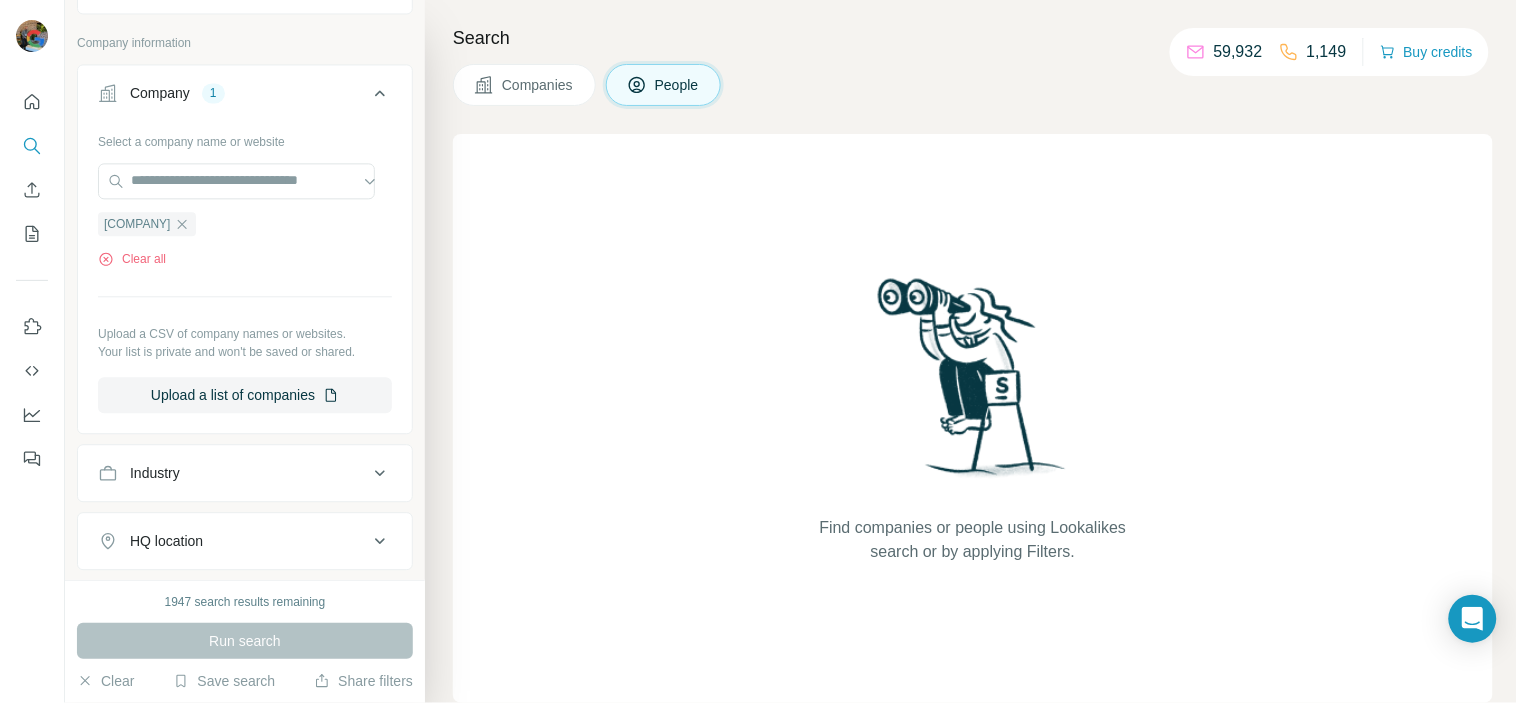 scroll, scrollTop: 1080, scrollLeft: 0, axis: vertical 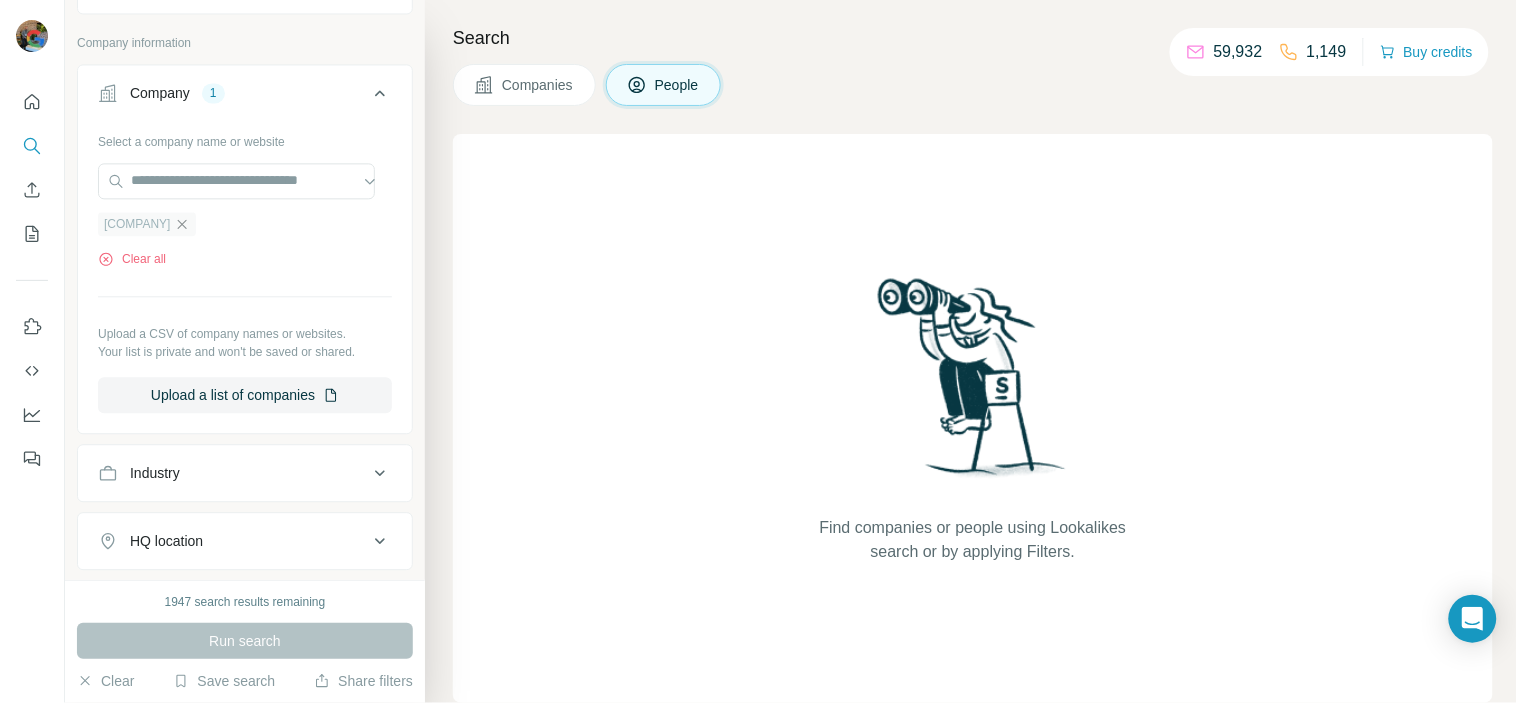 click 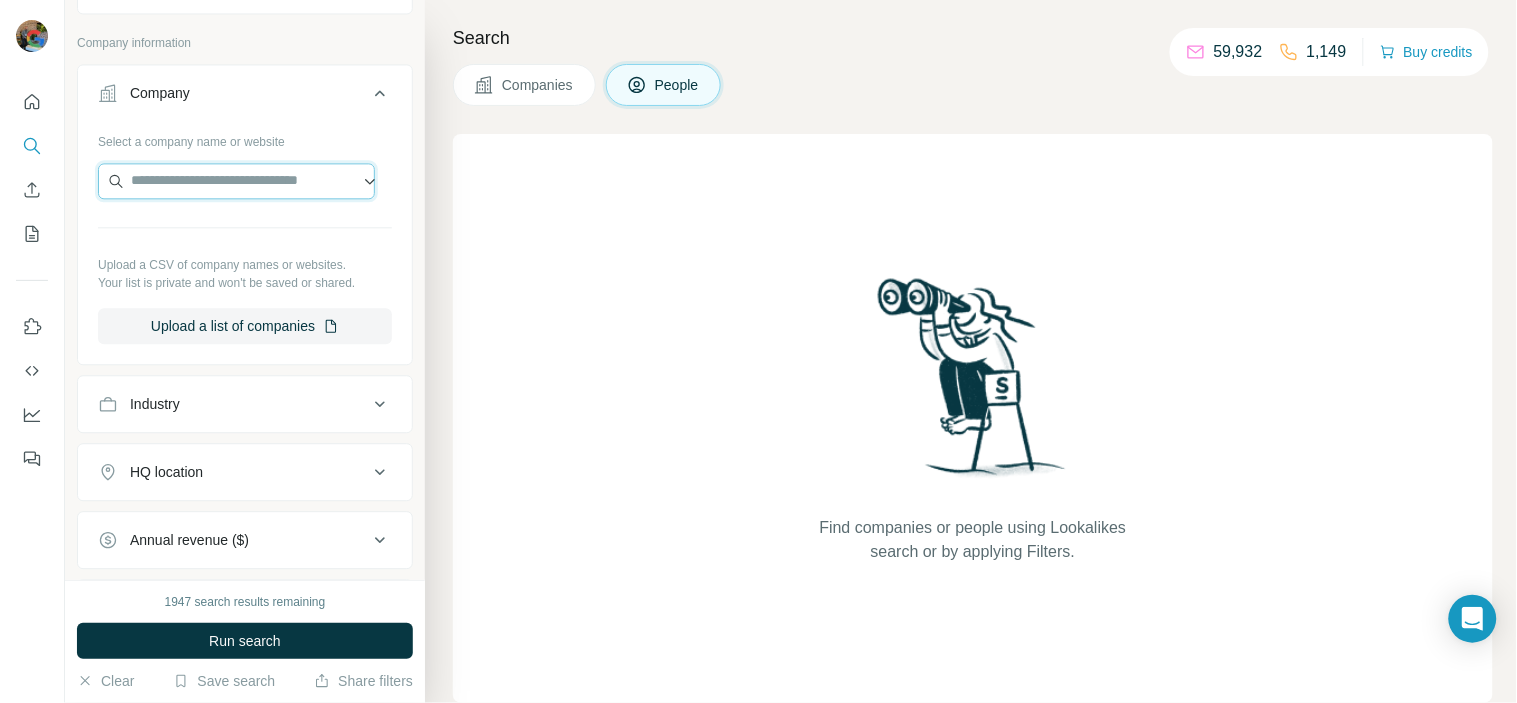 click at bounding box center [236, 181] 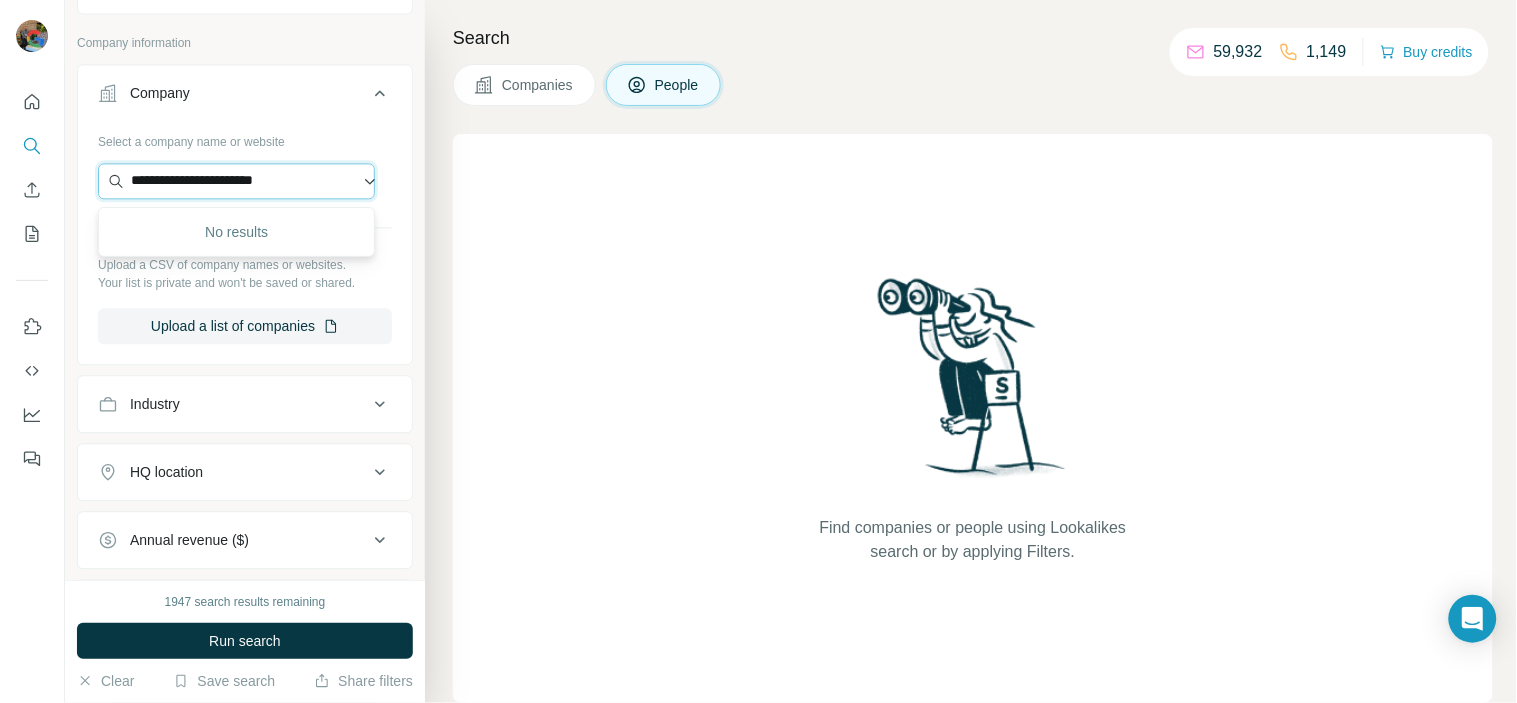 scroll, scrollTop: 0, scrollLeft: 0, axis: both 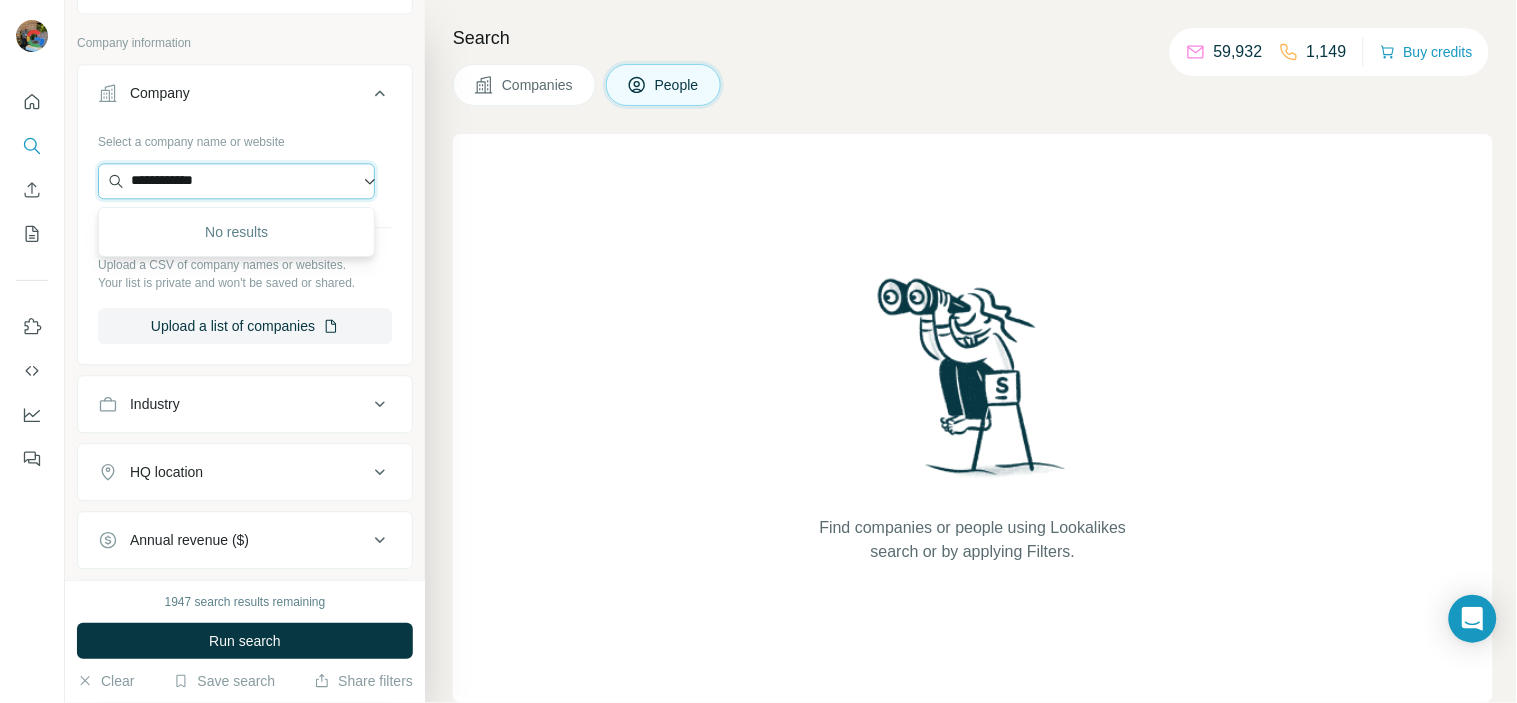click on "**********" at bounding box center (236, 181) 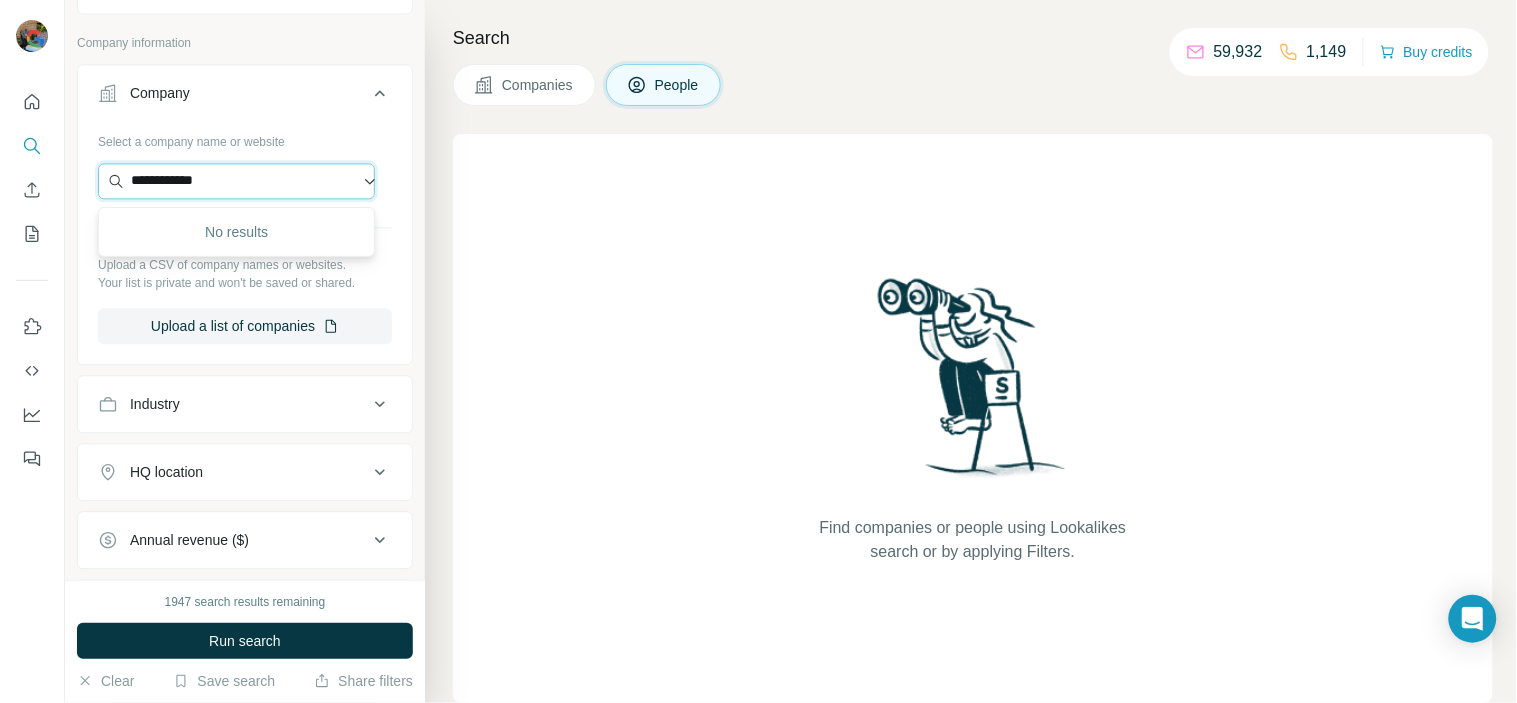 click on "**********" at bounding box center [236, 181] 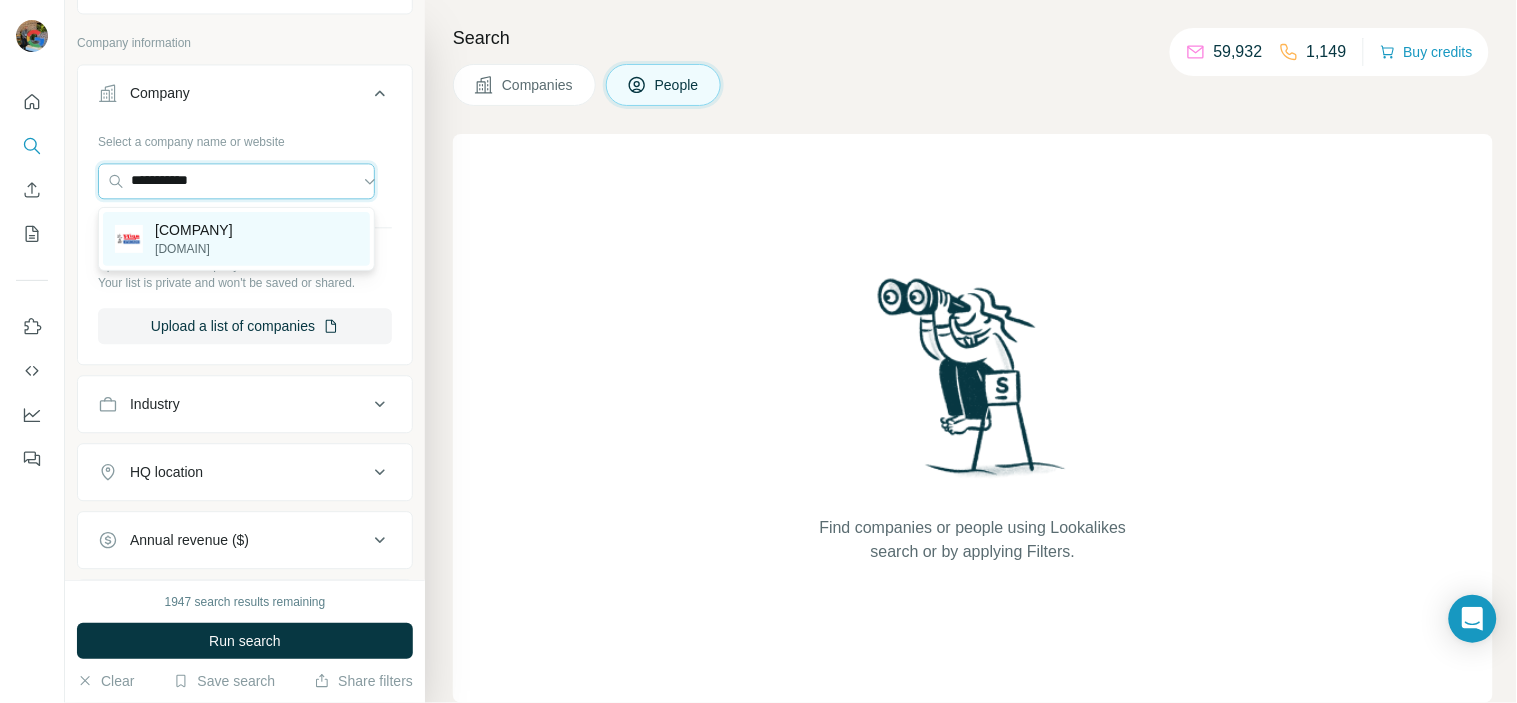 type on "**********" 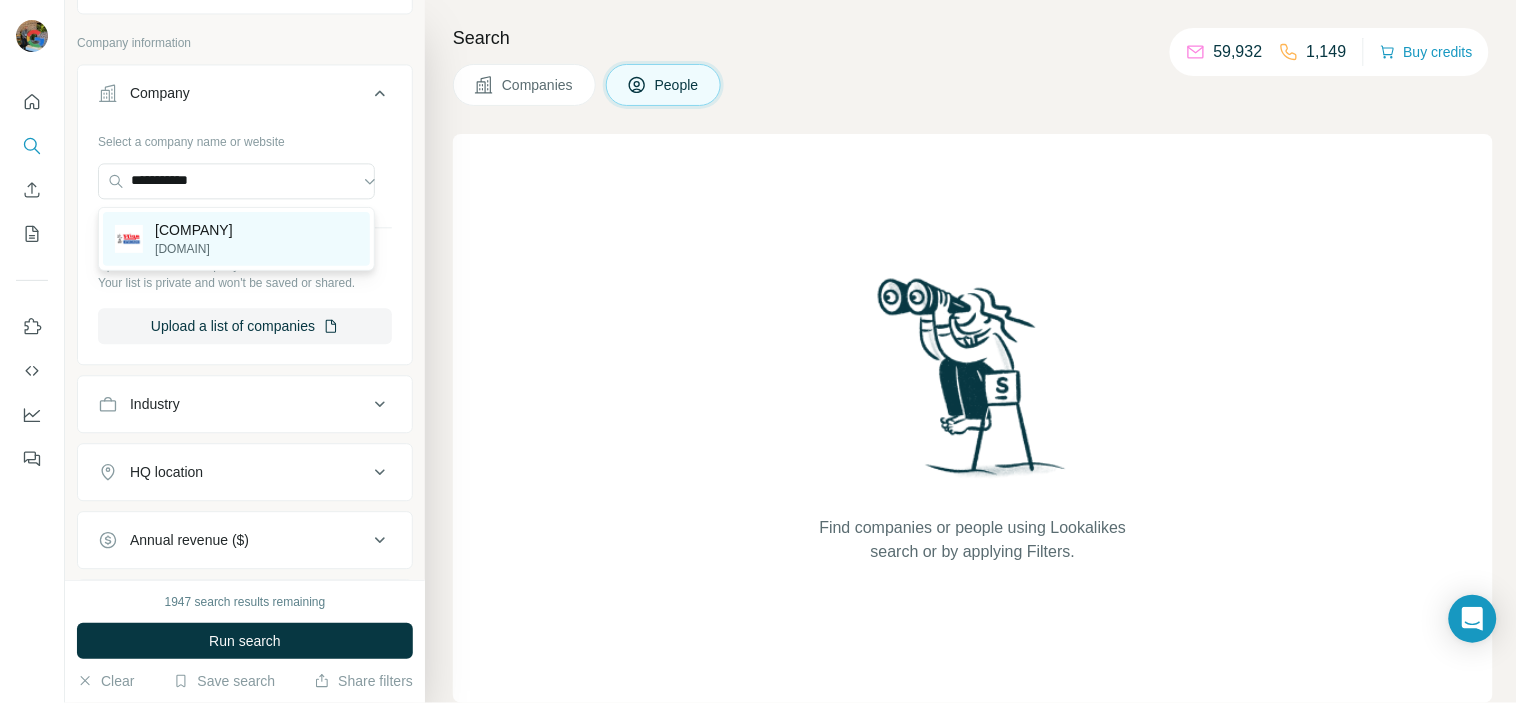 click on "[DOMAIN]" at bounding box center [194, 249] 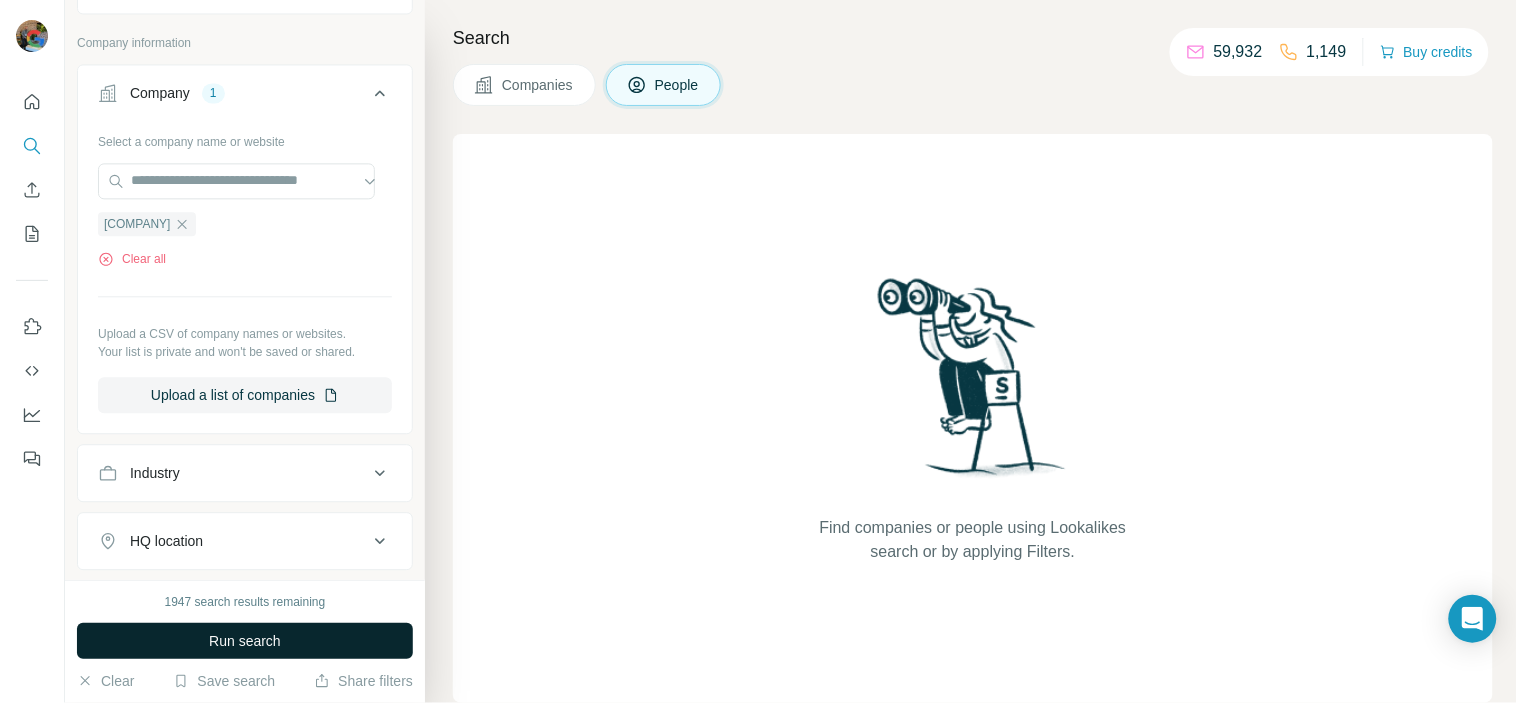click on "Run search" at bounding box center (245, 641) 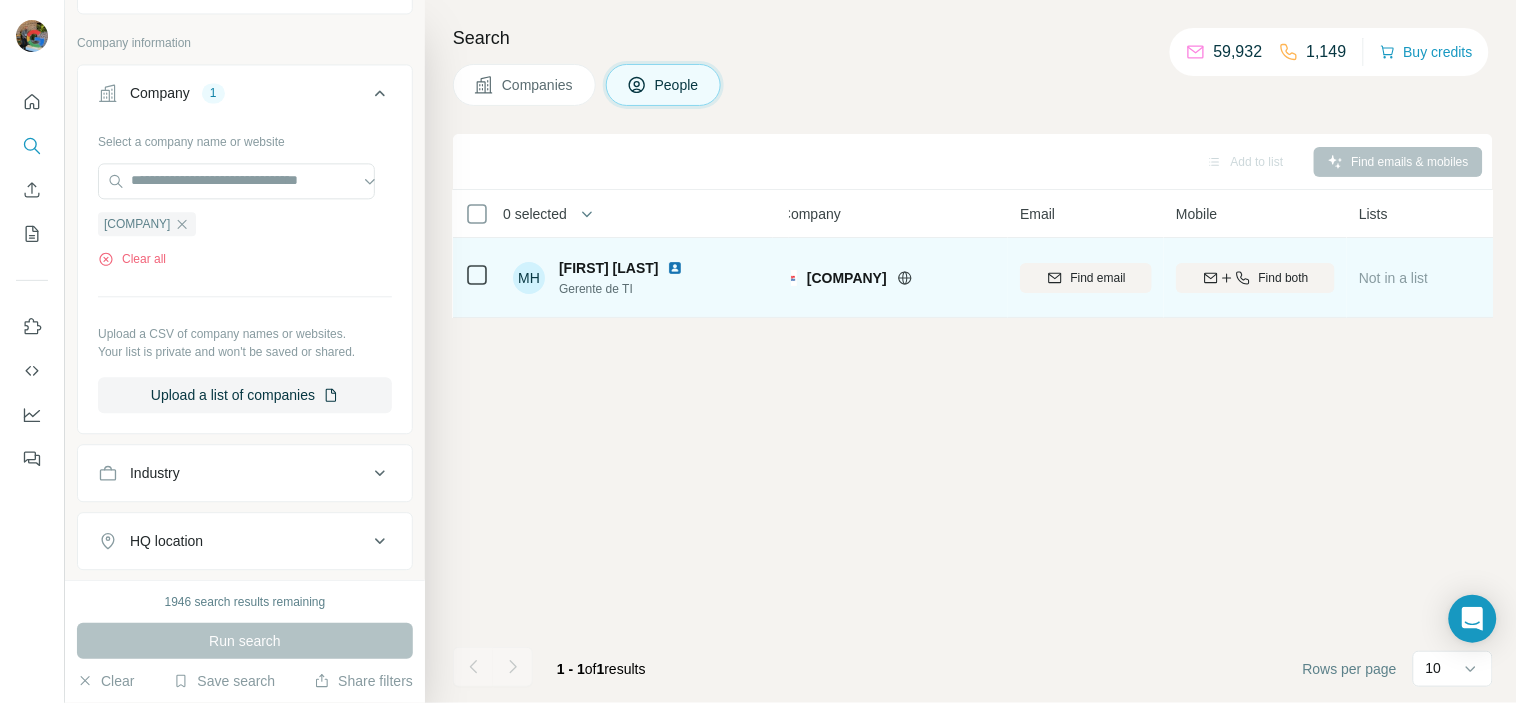 scroll, scrollTop: 0, scrollLeft: 0, axis: both 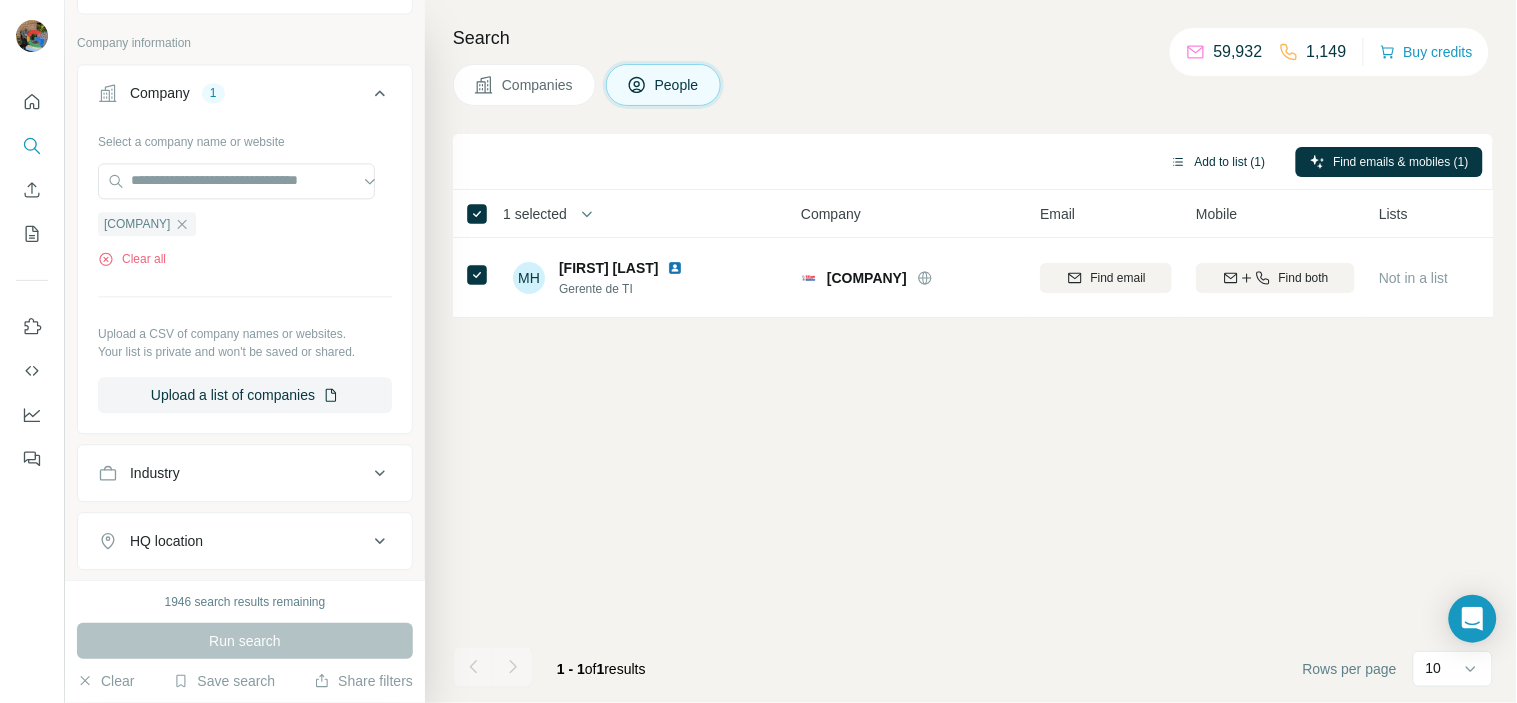 click on "Add to list (1)" at bounding box center [1218, 162] 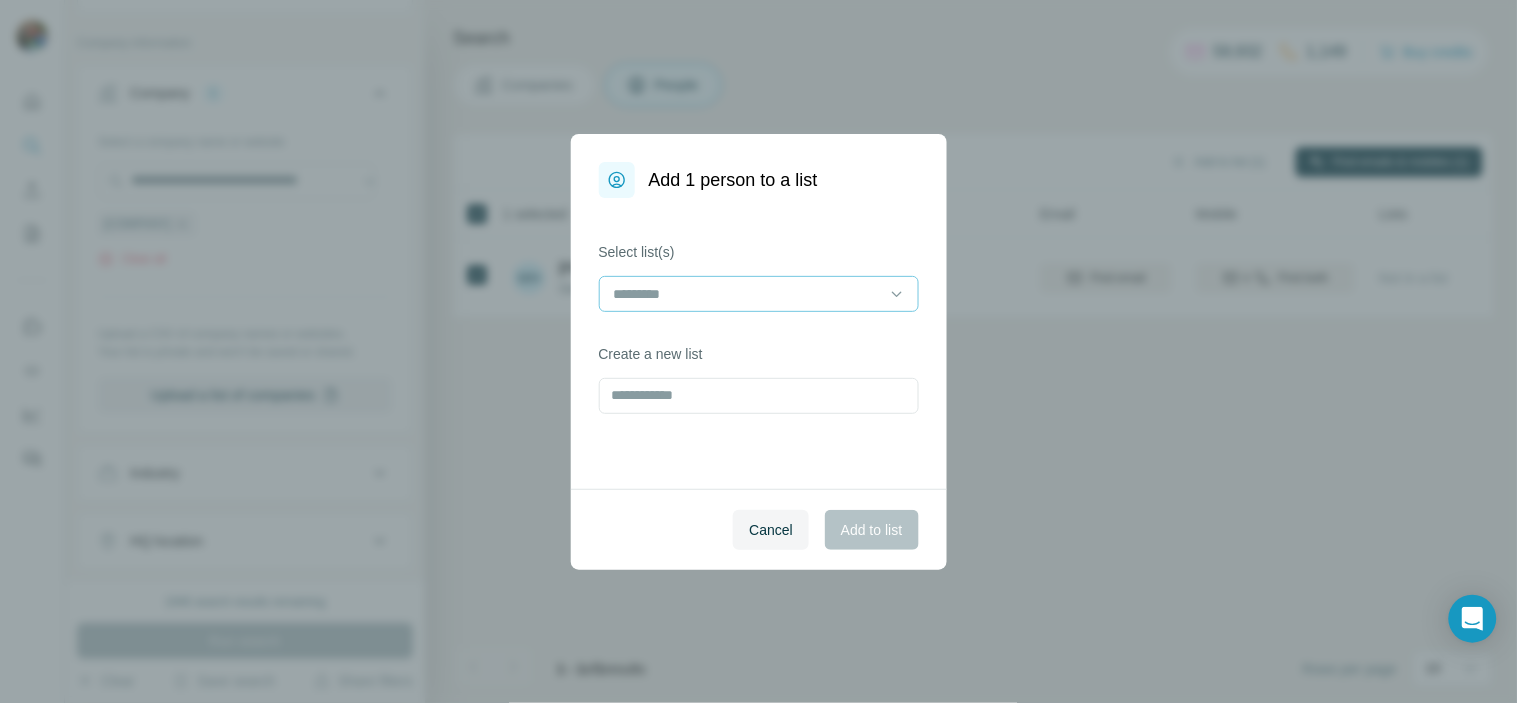 click at bounding box center [747, 294] 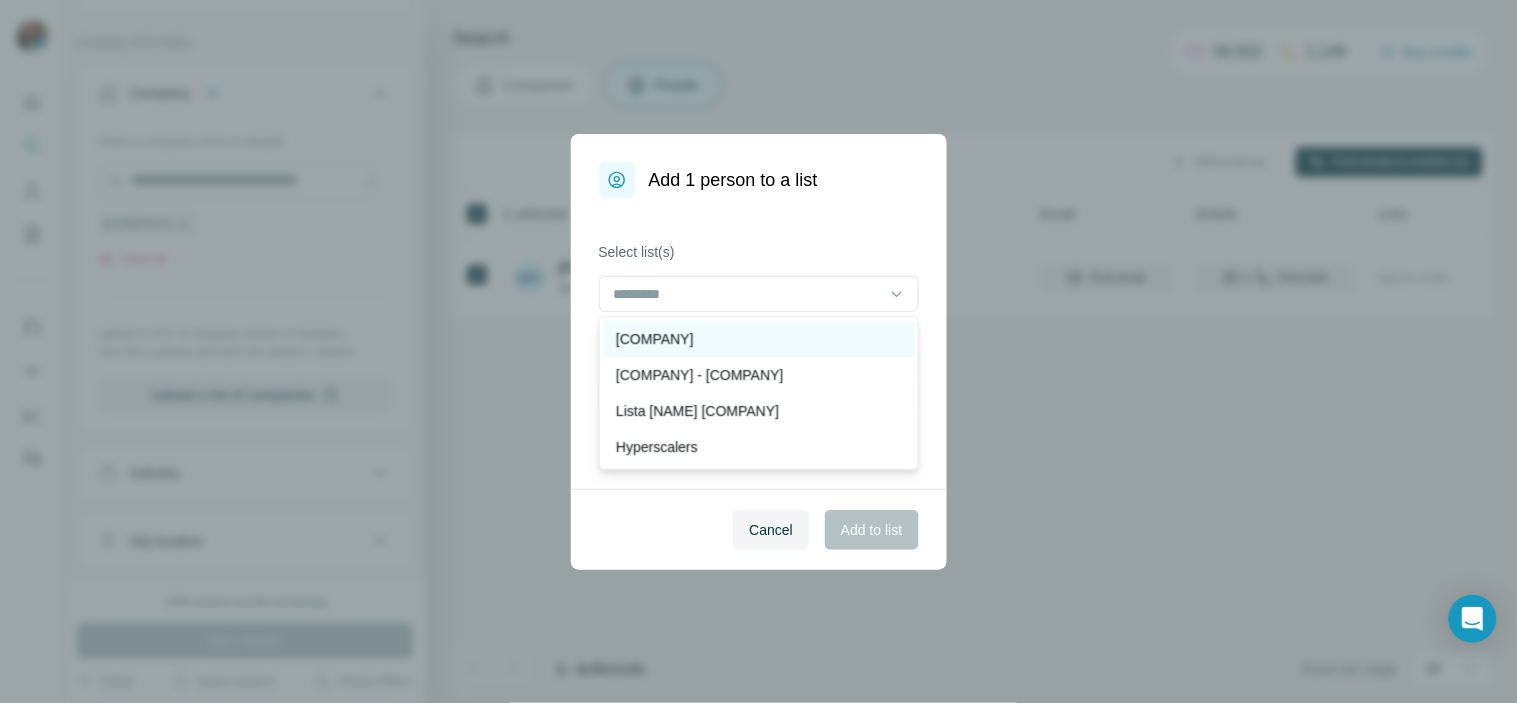 click on "[COMPANY]" at bounding box center [759, 339] 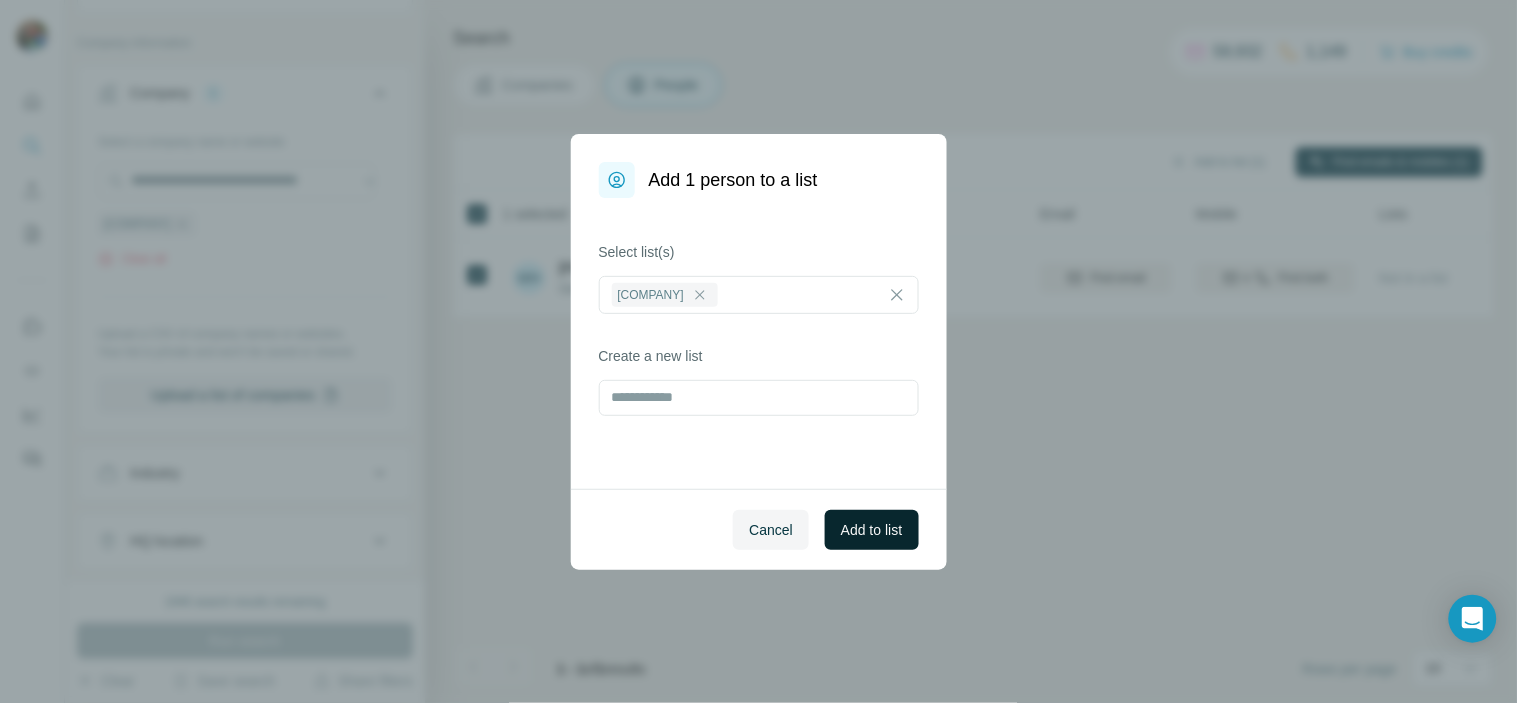 click on "Add to list" at bounding box center [871, 530] 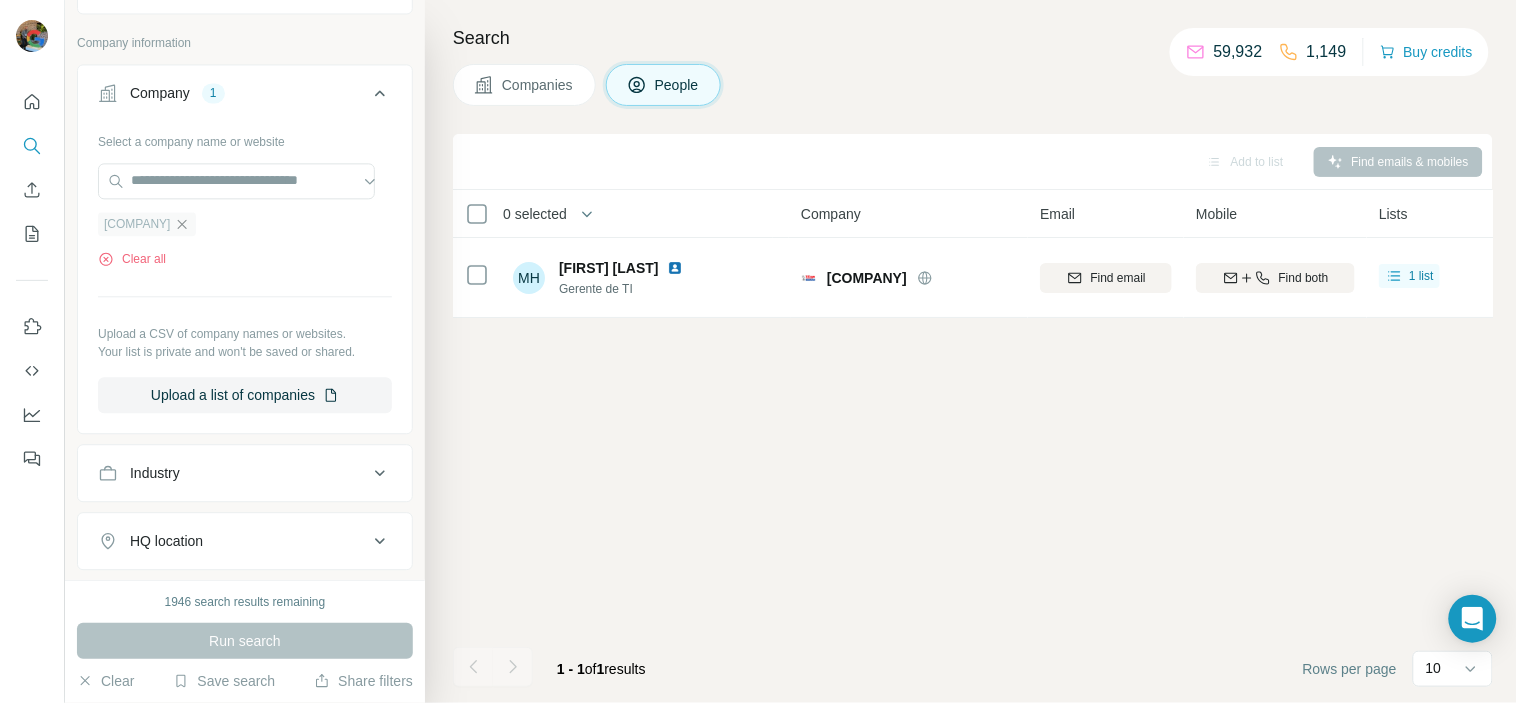 click 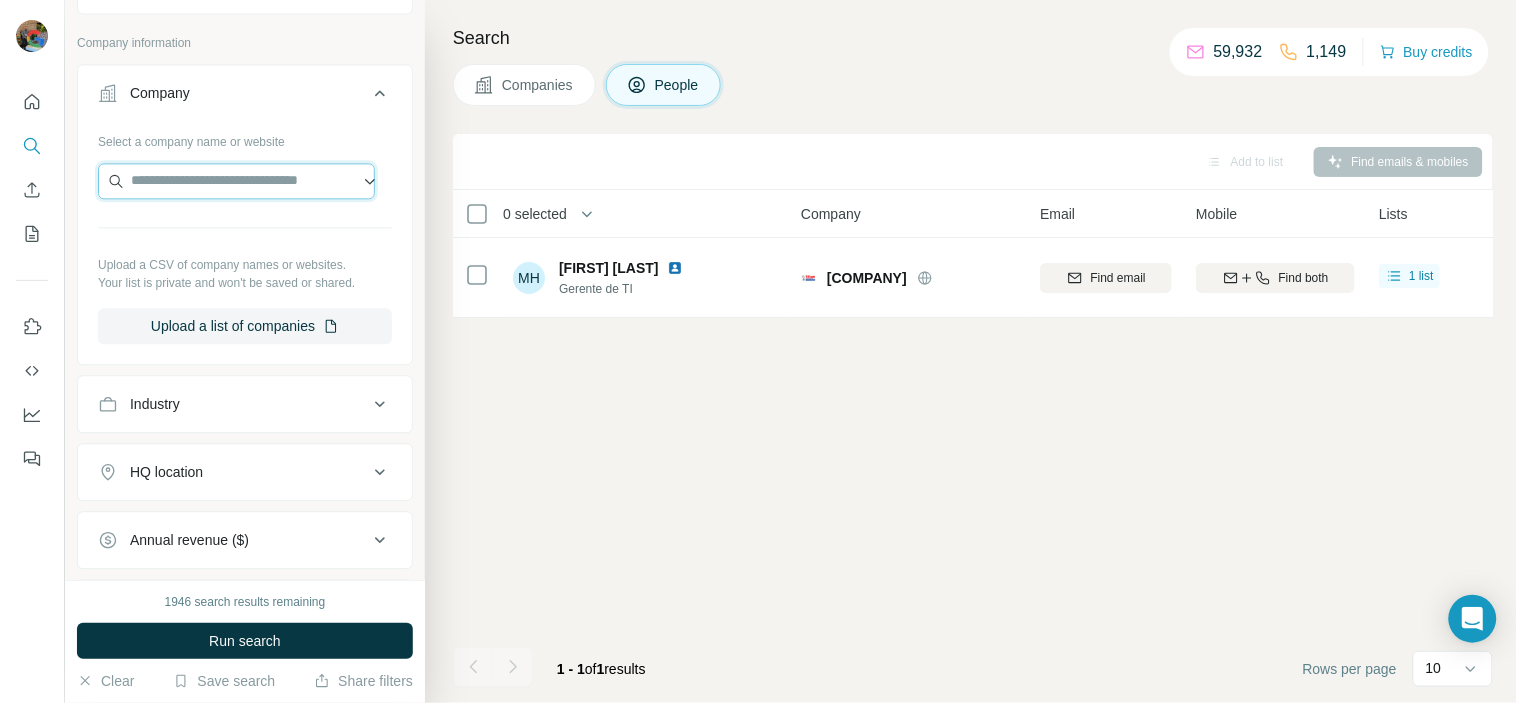 click at bounding box center (236, 181) 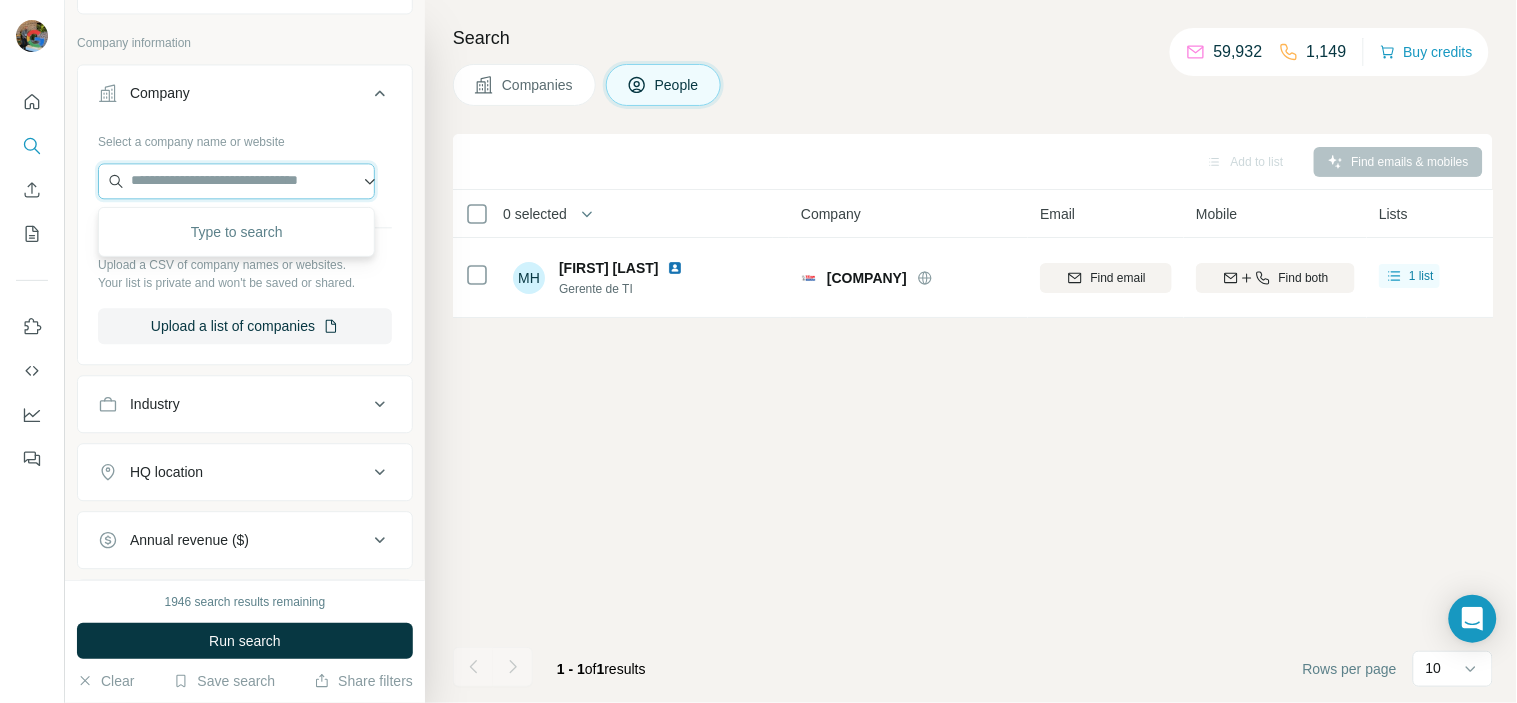 paste on "**********" 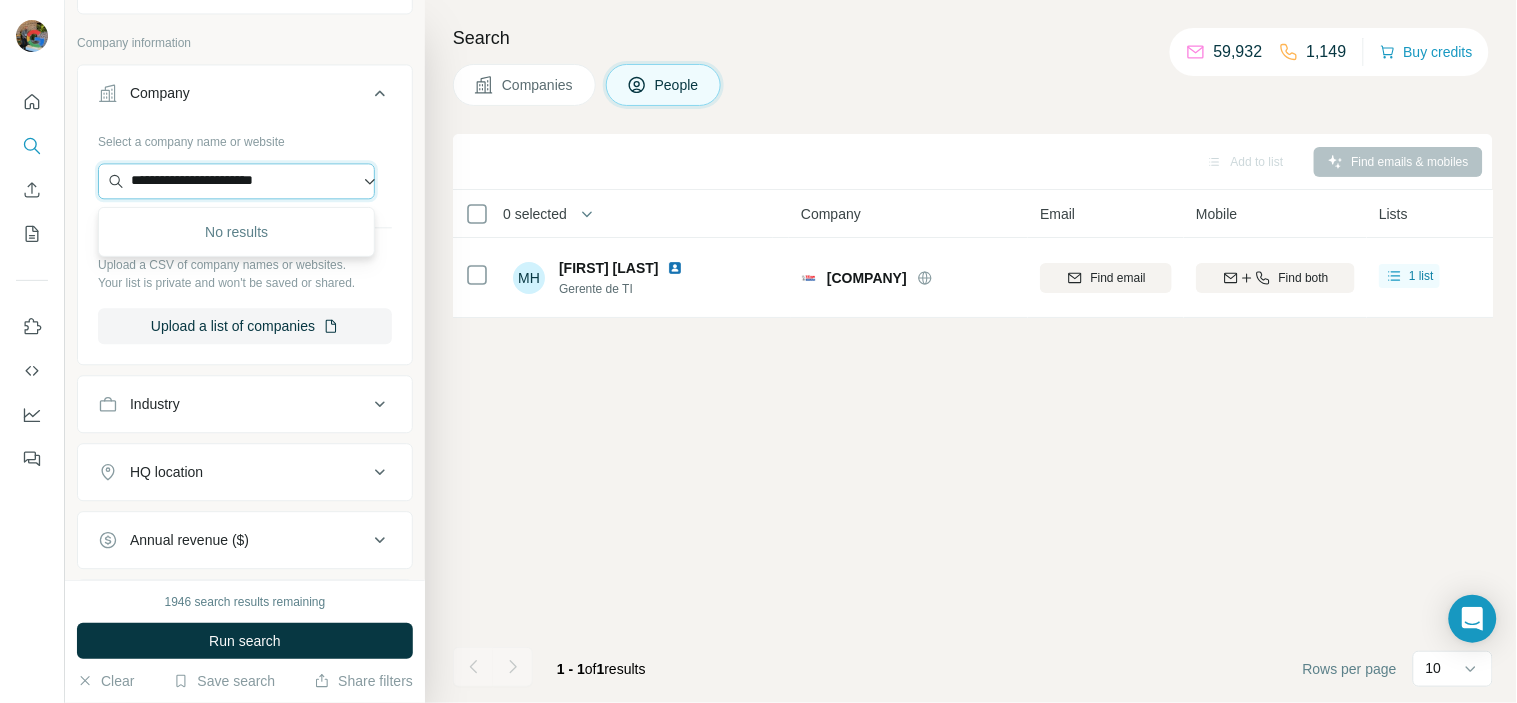 scroll, scrollTop: 0, scrollLeft: 0, axis: both 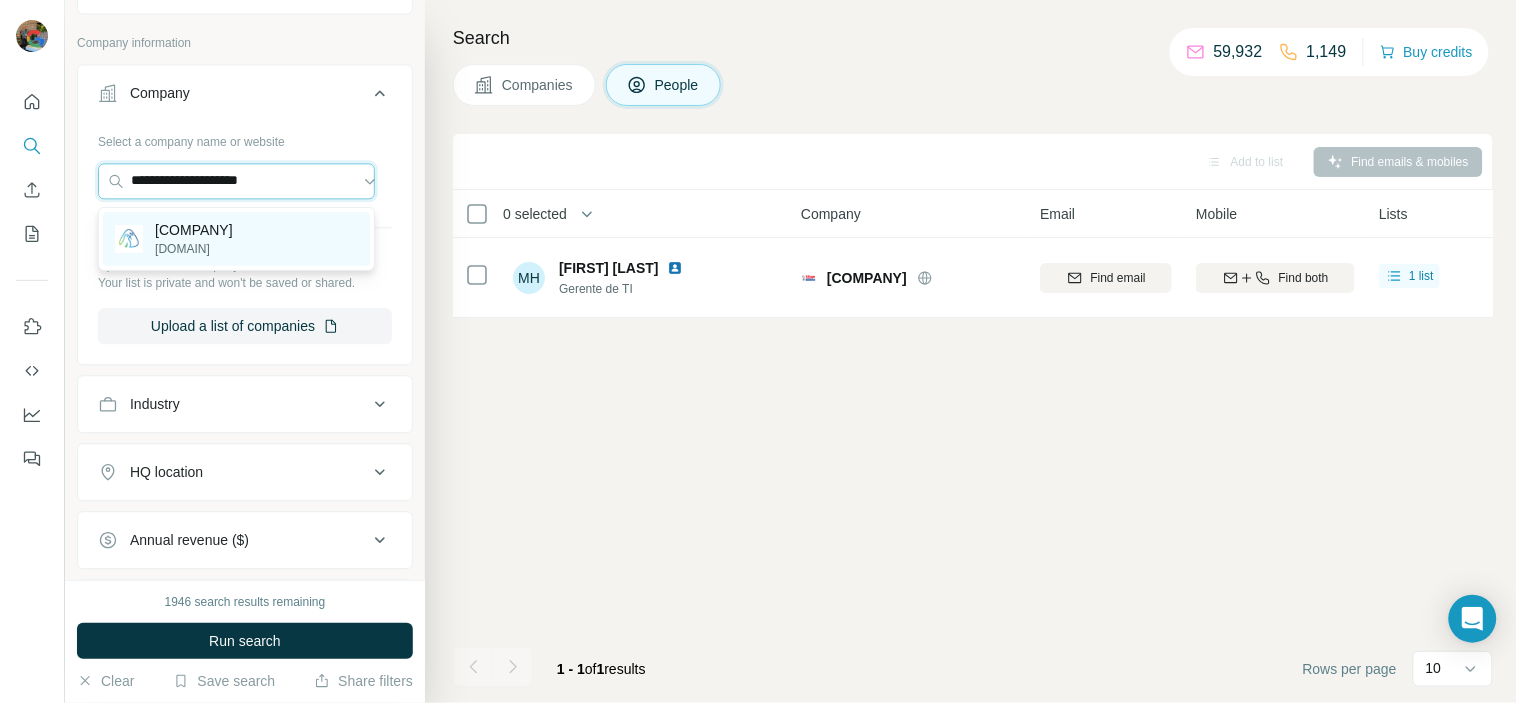 type on "**********" 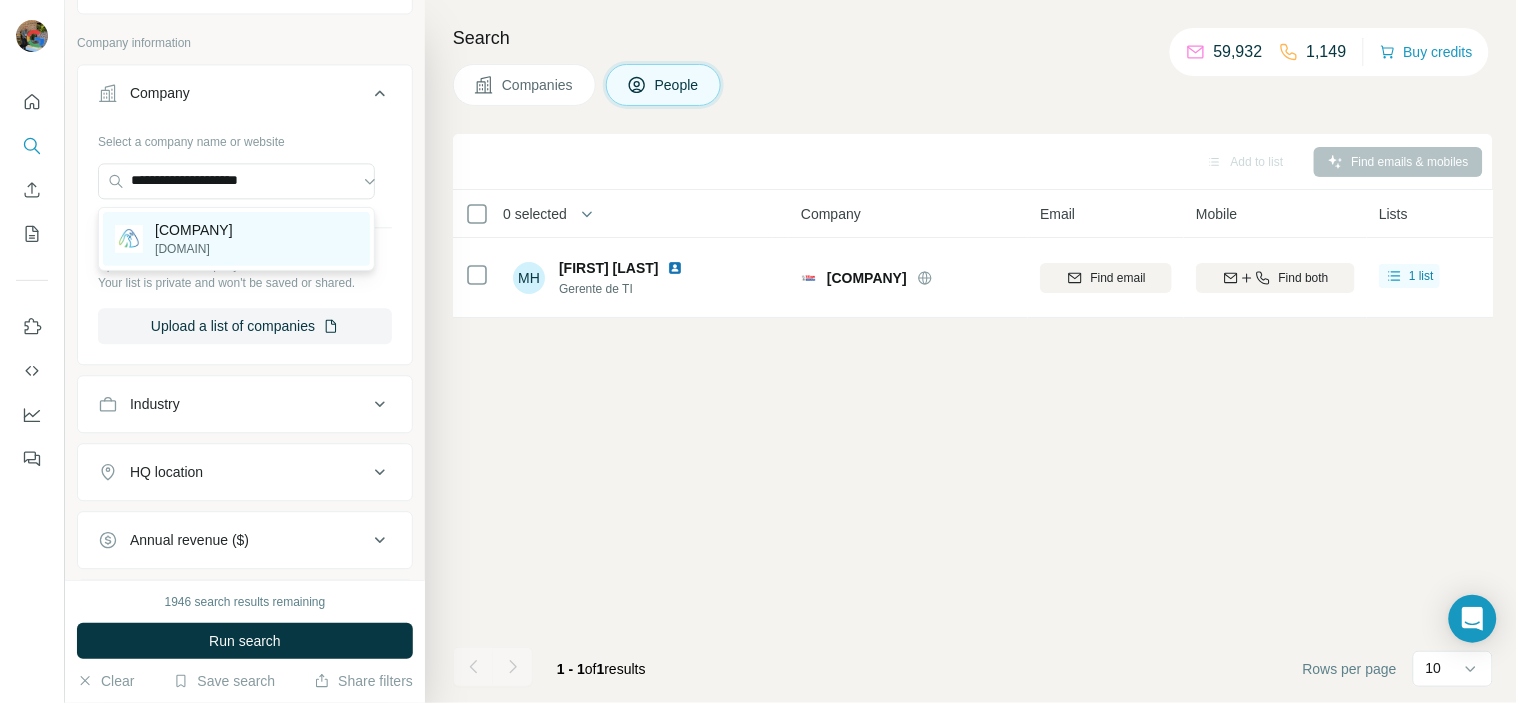 click on "[COMPANY]" at bounding box center (194, 230) 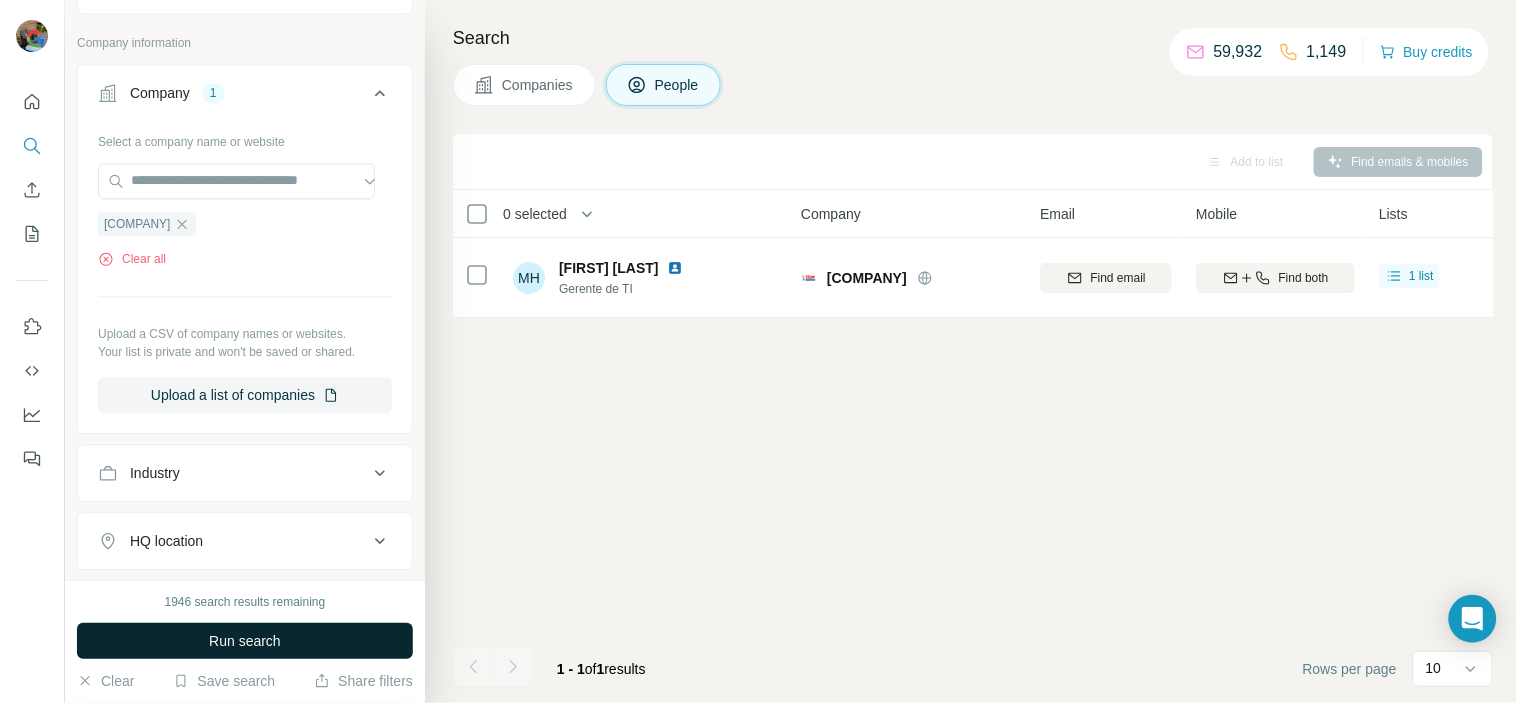 click on "Run search" at bounding box center (245, 641) 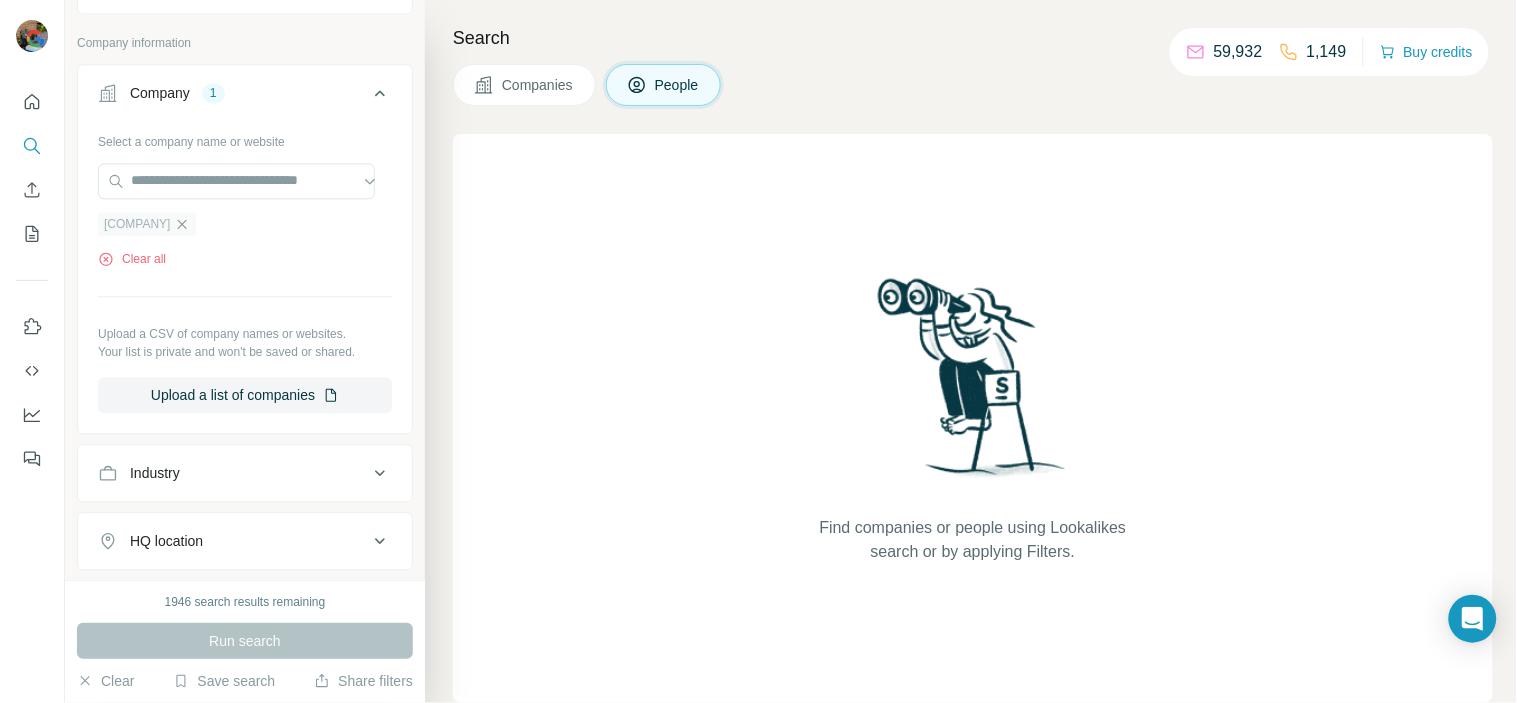 click 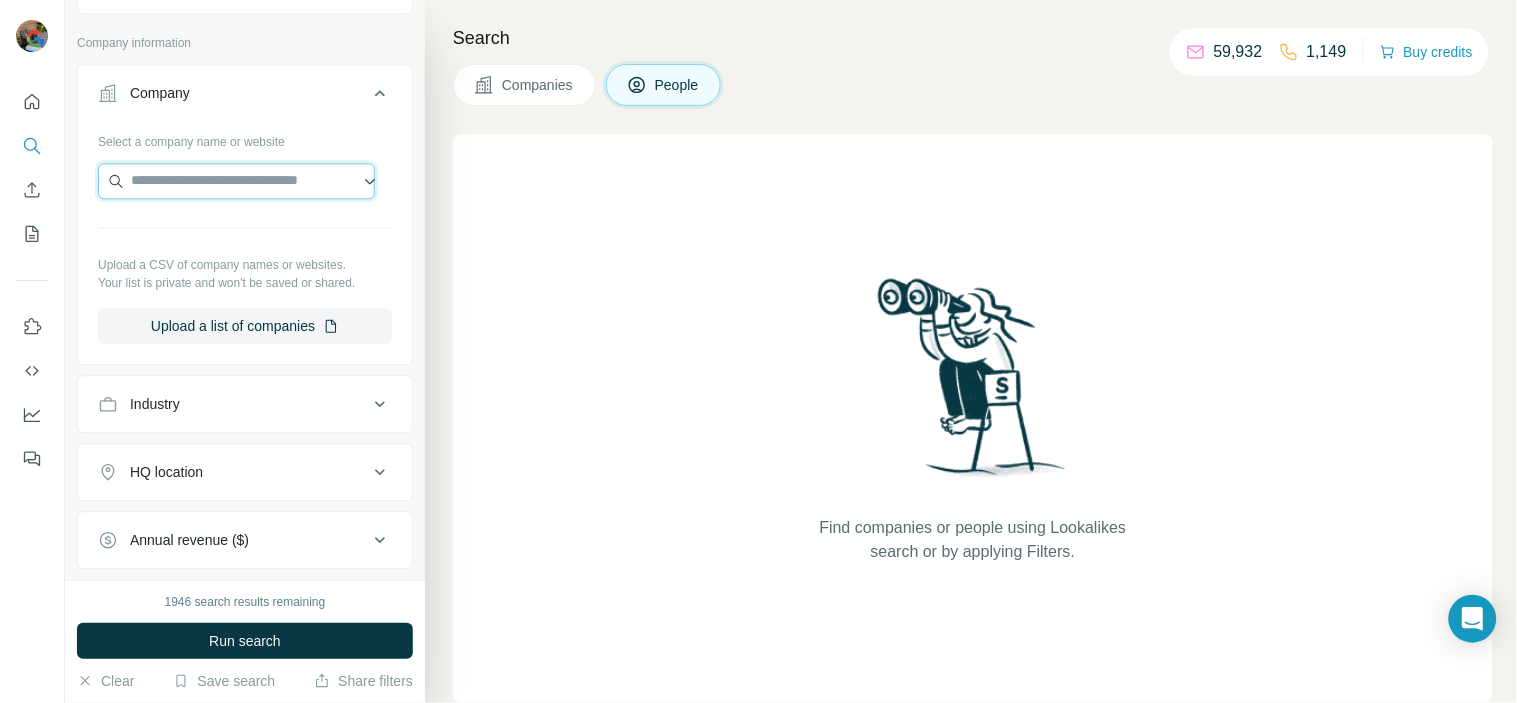 click at bounding box center (236, 181) 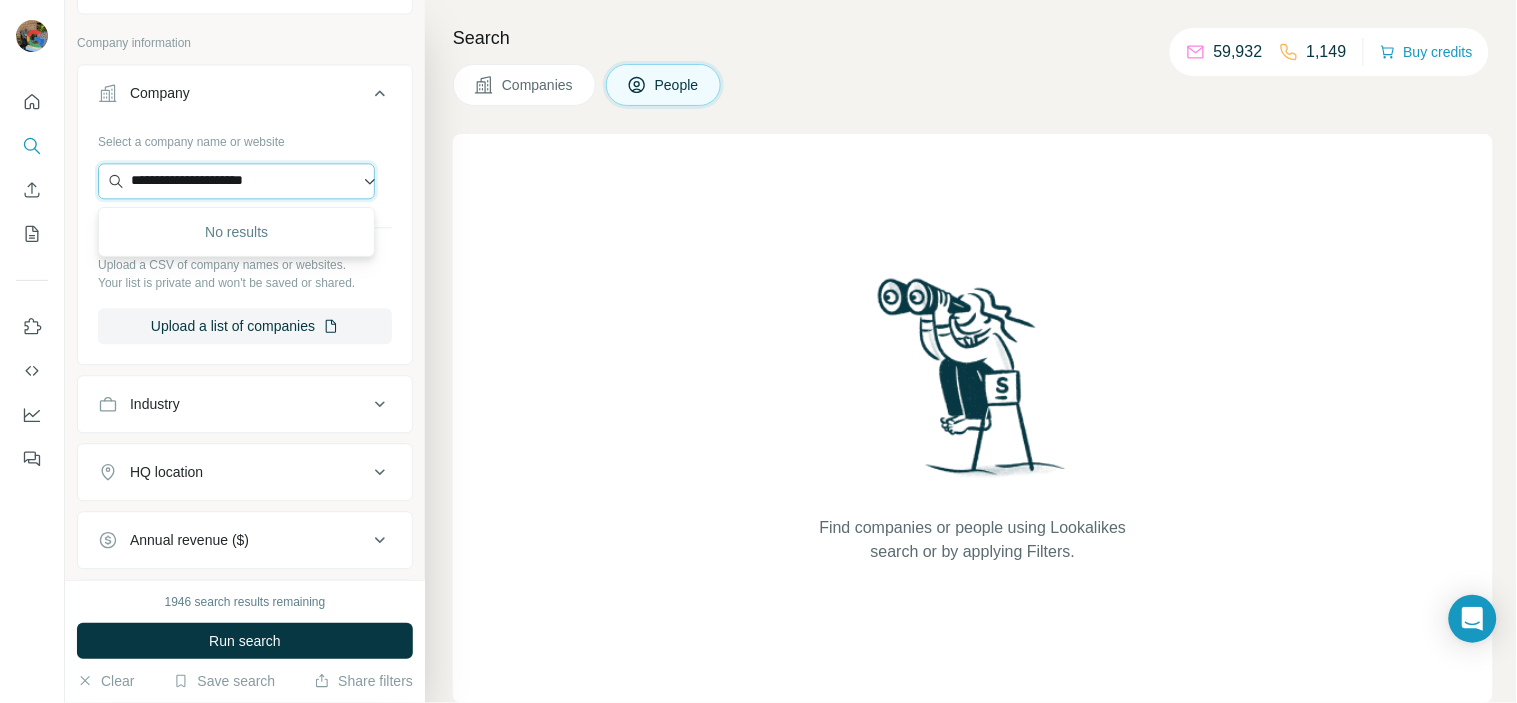 scroll, scrollTop: 0, scrollLeft: 0, axis: both 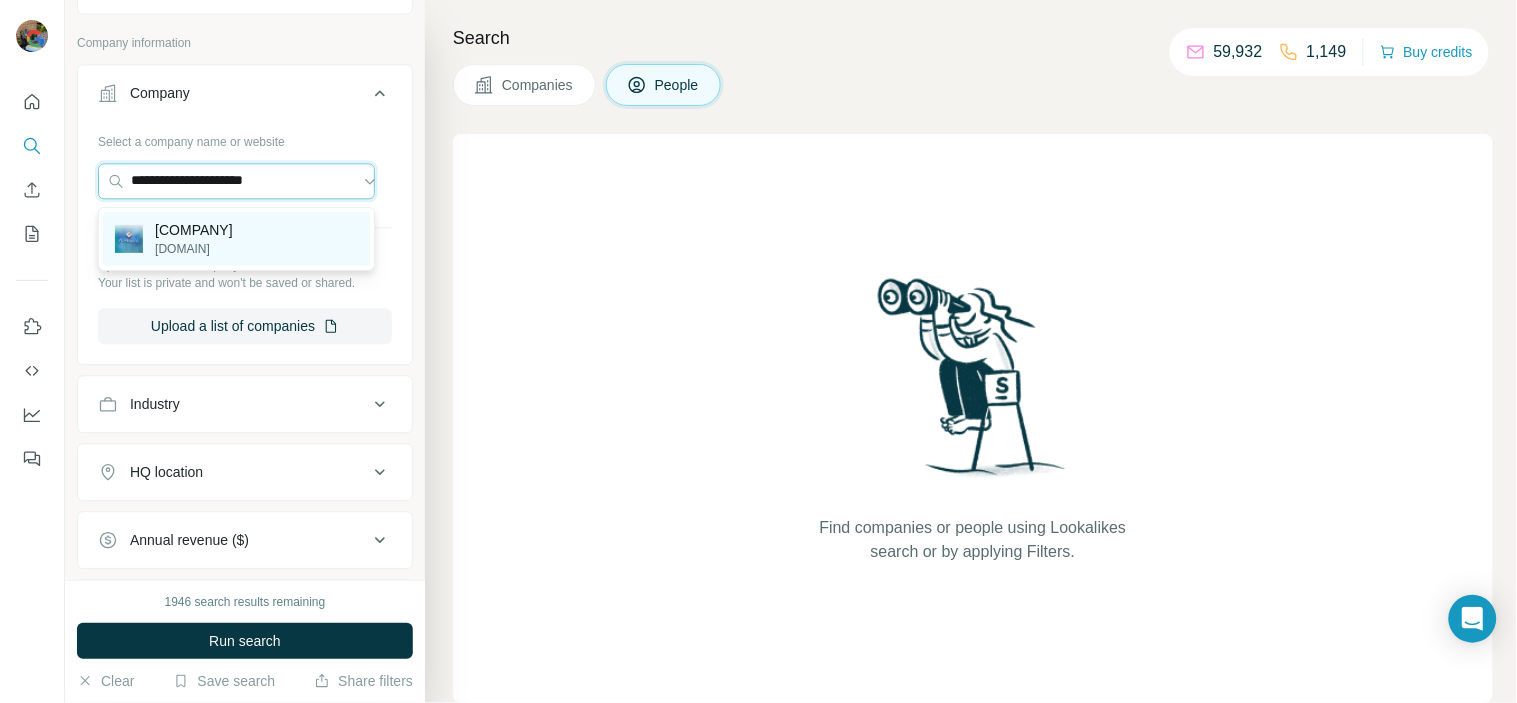 type on "**********" 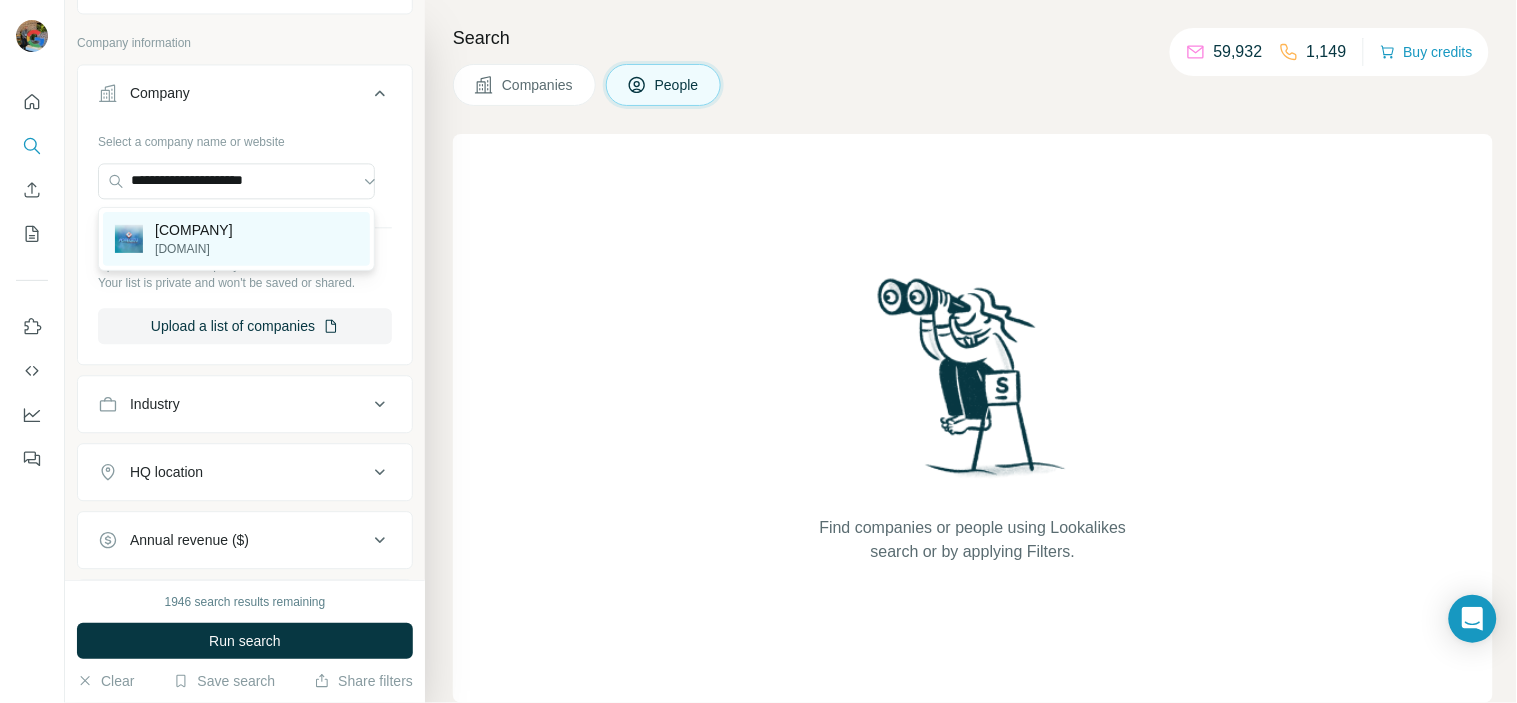 click on "[COMPANY]" at bounding box center (194, 230) 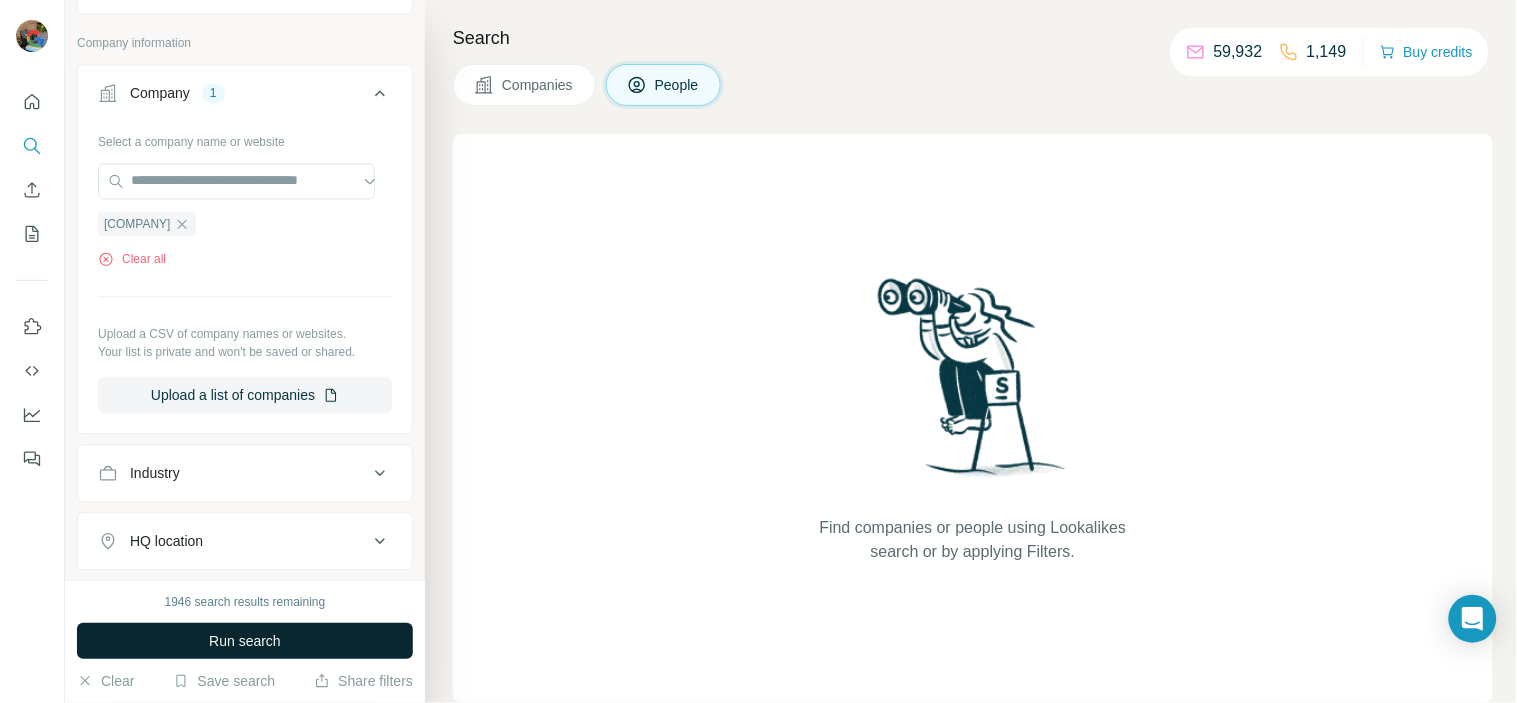 click on "Run search" at bounding box center (245, 641) 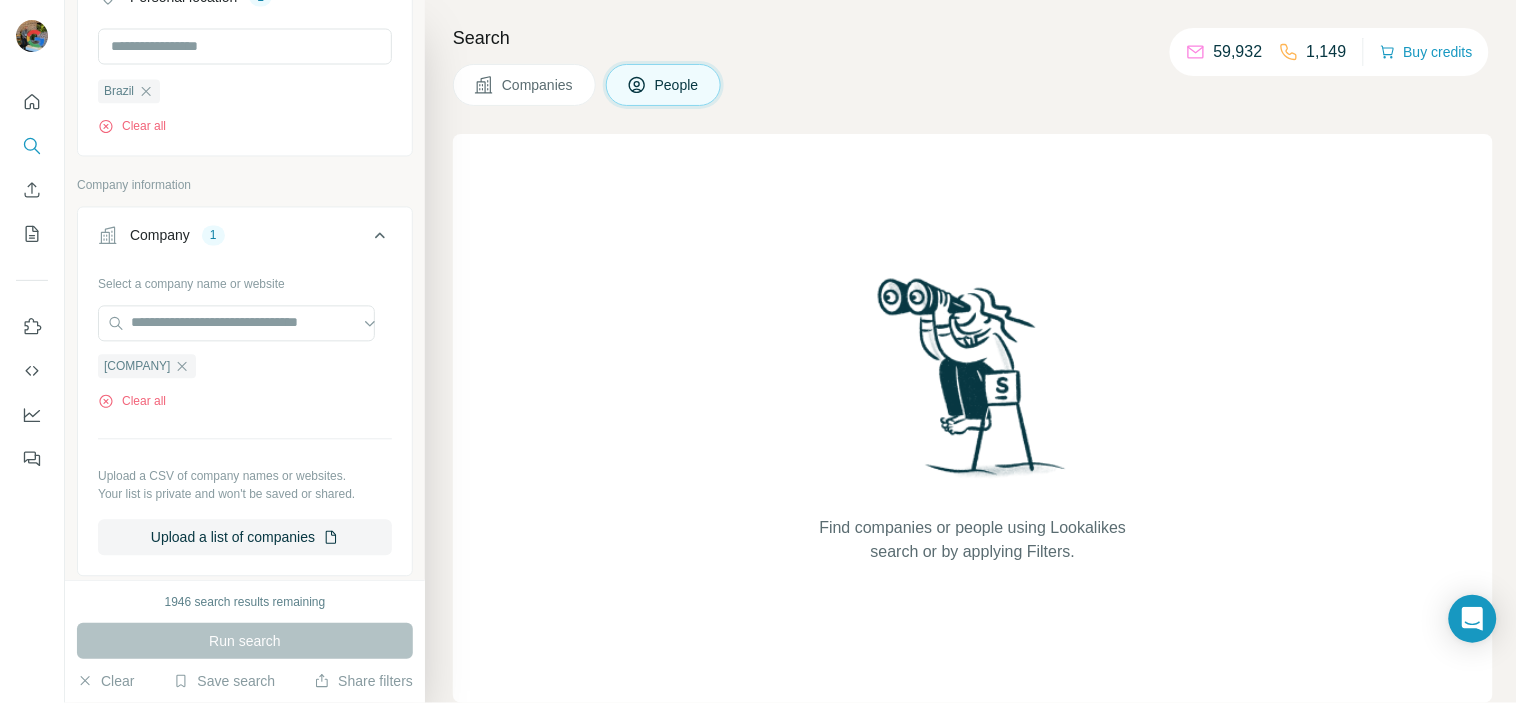 scroll, scrollTop: 924, scrollLeft: 0, axis: vertical 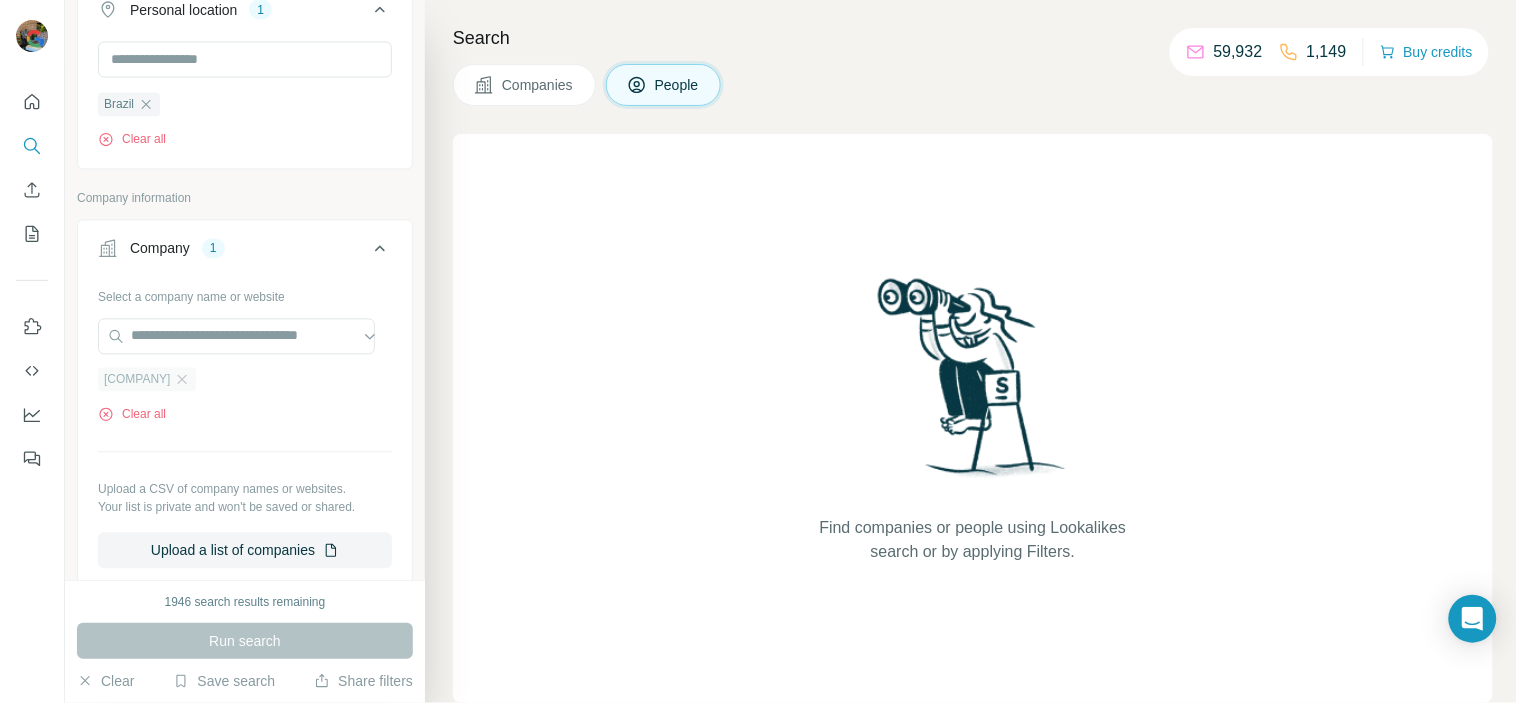 click on "[COMPANY]" at bounding box center (147, 380) 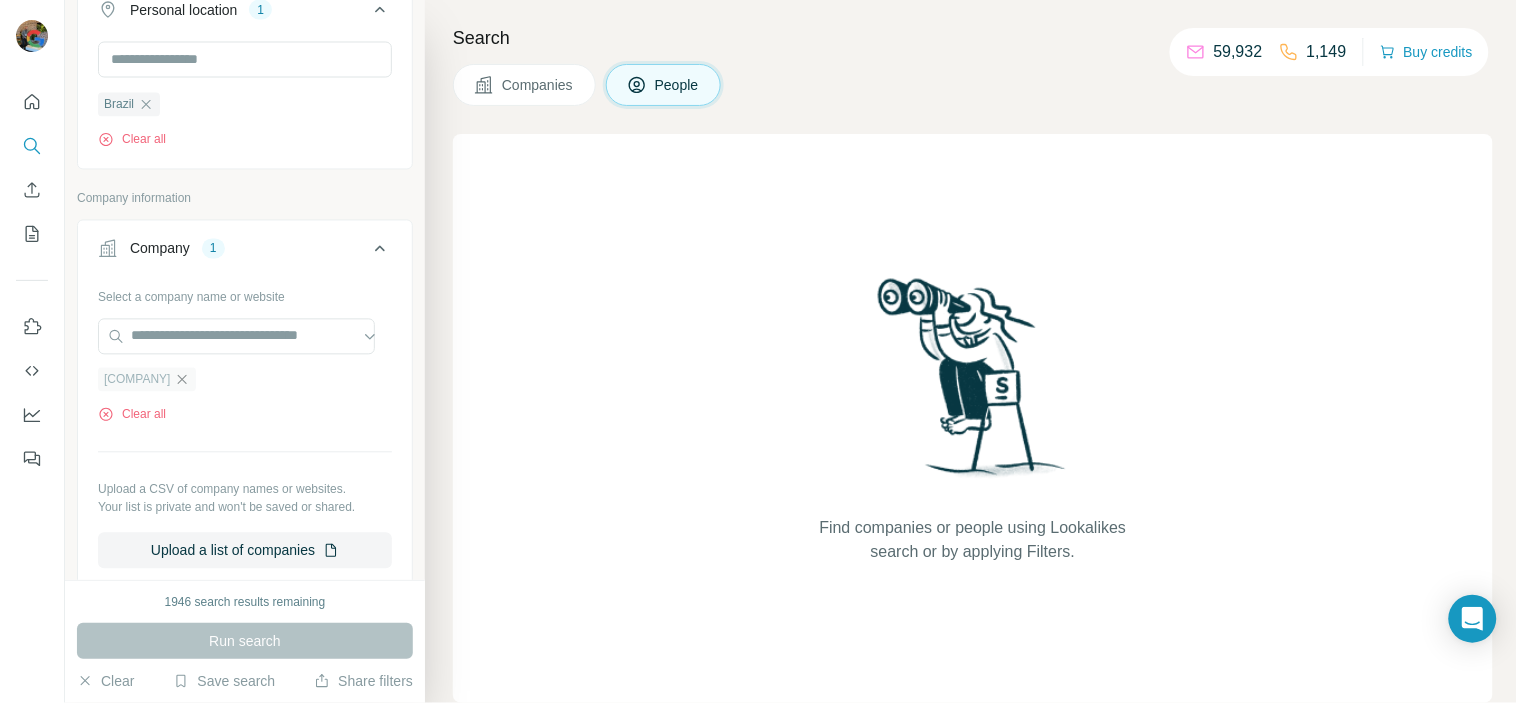 click 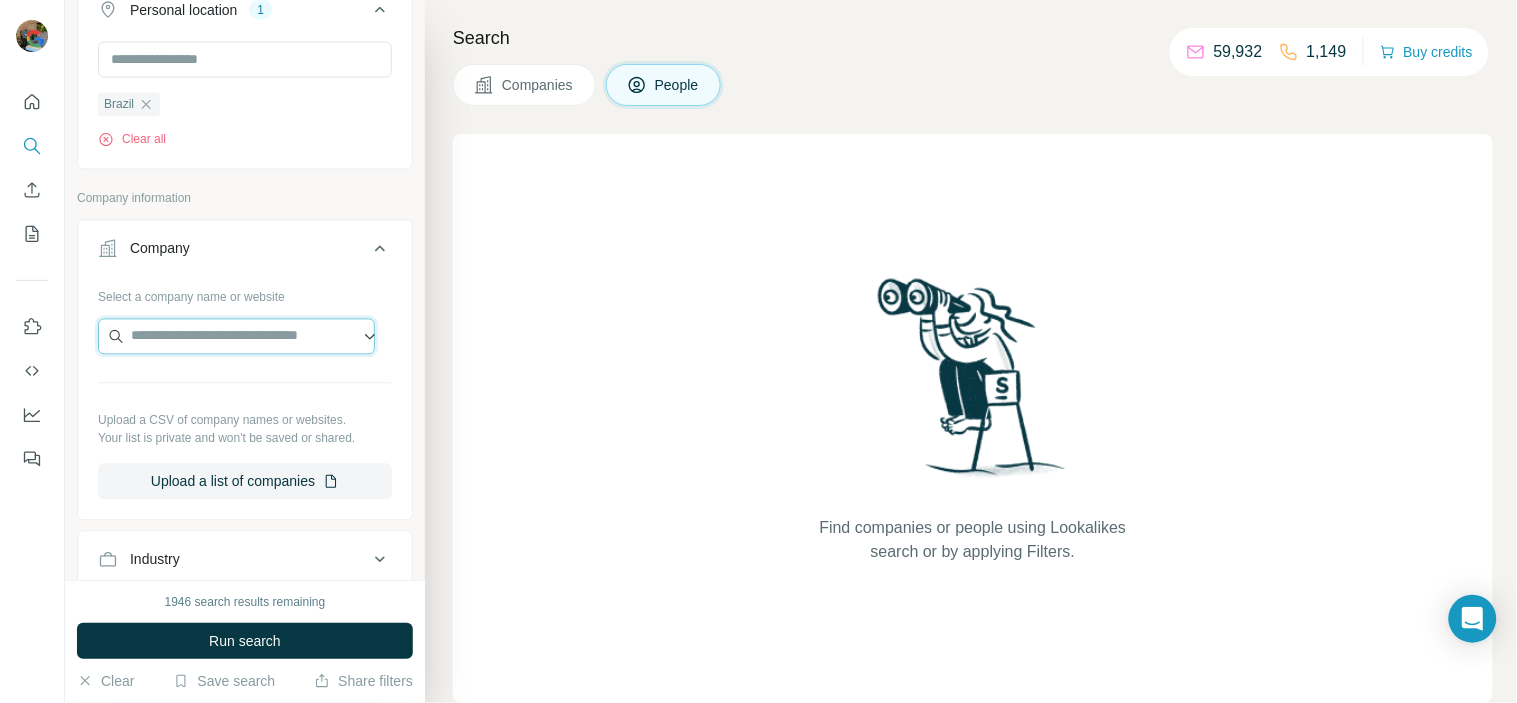 paste on "**********" 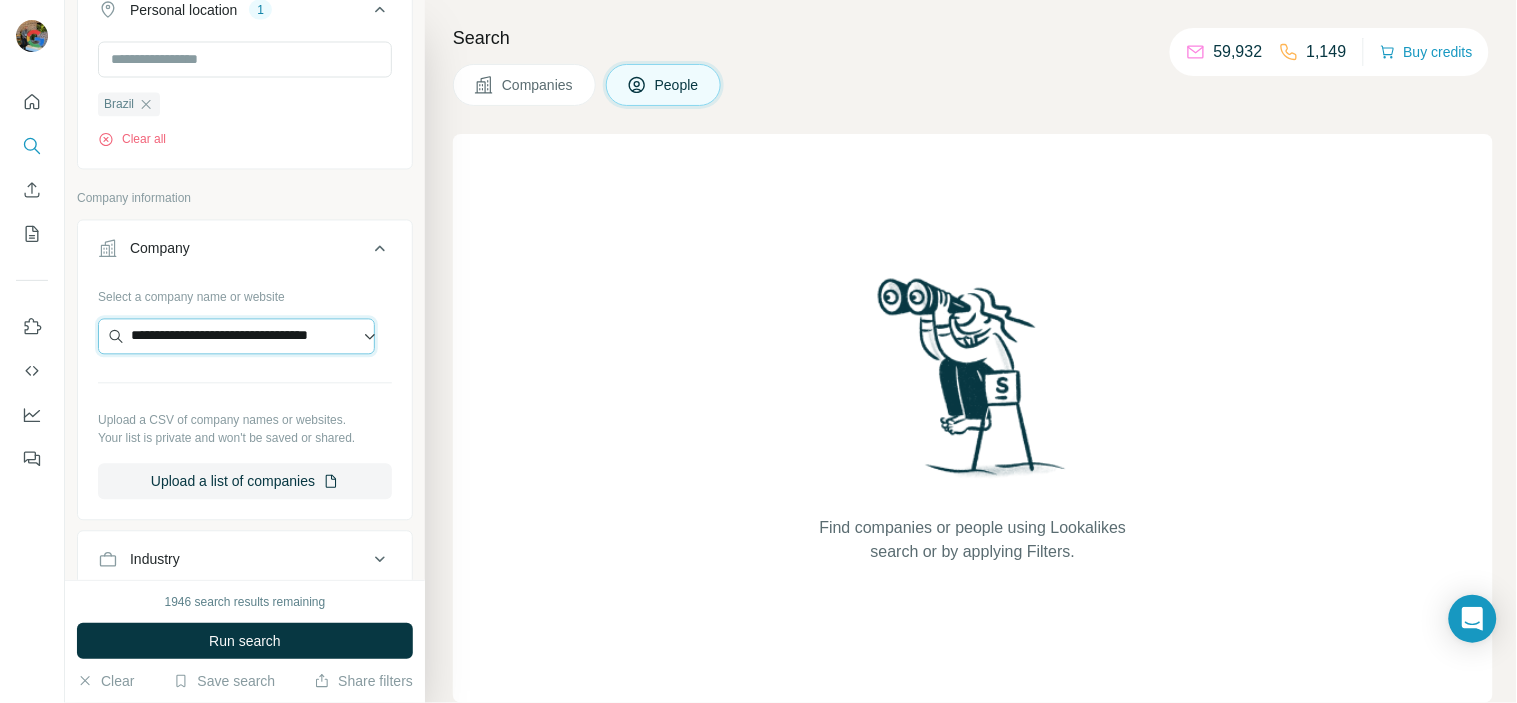 click on "**********" at bounding box center [236, 337] 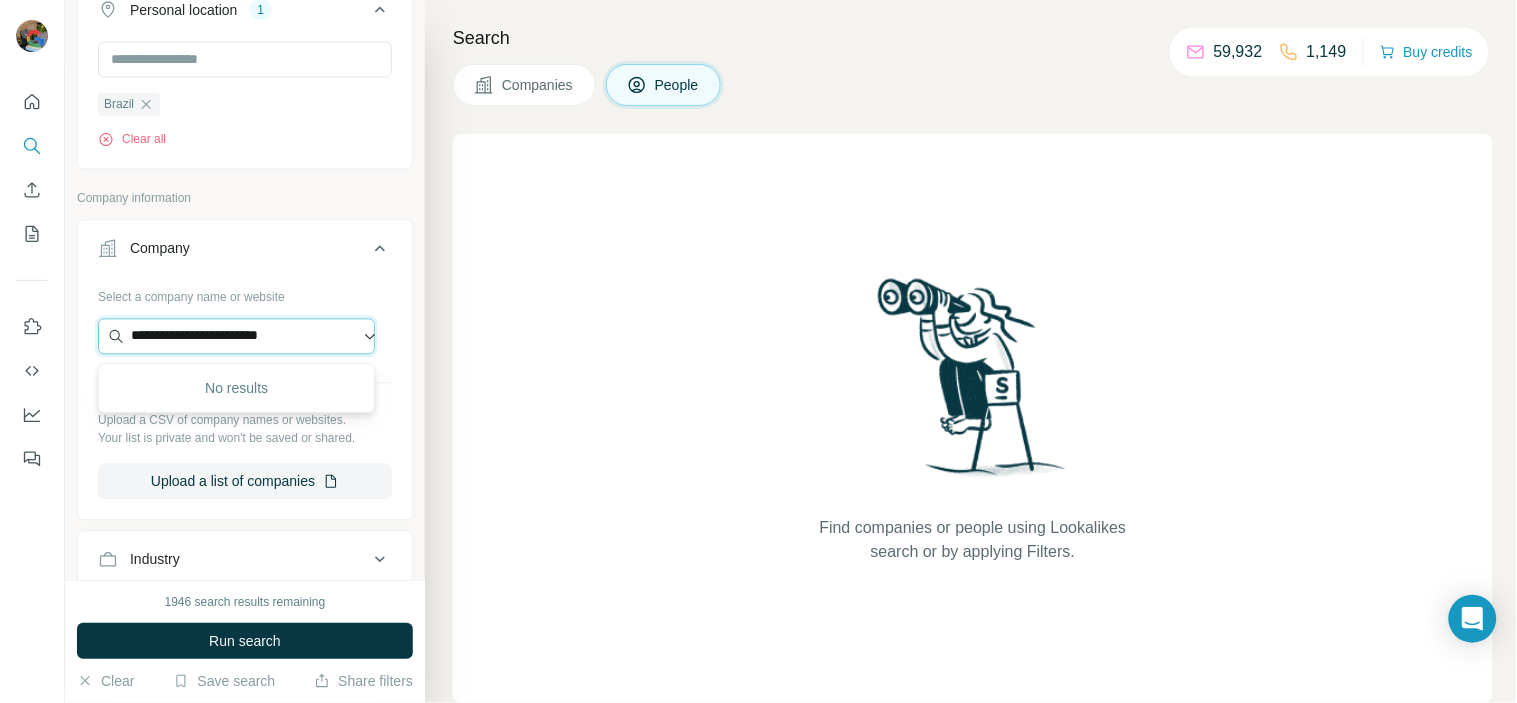 scroll, scrollTop: 0, scrollLeft: 0, axis: both 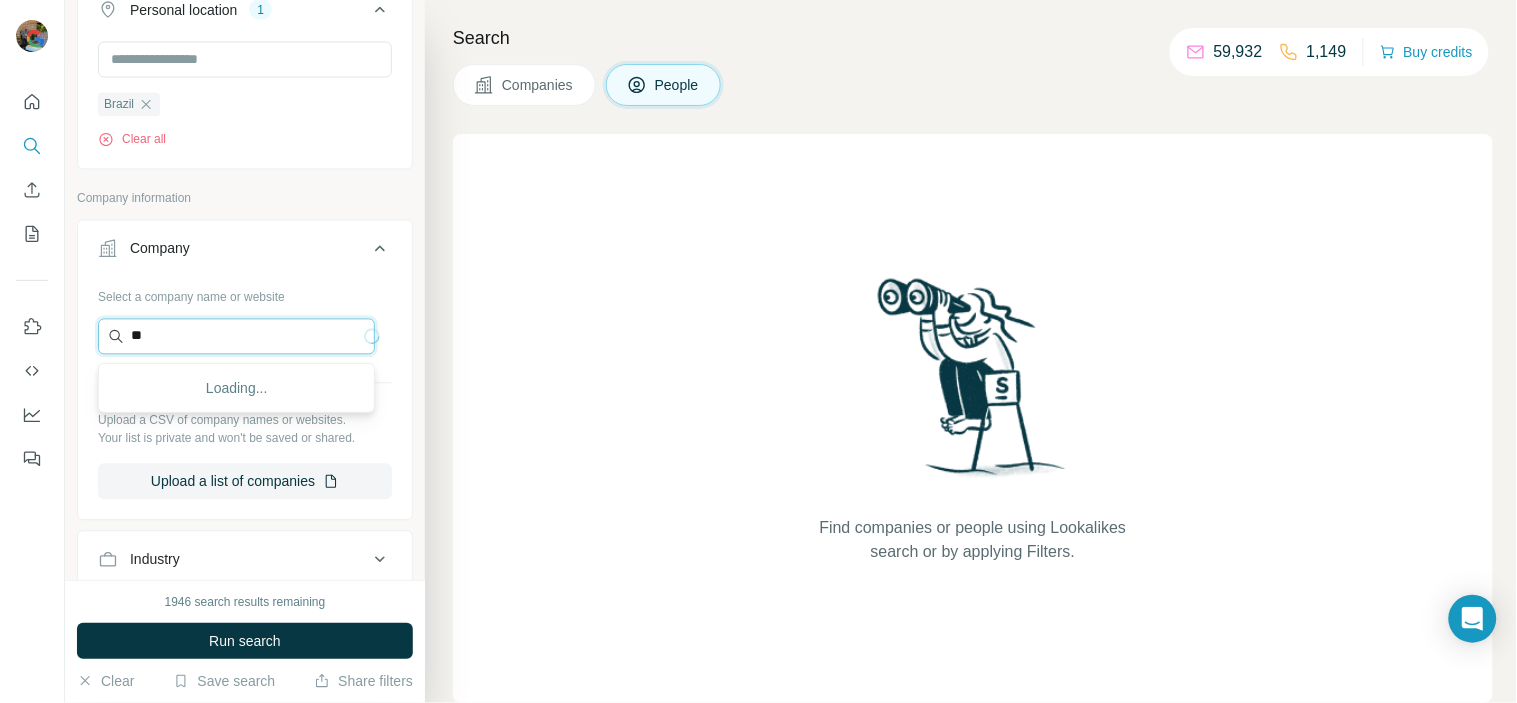 type on "*" 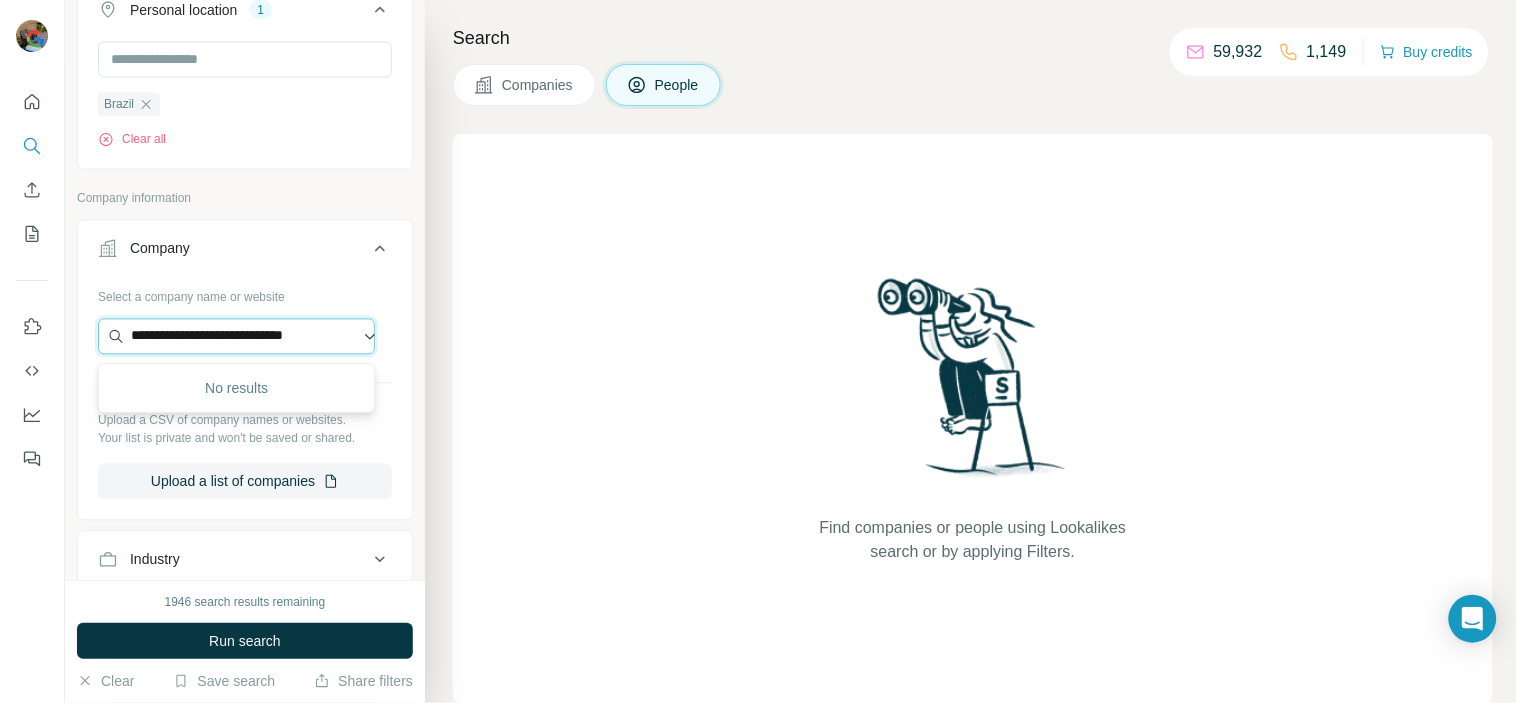 scroll, scrollTop: 0, scrollLeft: 0, axis: both 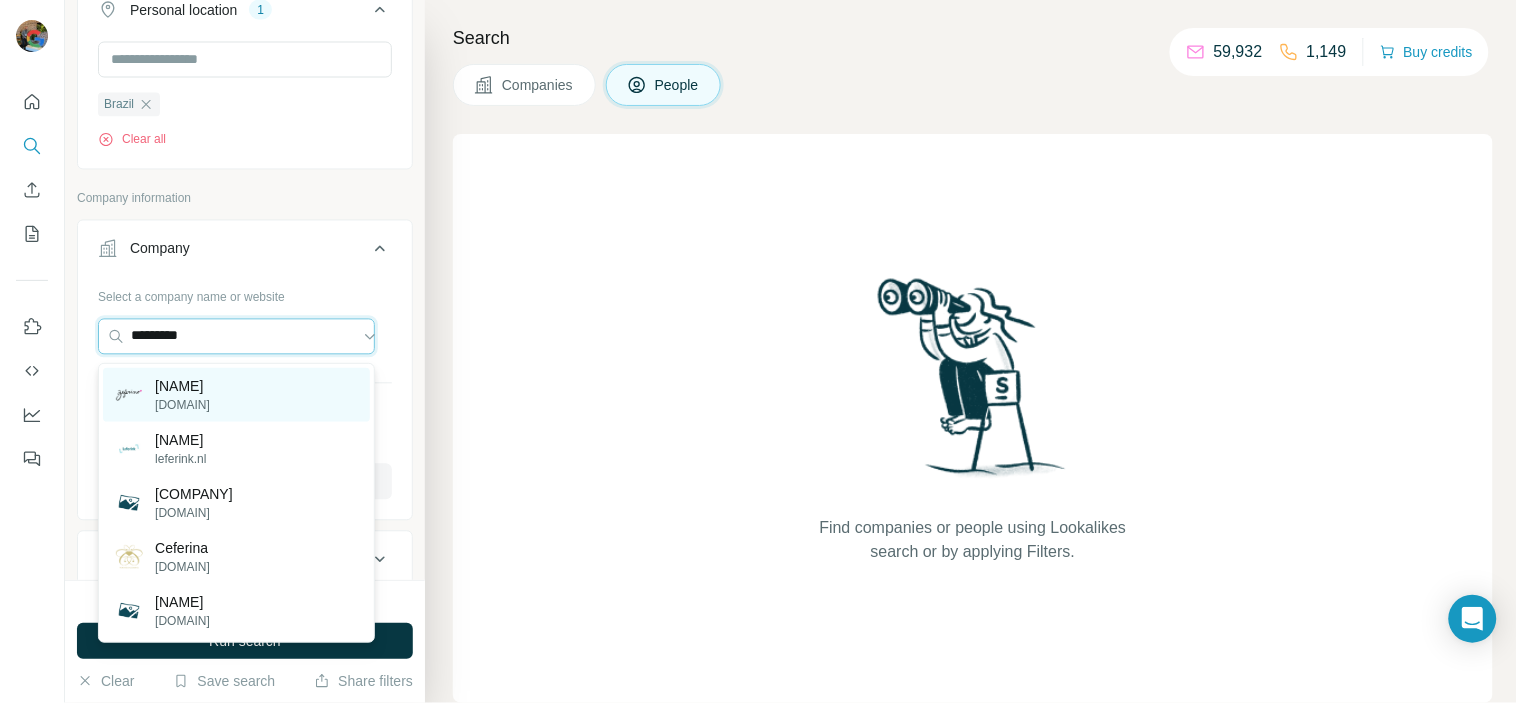 type on "********" 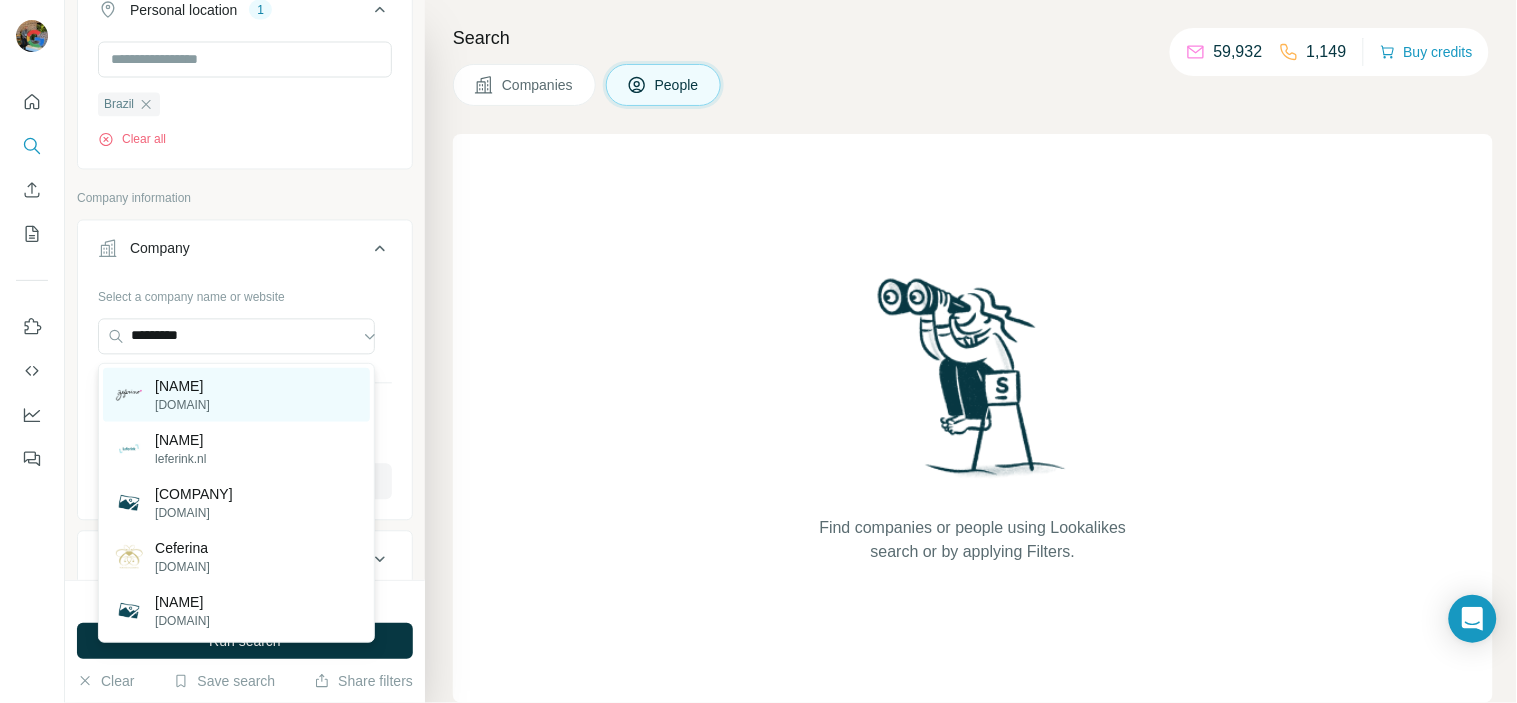 click on "[NAME]" at bounding box center (182, 386) 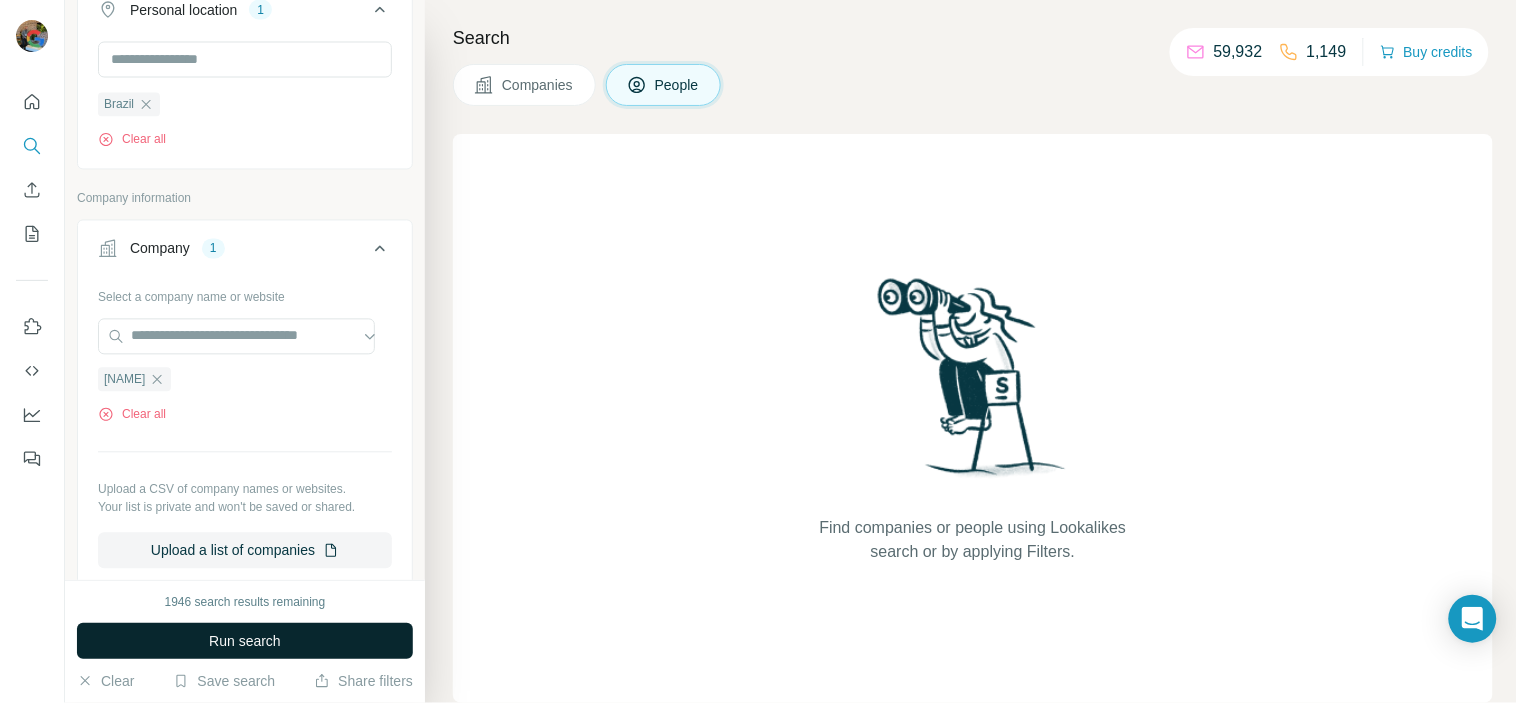 click on "Run search" at bounding box center (245, 641) 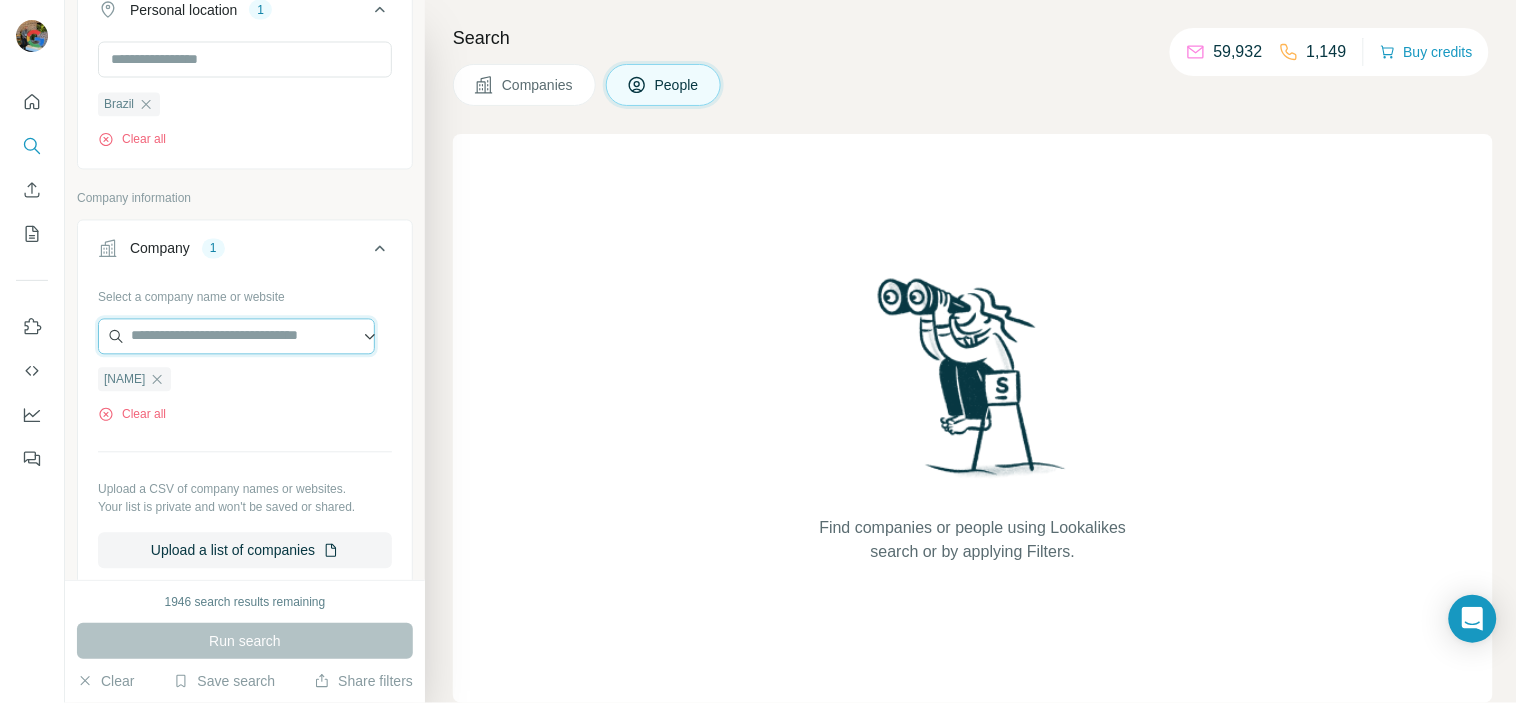 click at bounding box center [236, 337] 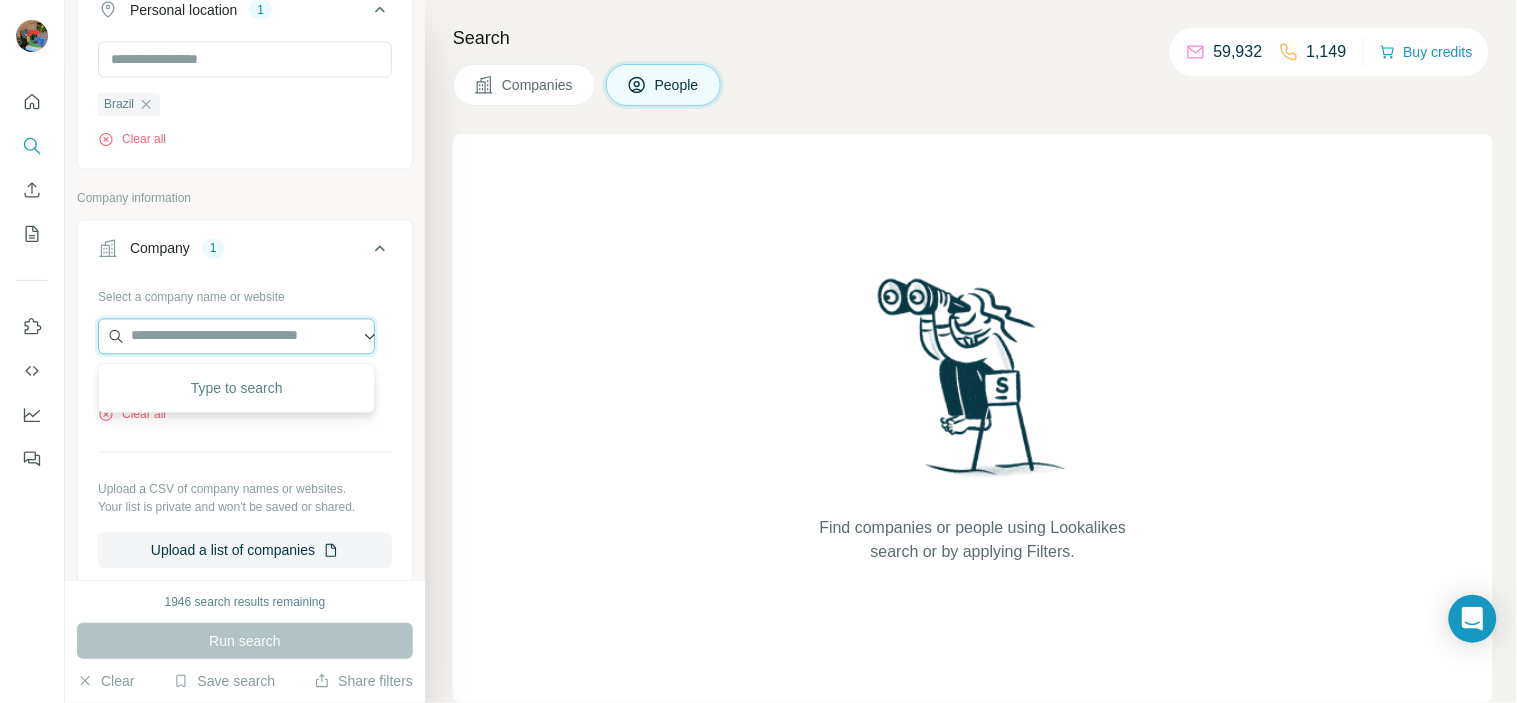 paste on "**********" 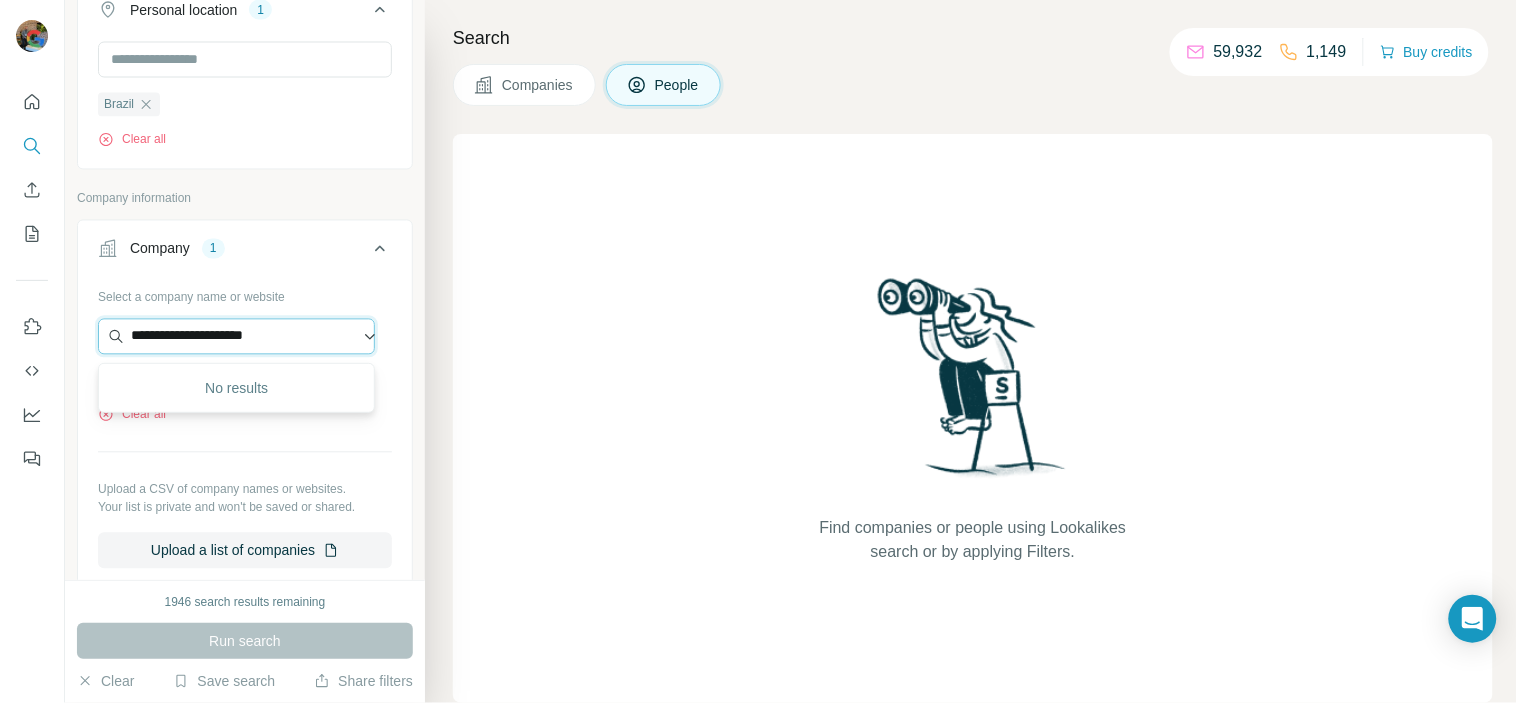 scroll, scrollTop: 0, scrollLeft: 0, axis: both 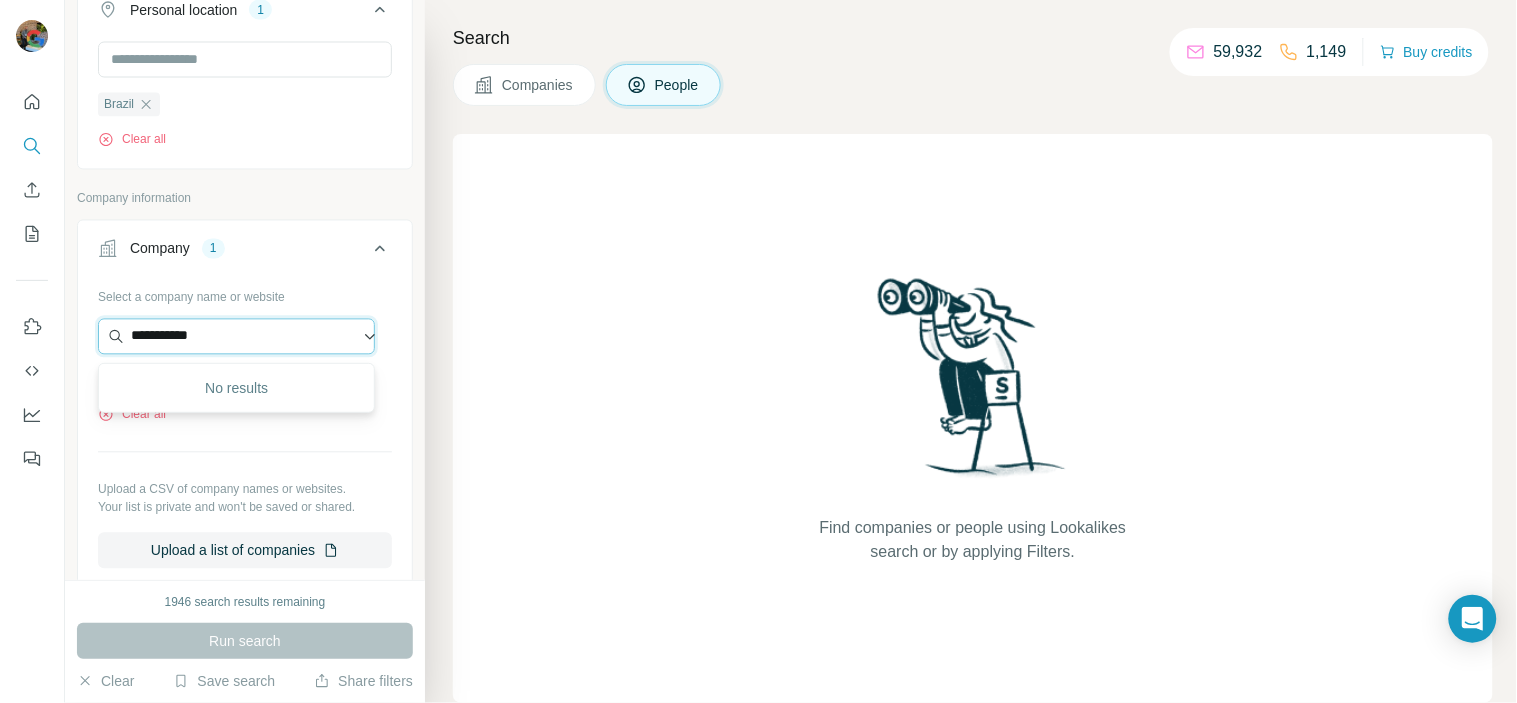 type on "*********" 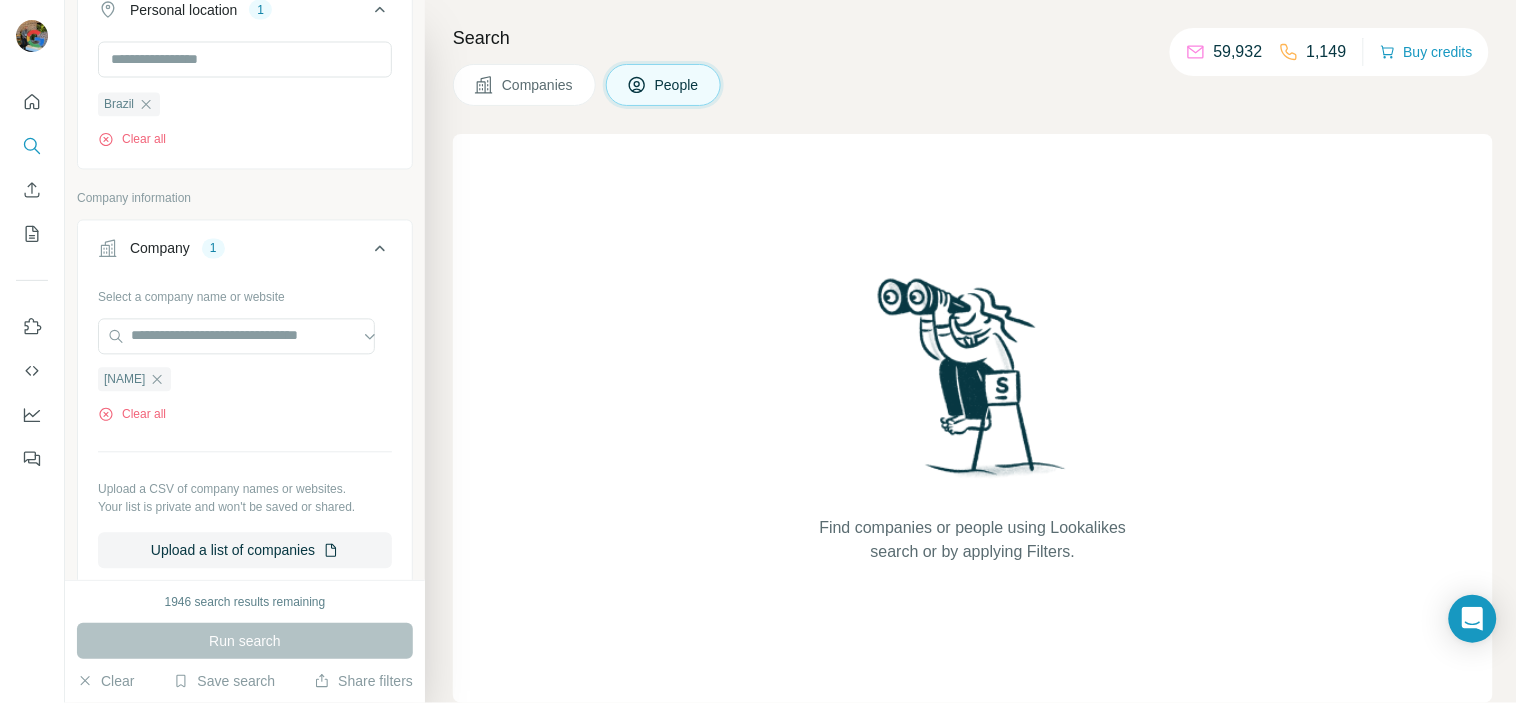 click on "Find companies or people using Lookalikes search or by applying Filters." at bounding box center (973, 418) 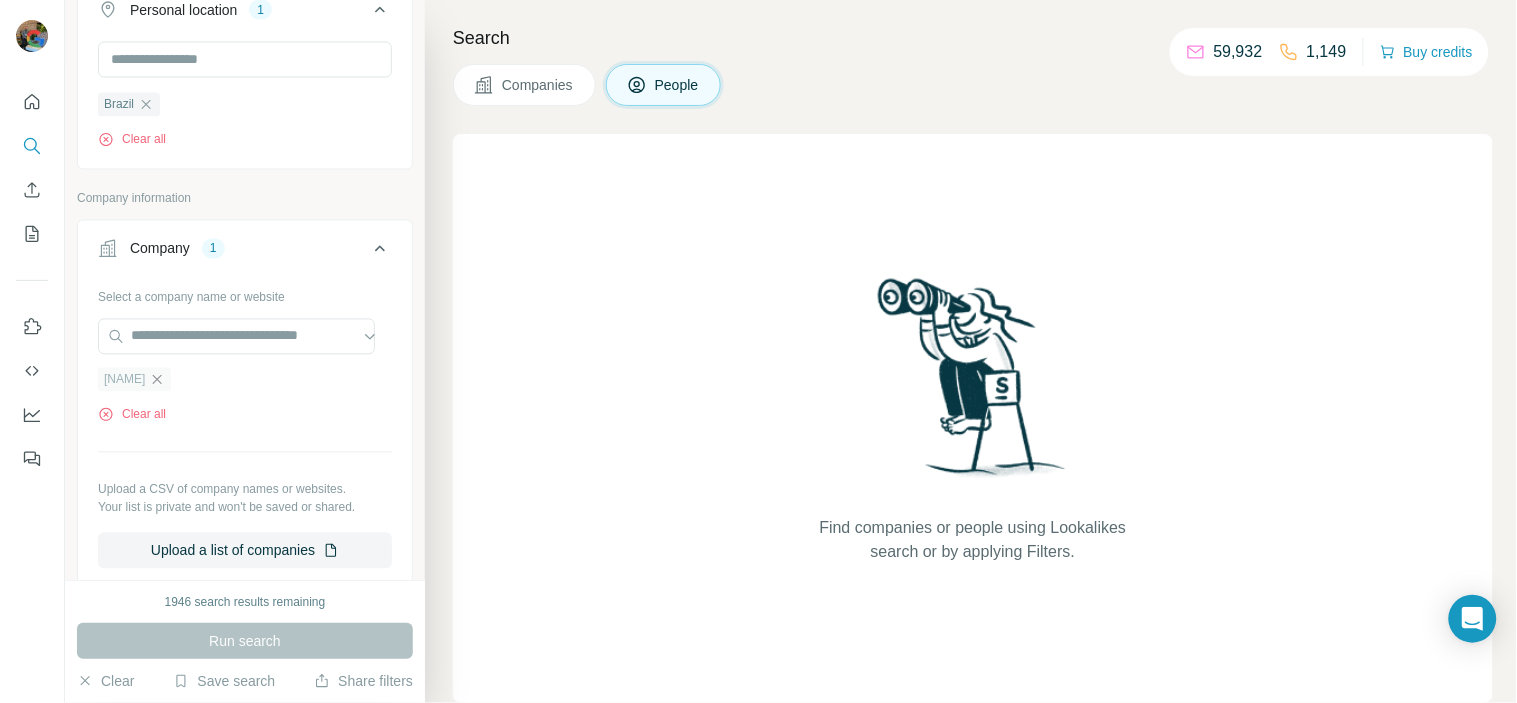 click 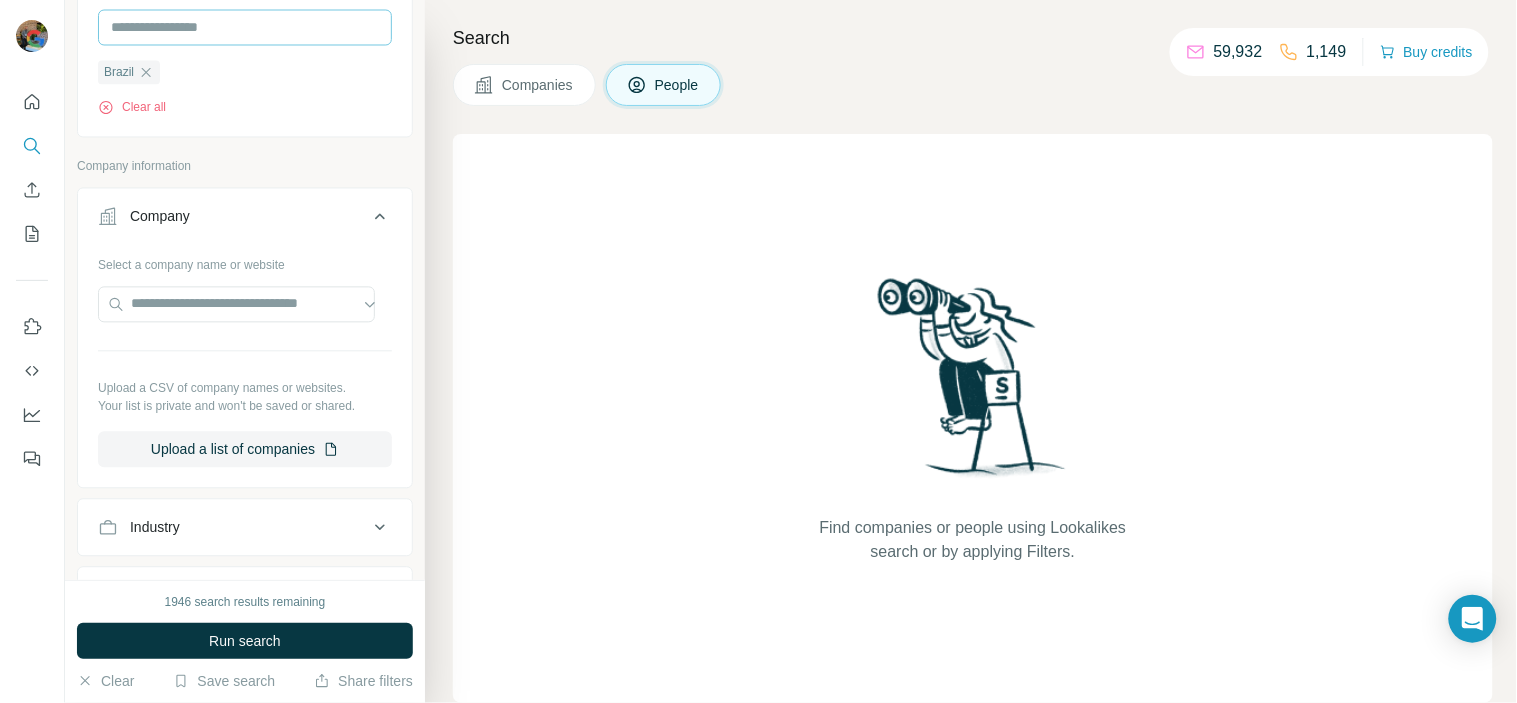 scroll, scrollTop: 958, scrollLeft: 0, axis: vertical 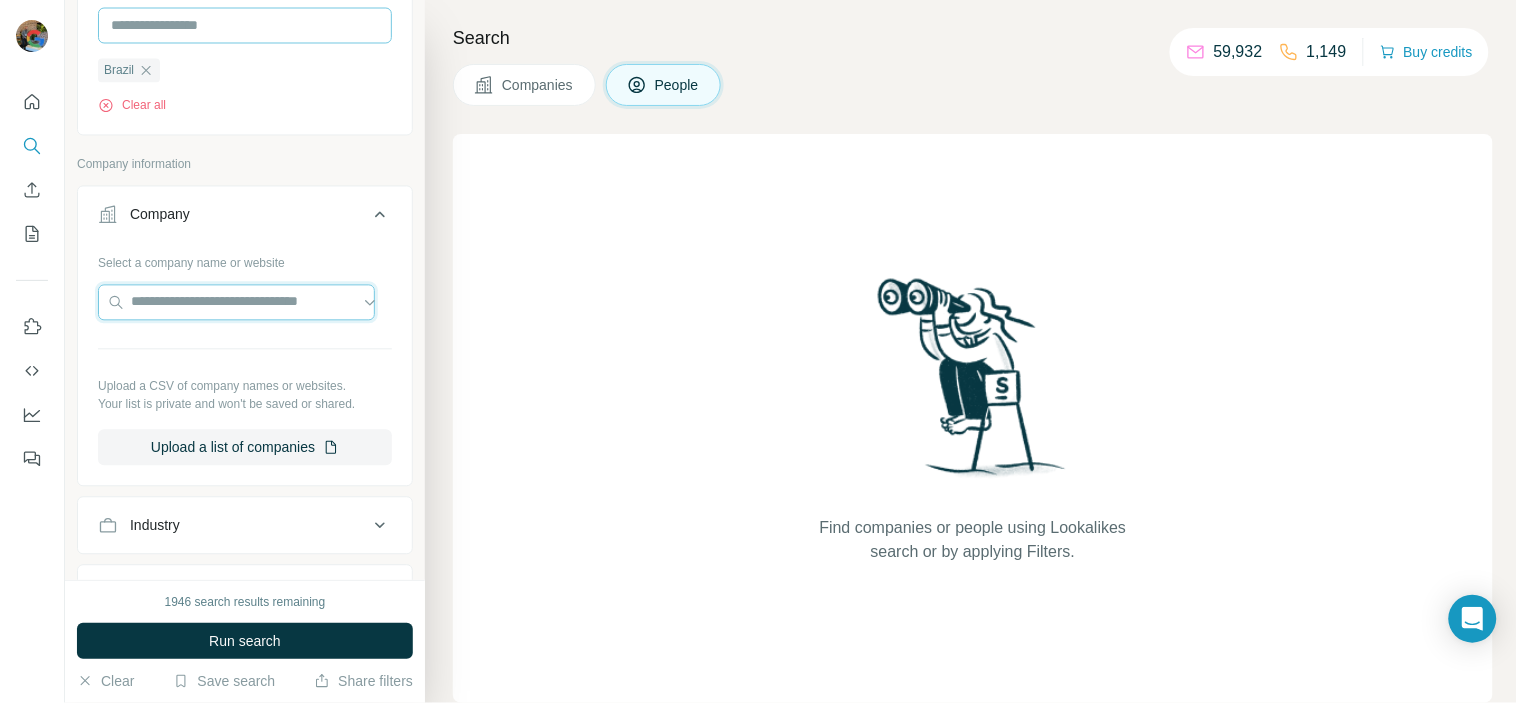 click at bounding box center (236, 303) 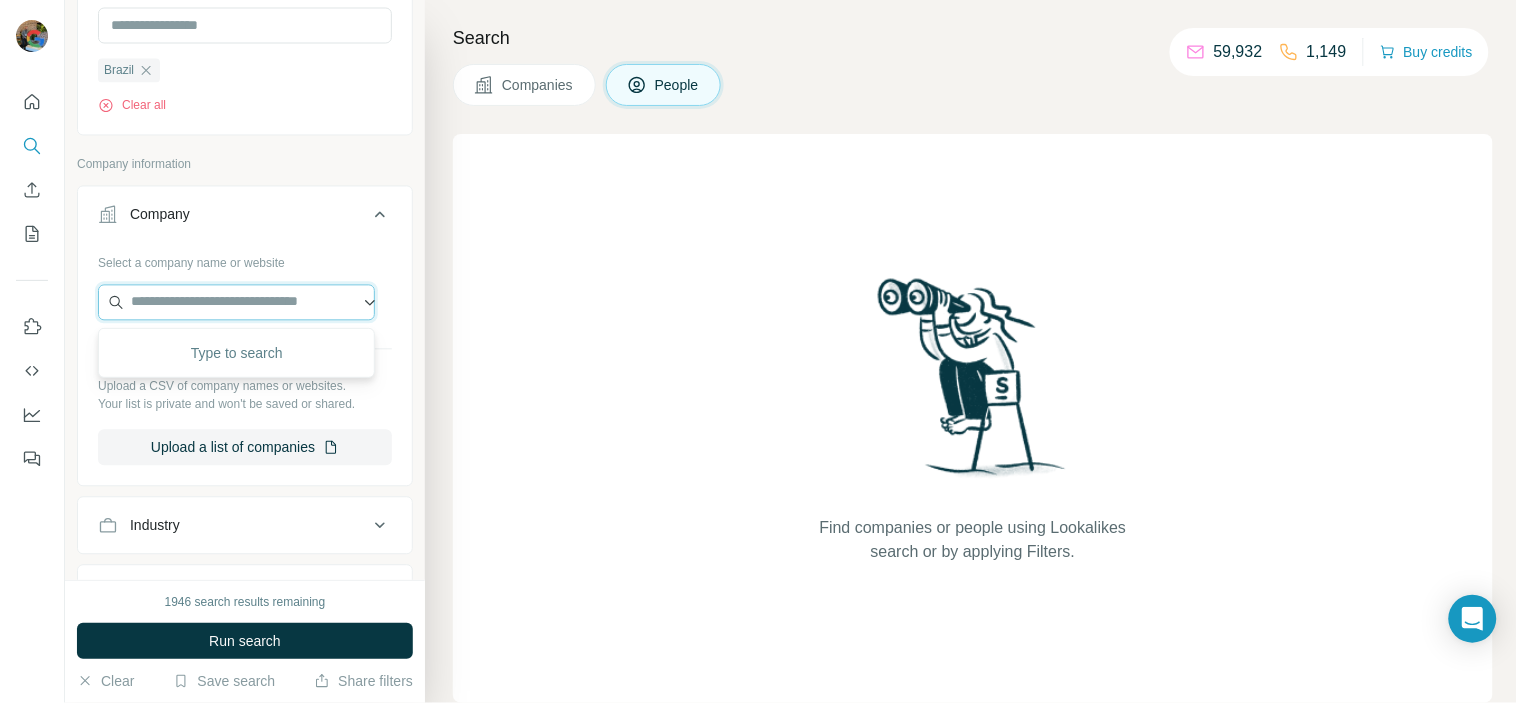 paste on "**********" 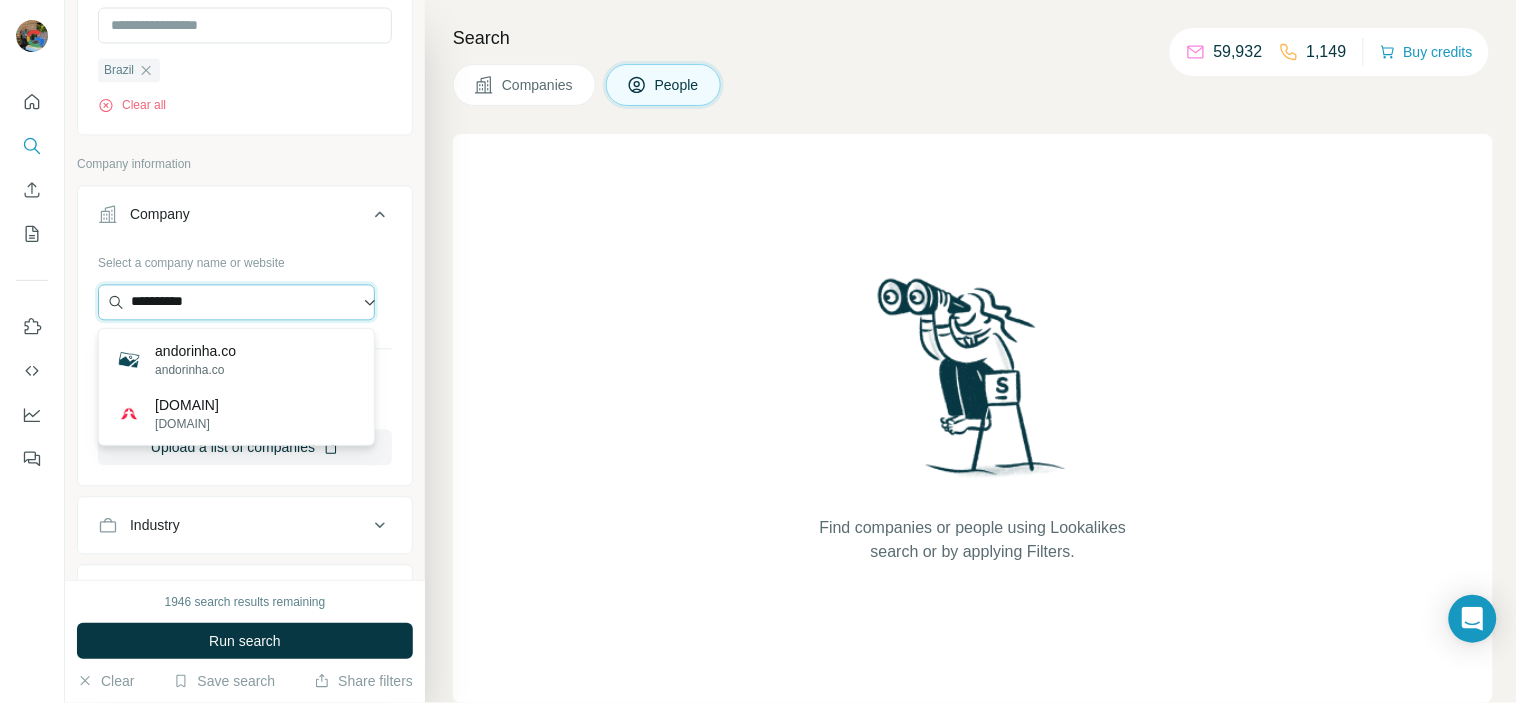 type on "**********" 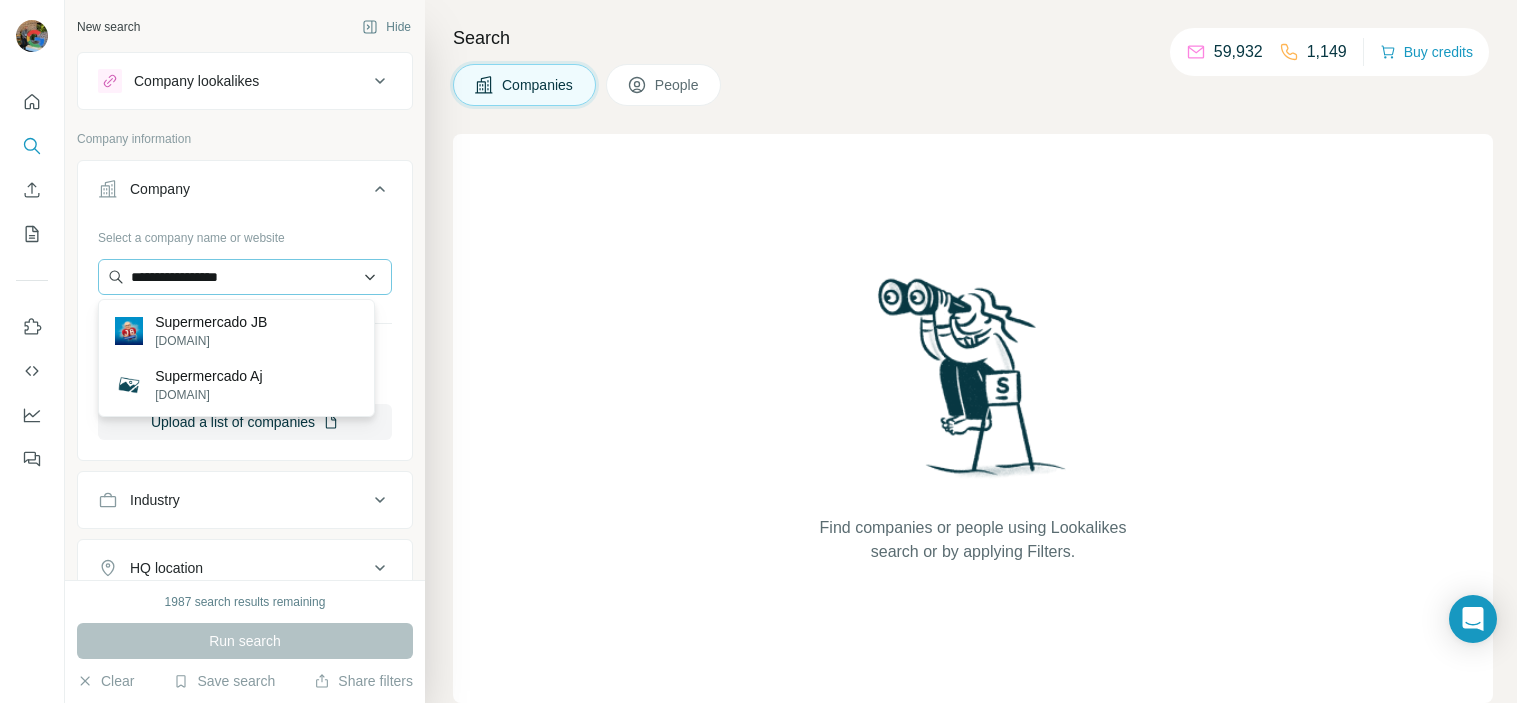 scroll, scrollTop: 0, scrollLeft: 0, axis: both 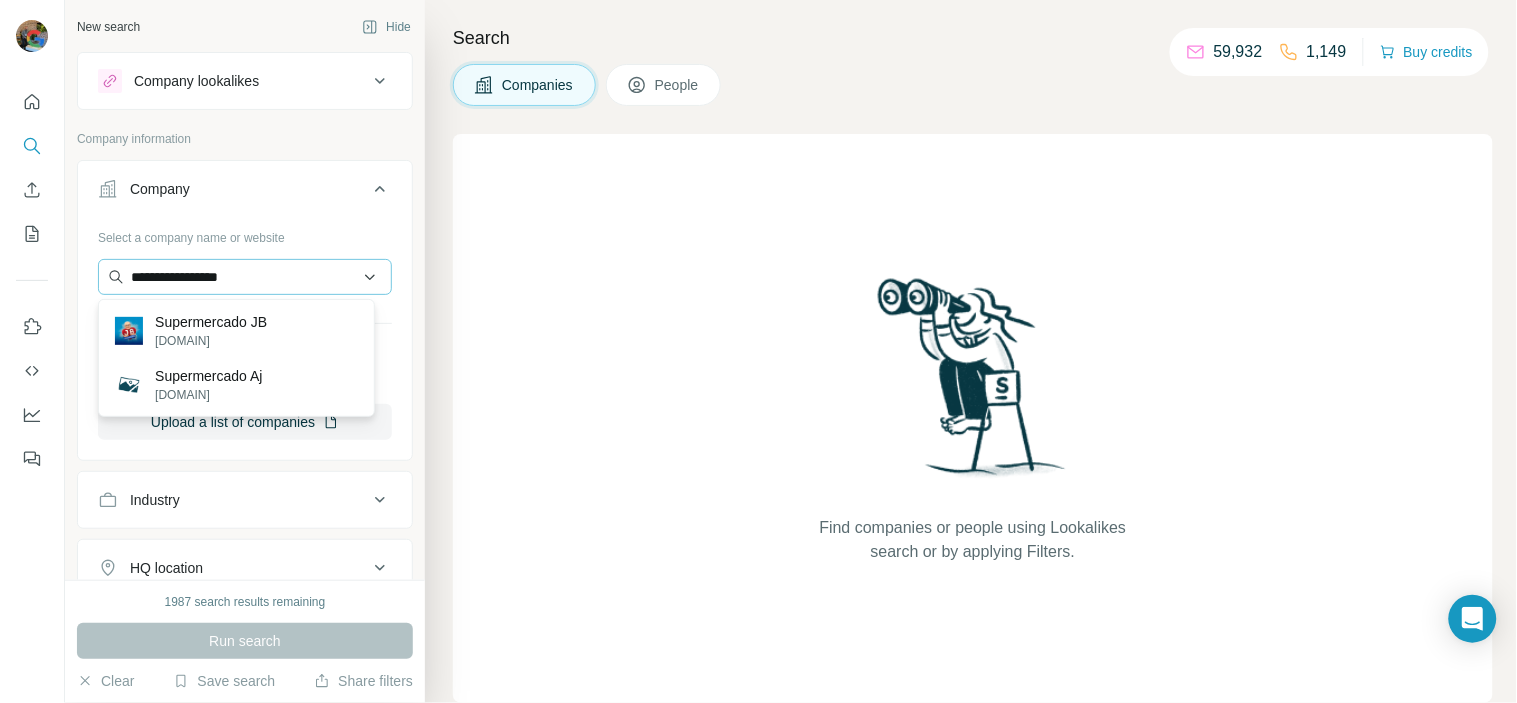 click on "**********" at bounding box center (245, 277) 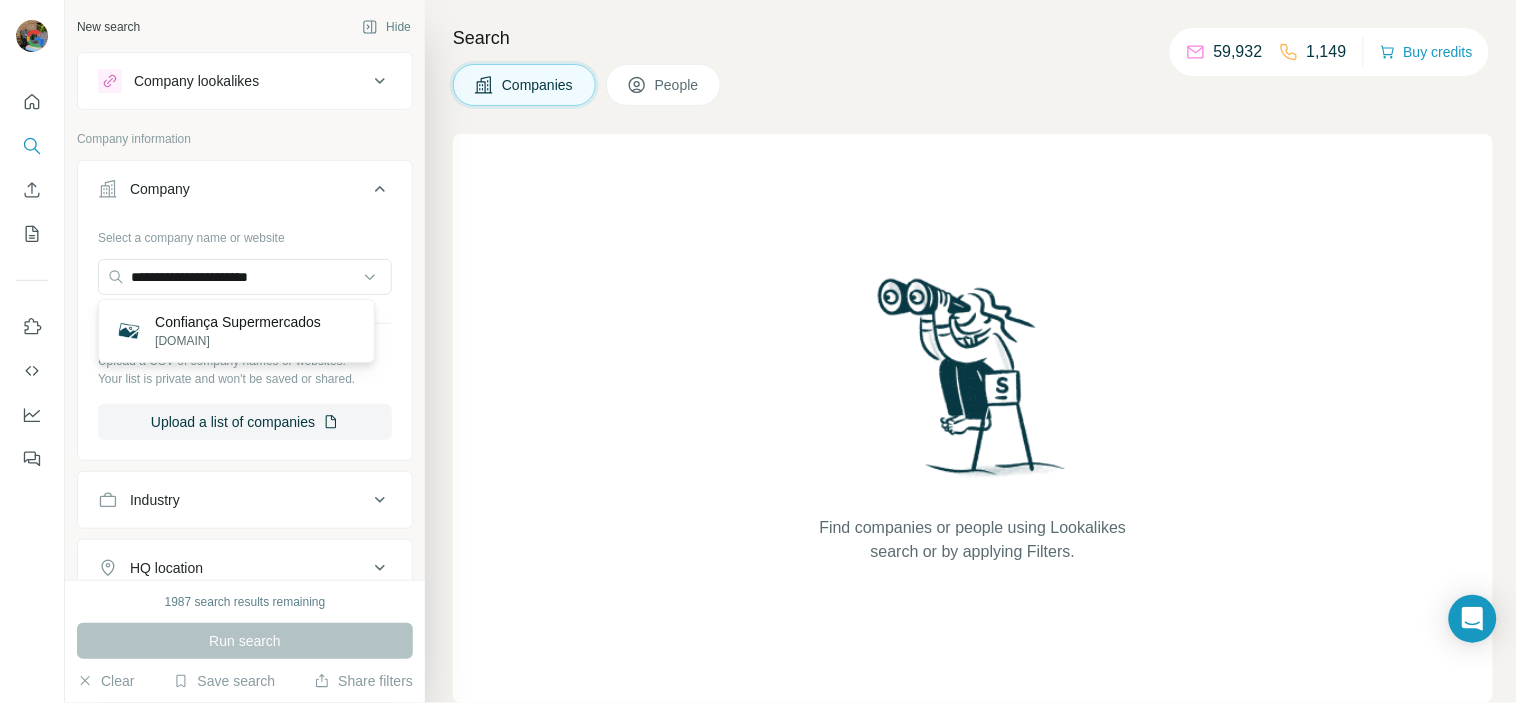 type on "**********" 